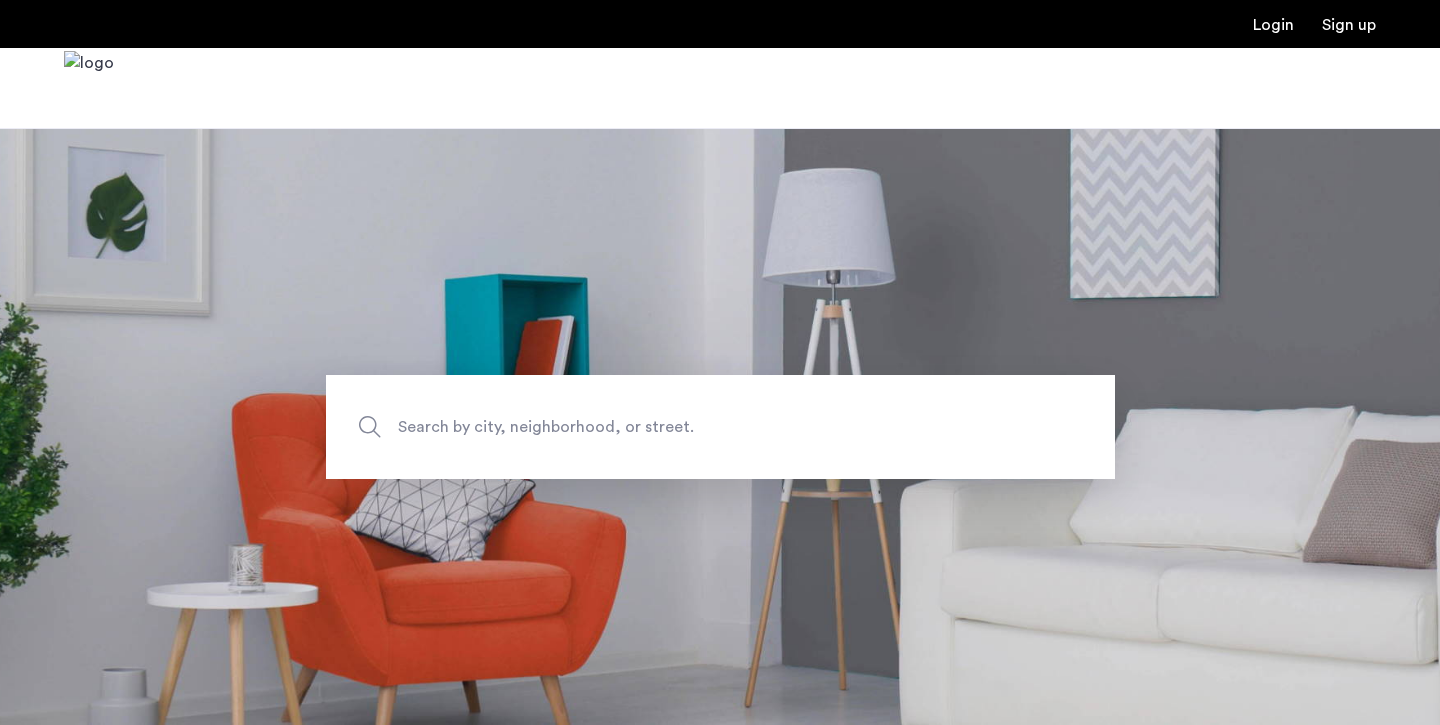scroll, scrollTop: 0, scrollLeft: 0, axis: both 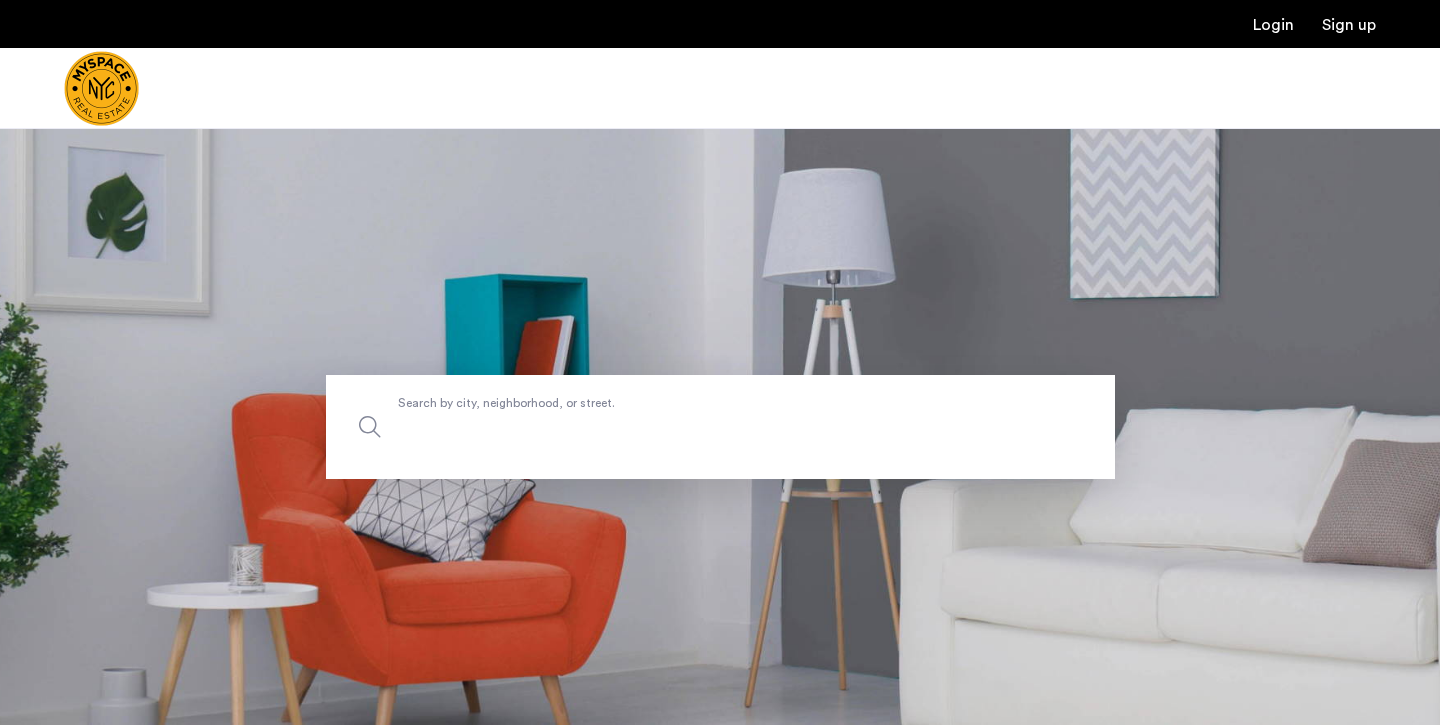 click on "Search by city, neighborhood, or street." 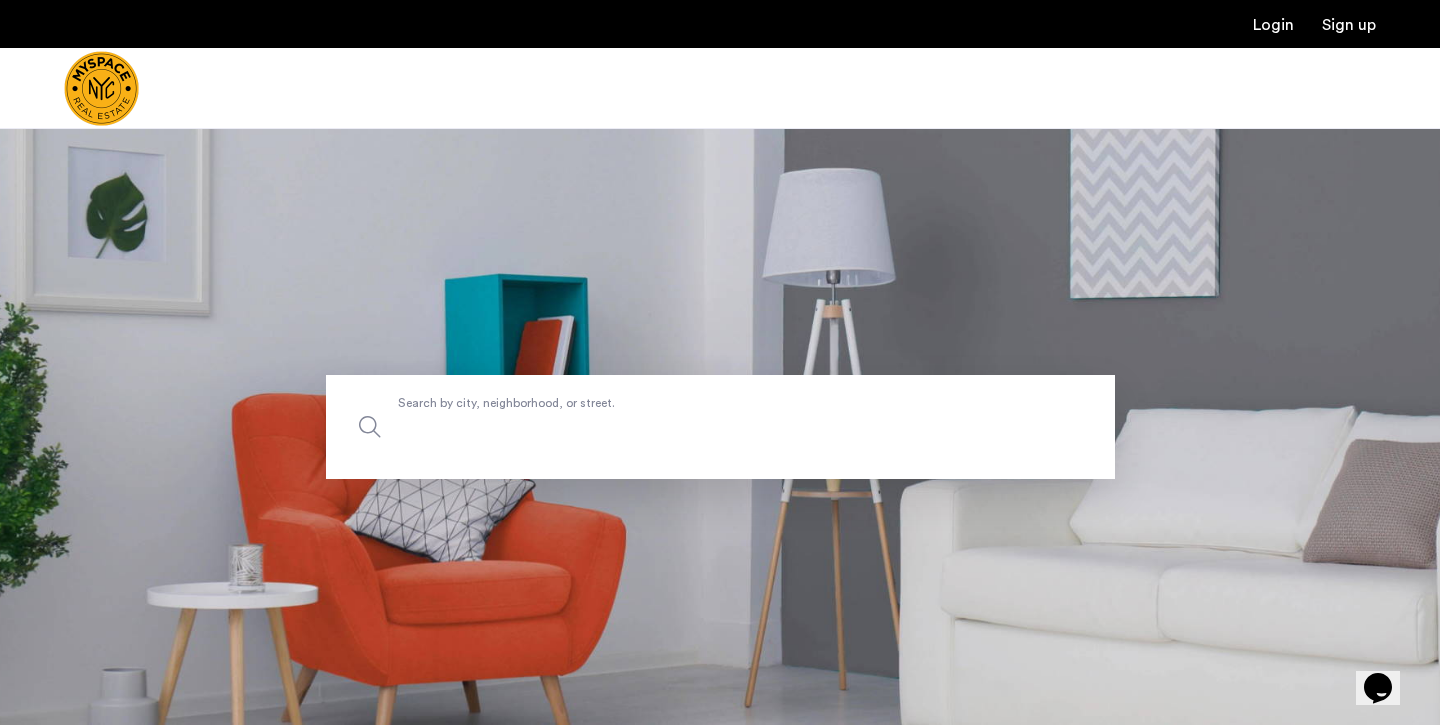 scroll, scrollTop: 0, scrollLeft: 0, axis: both 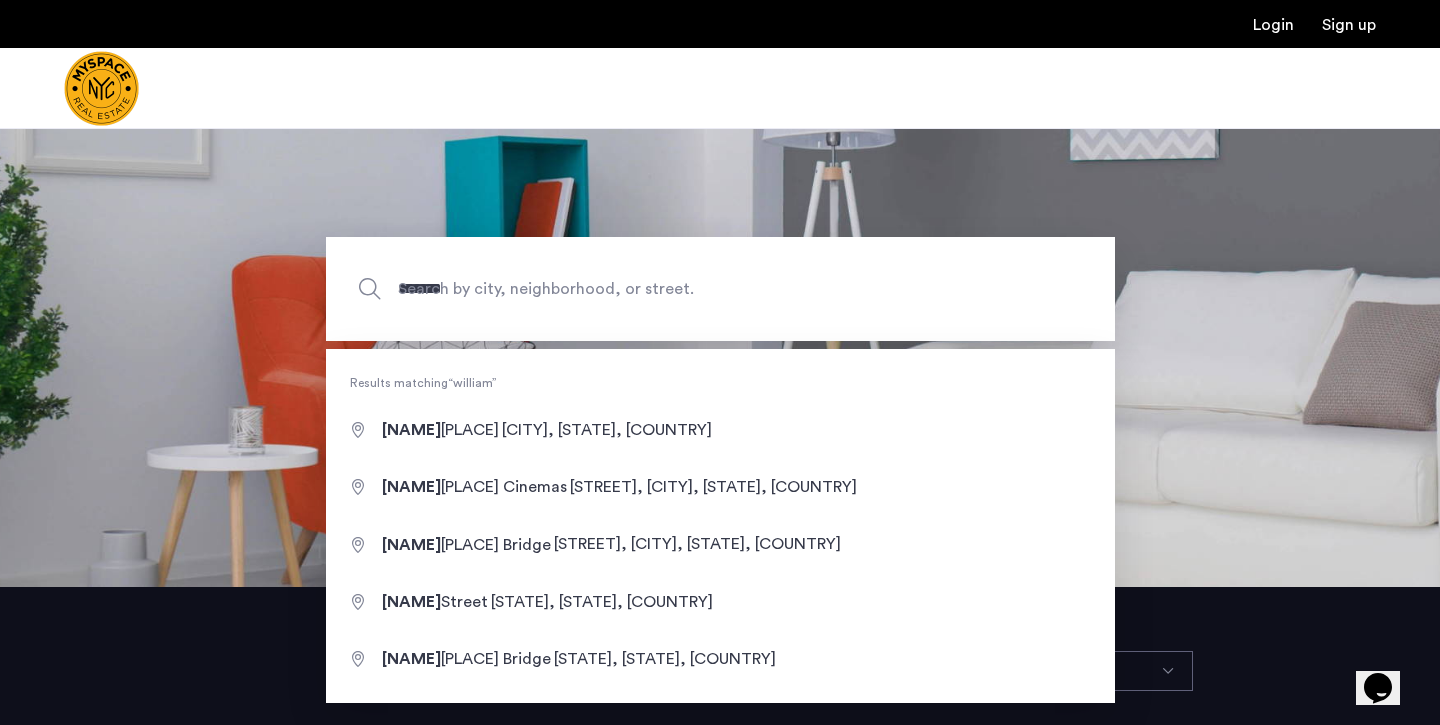 type on "**********" 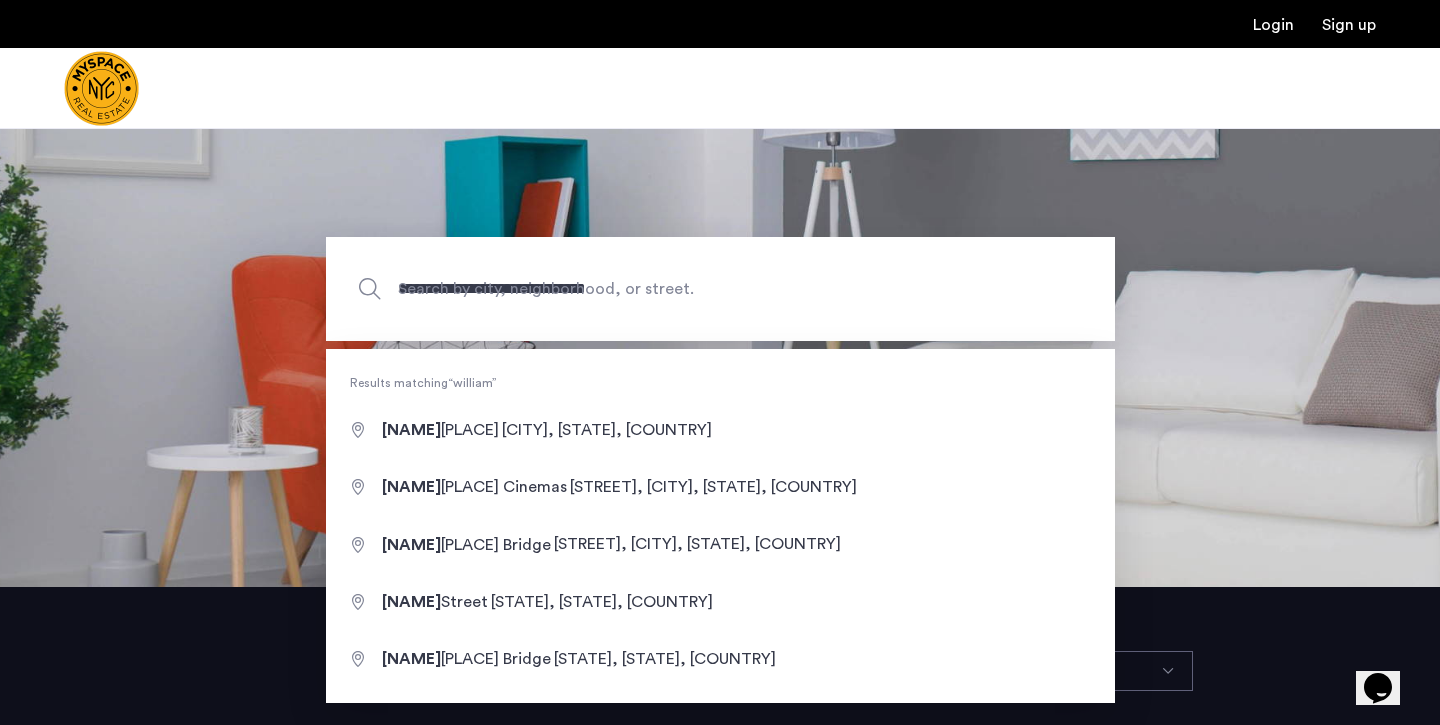drag, startPoint x: 814, startPoint y: 413, endPoint x: 797, endPoint y: 429, distance: 23.345236 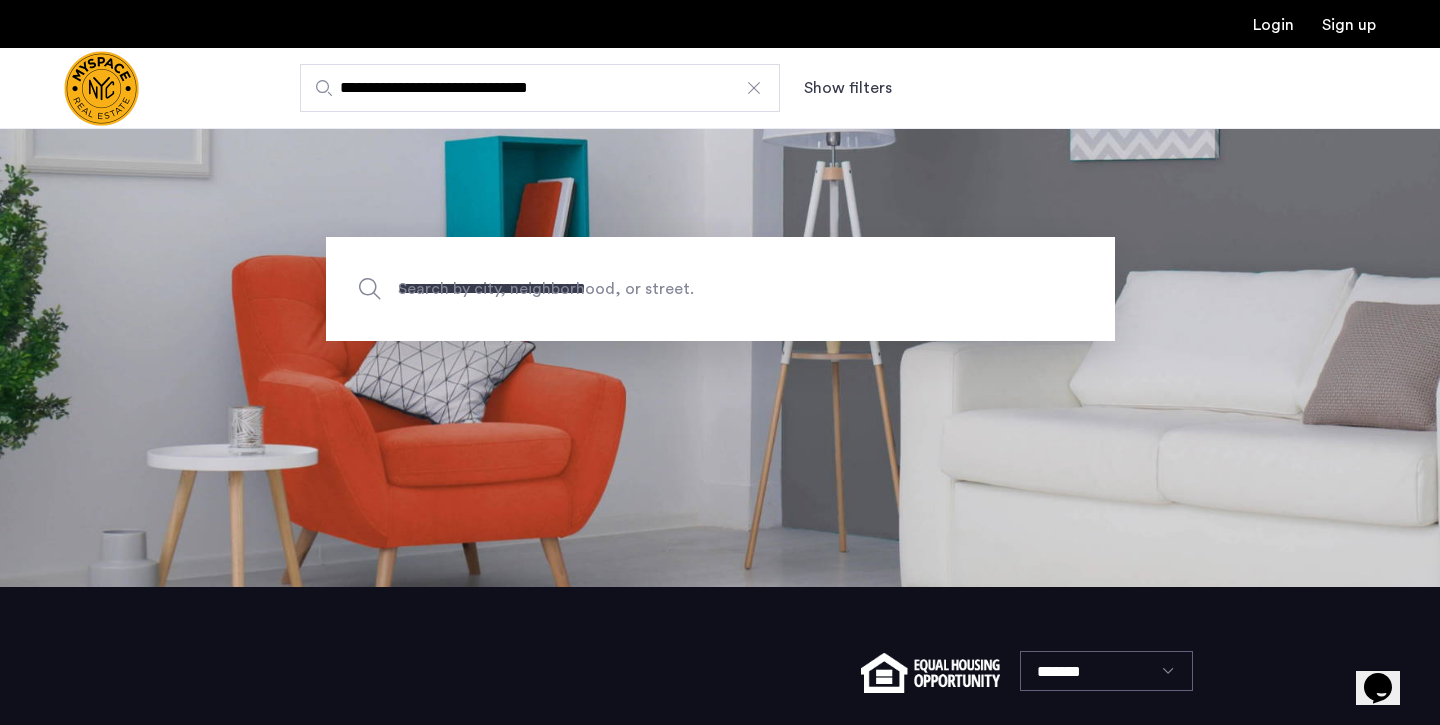 scroll, scrollTop: 0, scrollLeft: 0, axis: both 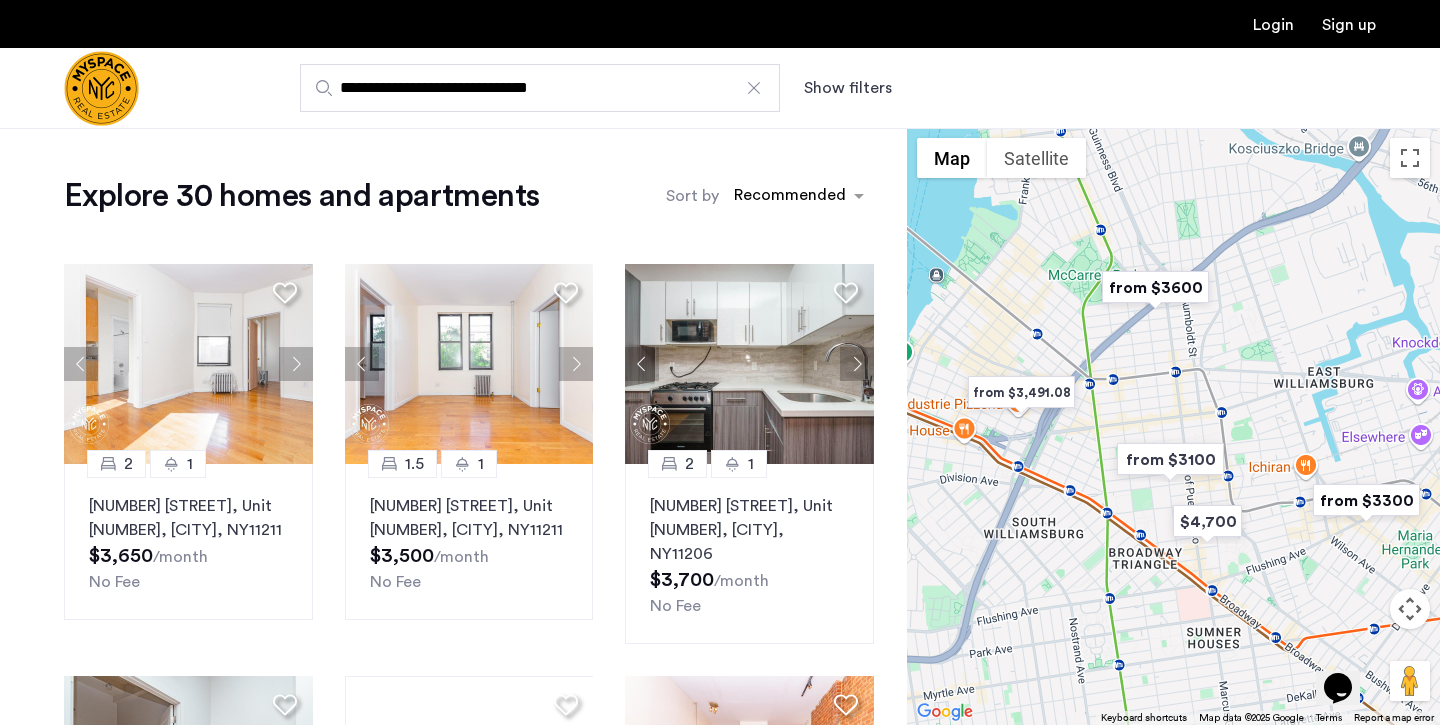 click on "Show filters" at bounding box center [848, 88] 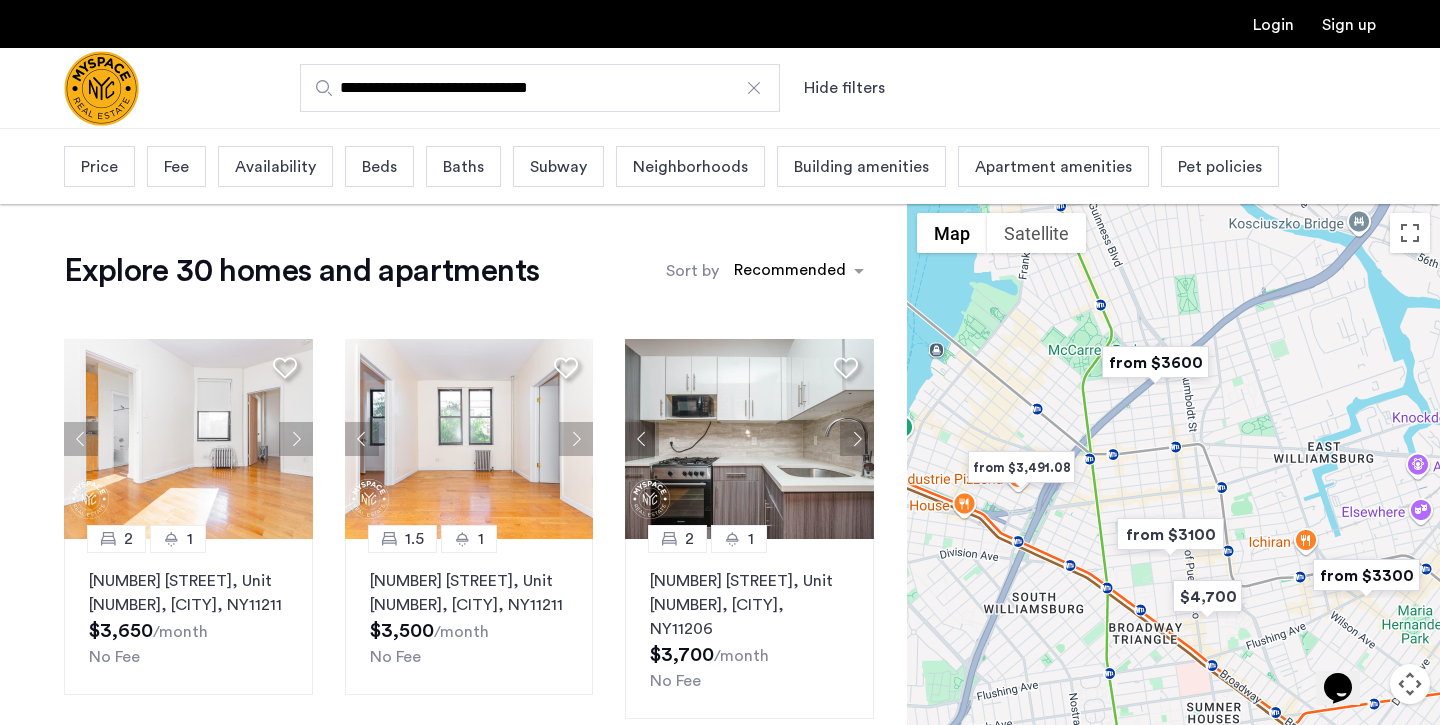 click on "Beds" at bounding box center (379, 167) 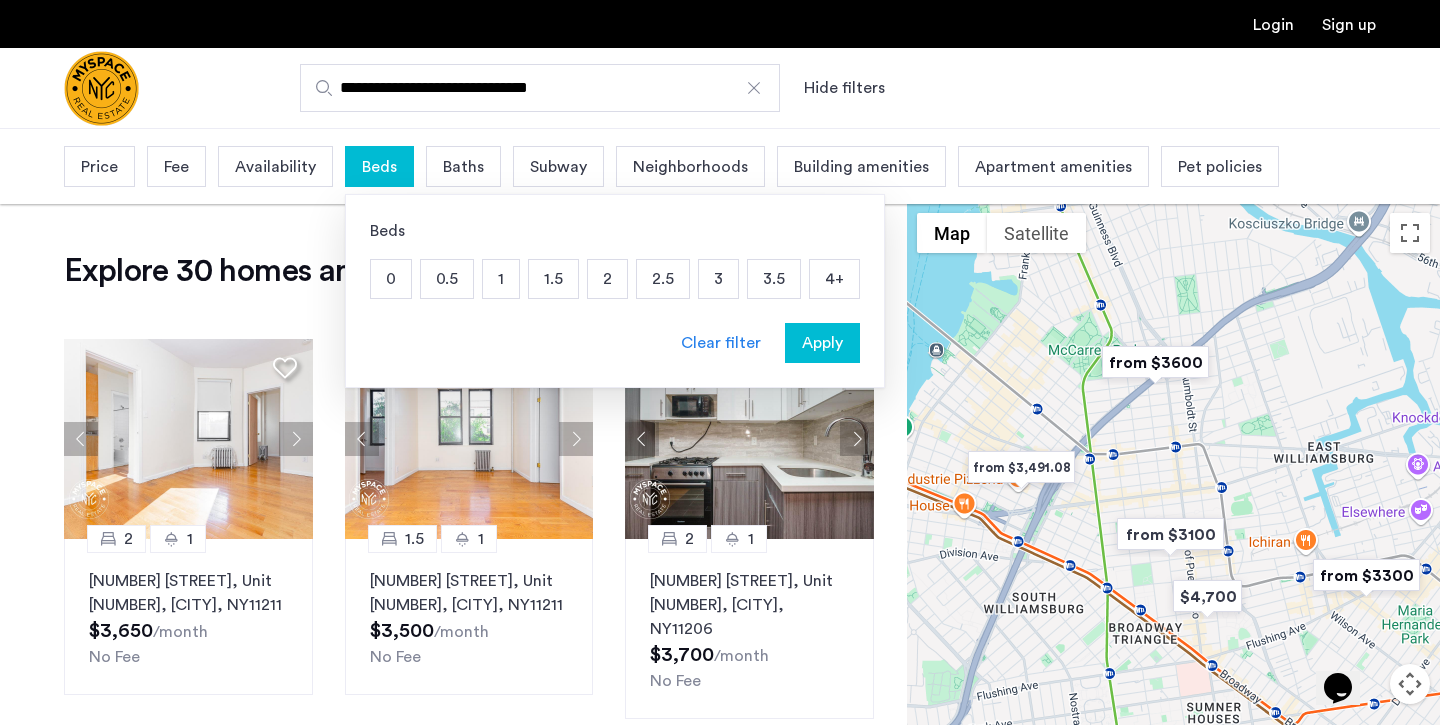 click on "2" at bounding box center [607, 279] 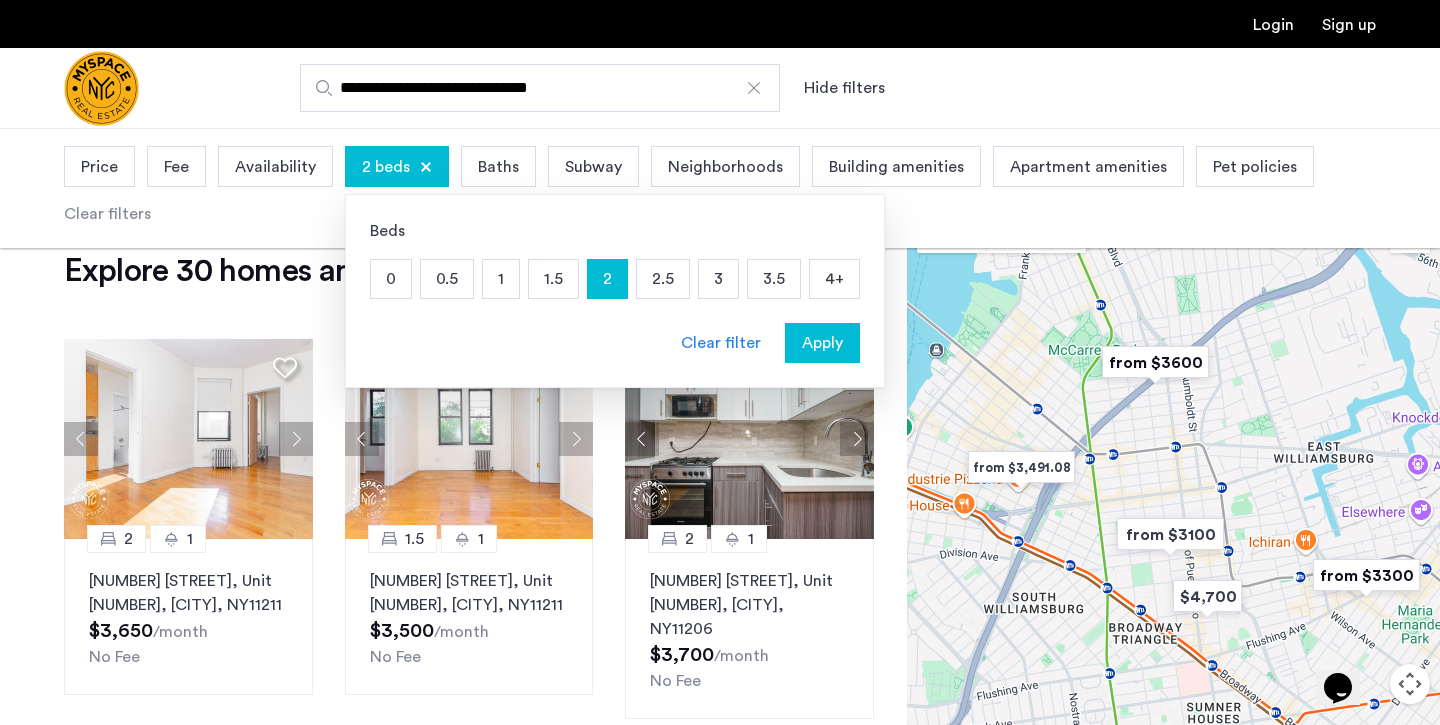 click on "Apply" at bounding box center (822, 343) 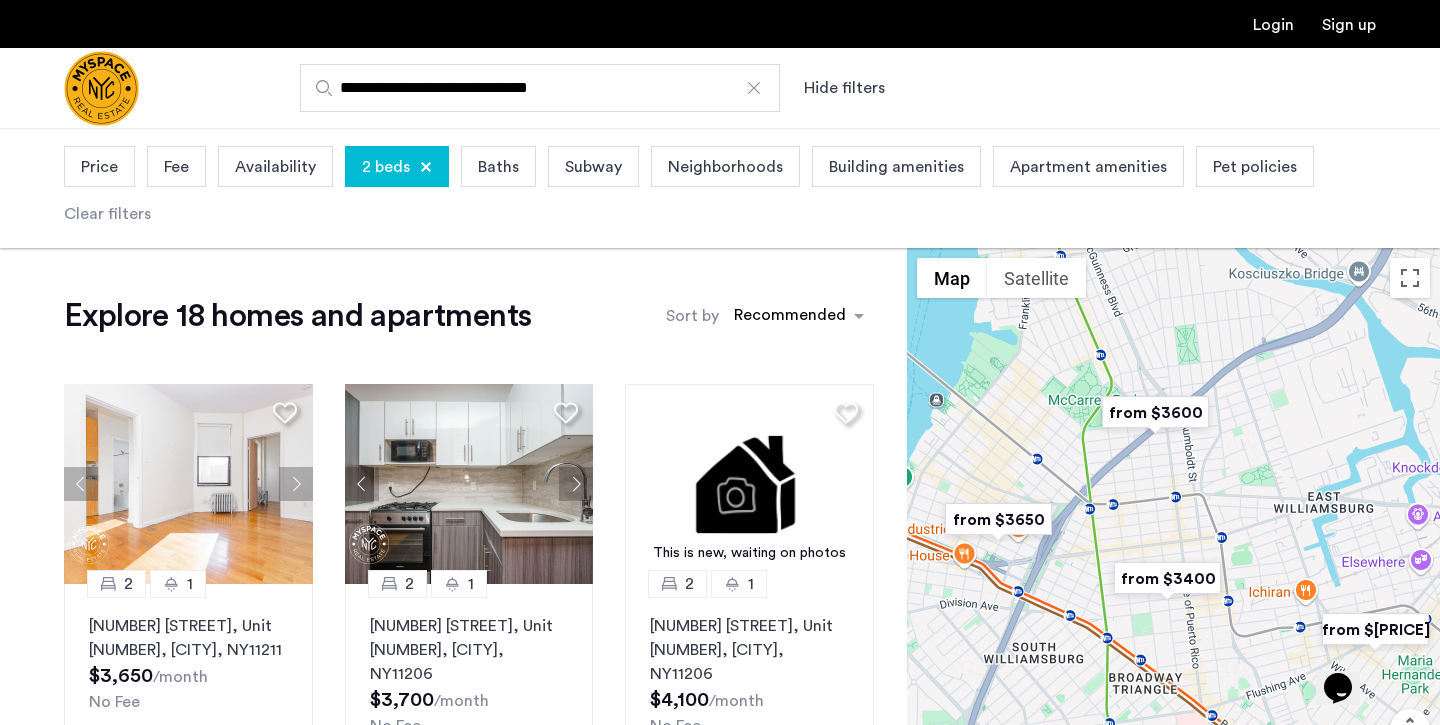 click on "Price" at bounding box center [99, 167] 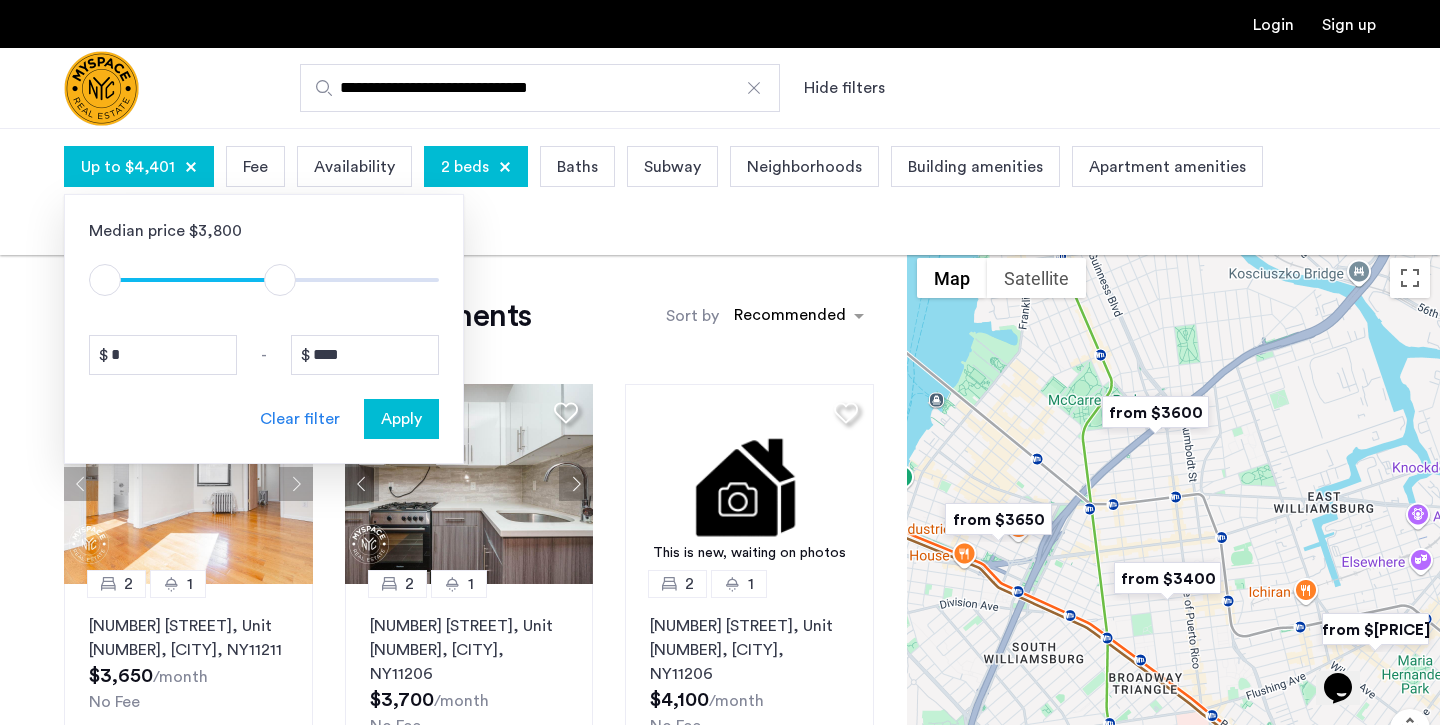 type on "****" 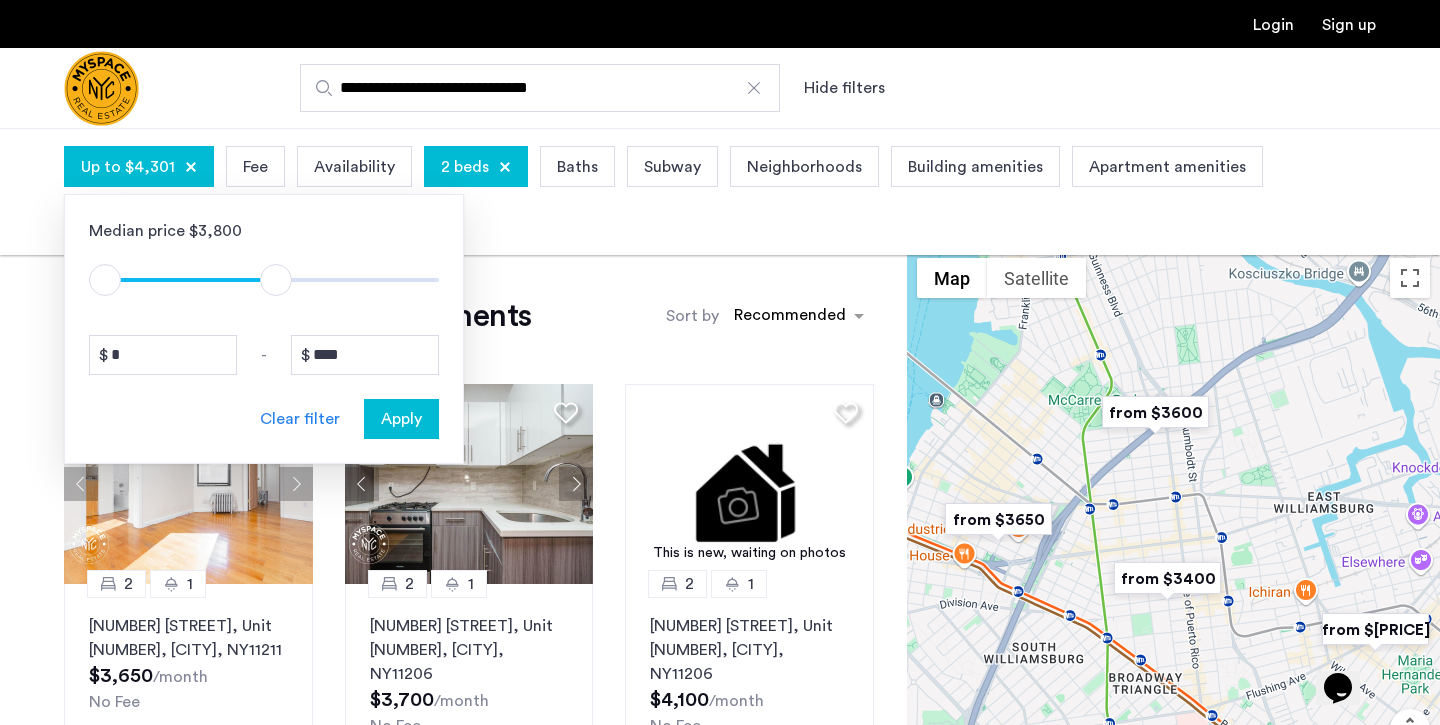 drag, startPoint x: 426, startPoint y: 276, endPoint x: 275, endPoint y: 281, distance: 151.08276 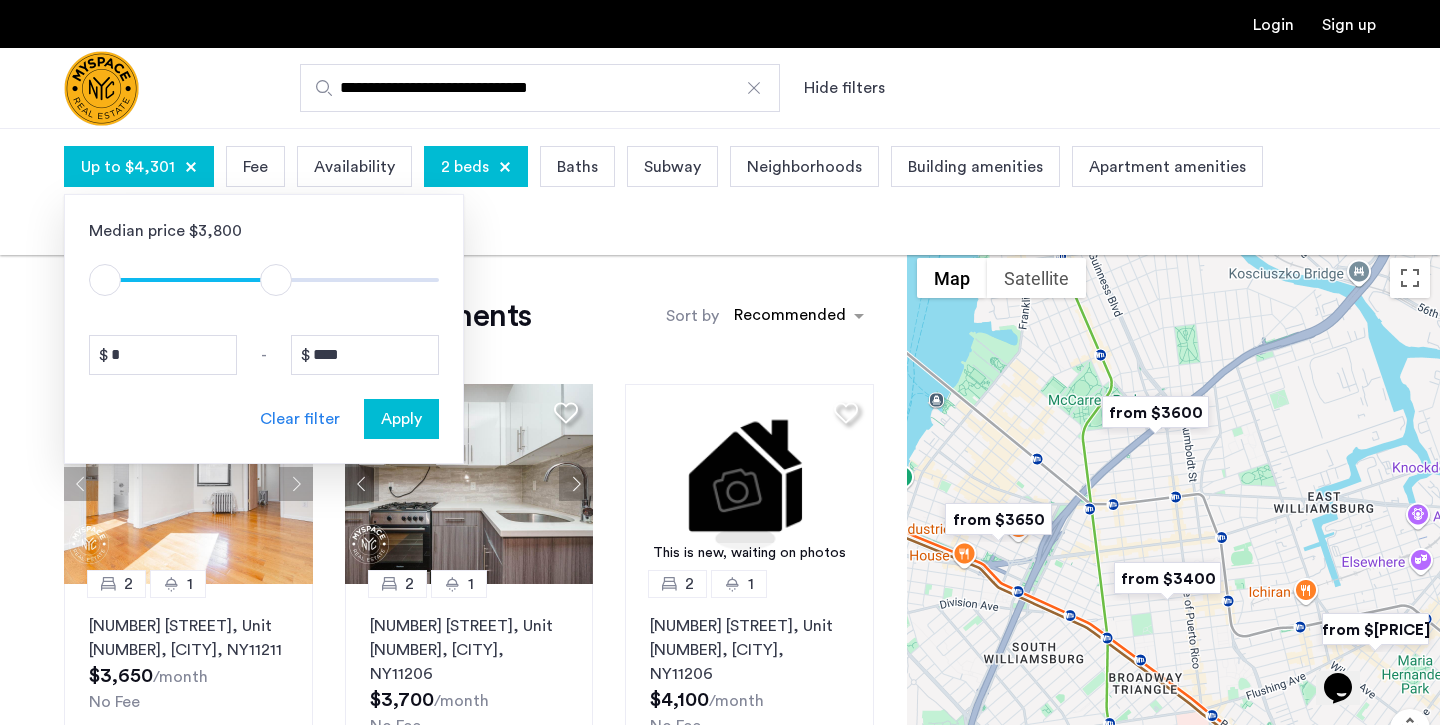 click at bounding box center [276, 280] 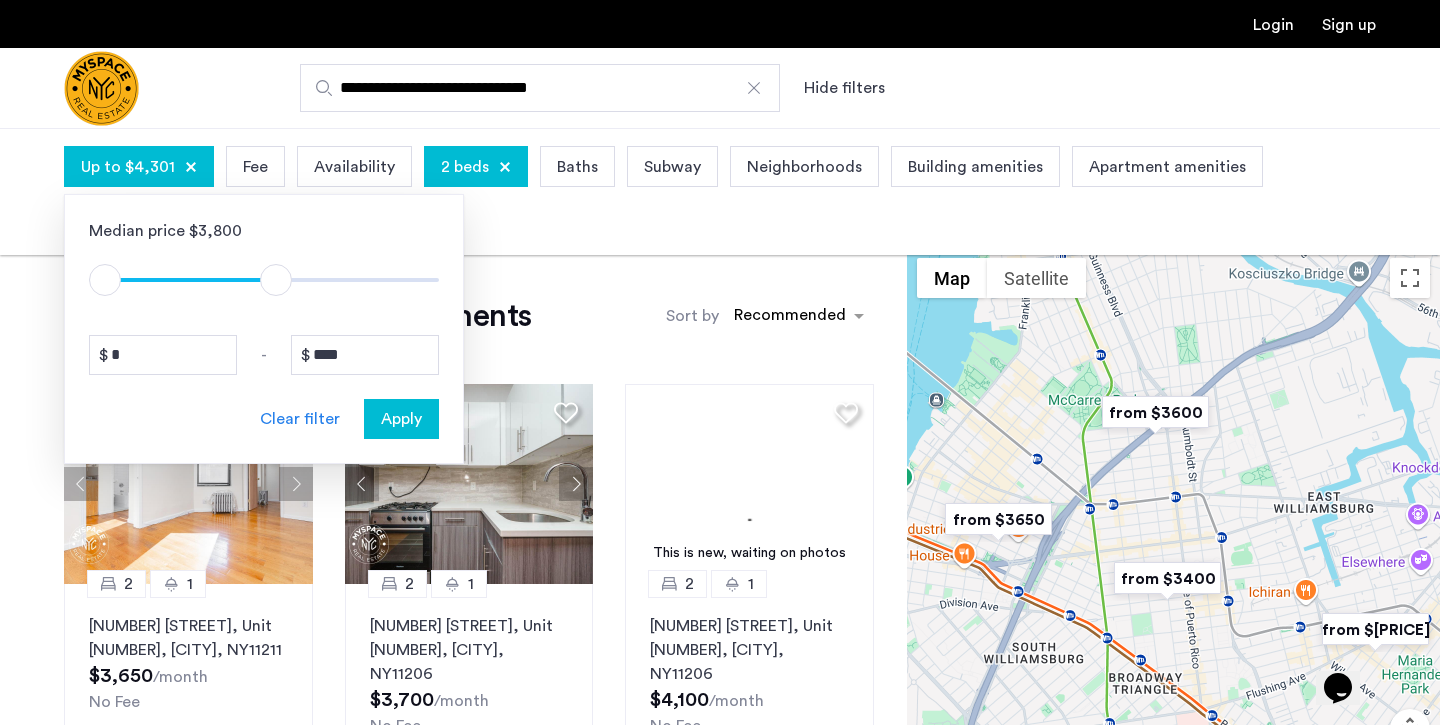 click on "Apply" at bounding box center [401, 419] 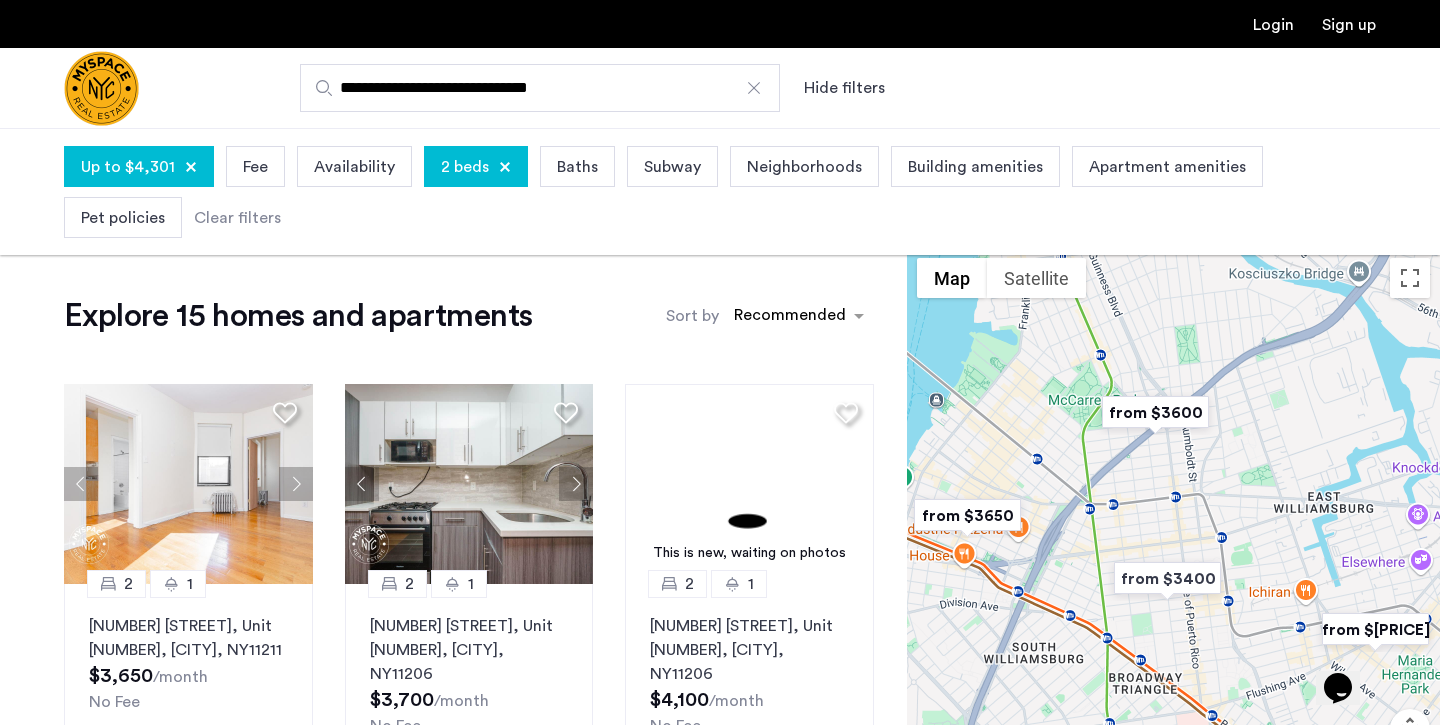 click at bounding box center (1155, 412) 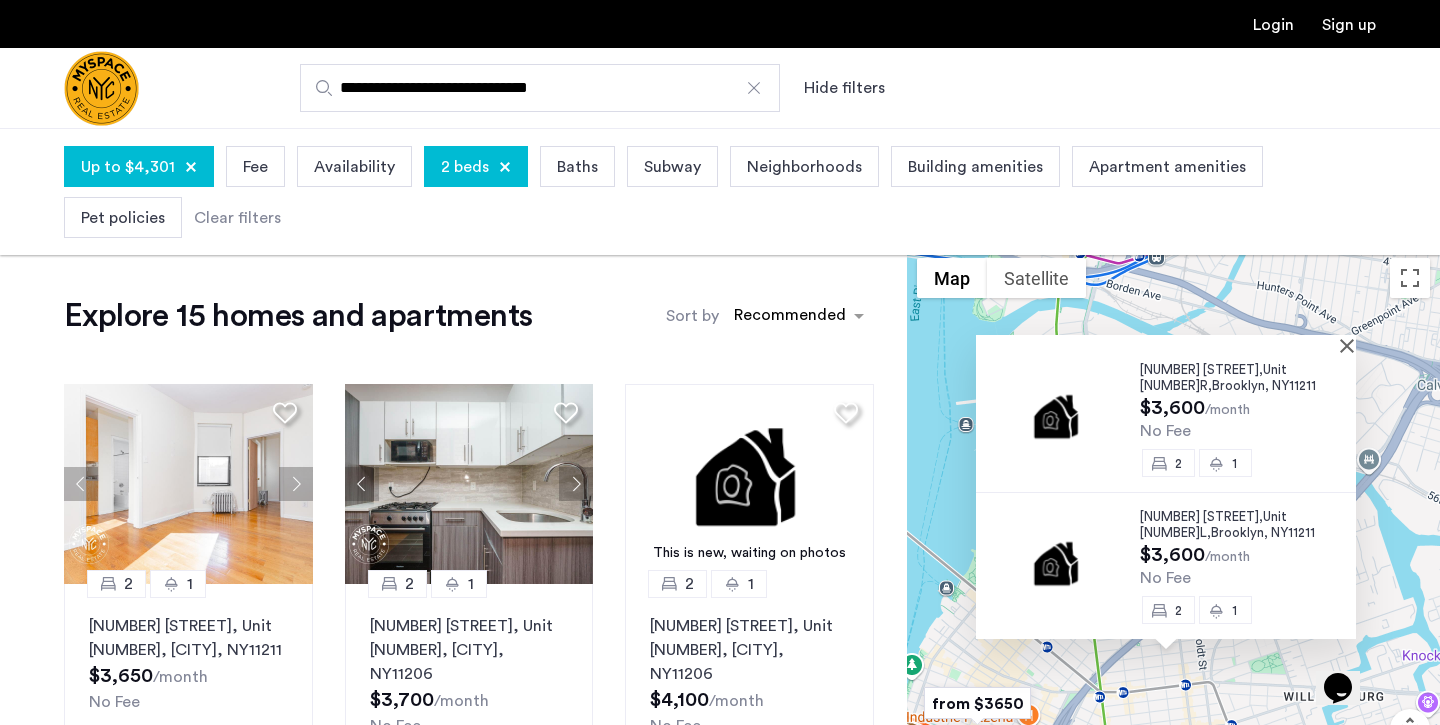 scroll, scrollTop: 8, scrollLeft: 0, axis: vertical 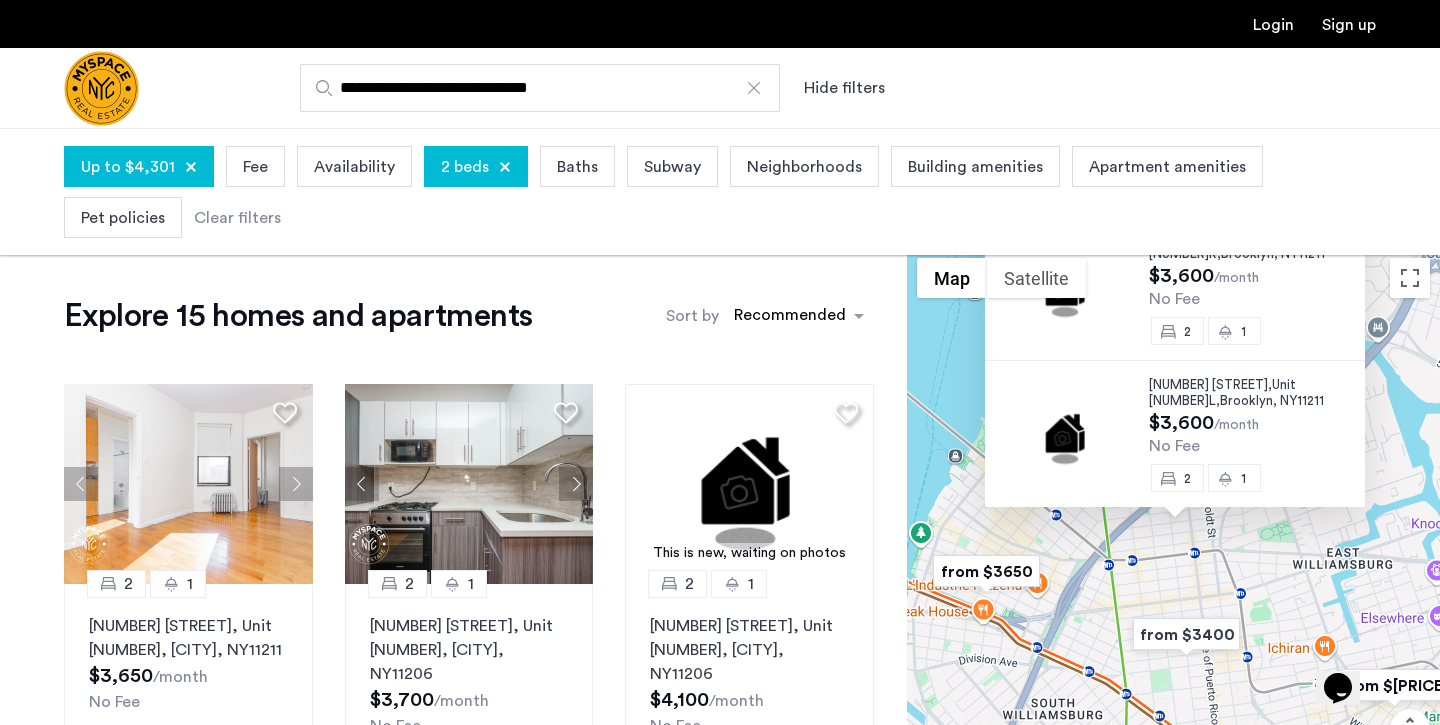 drag, startPoint x: 1070, startPoint y: 678, endPoint x: 1078, endPoint y: 544, distance: 134.23859 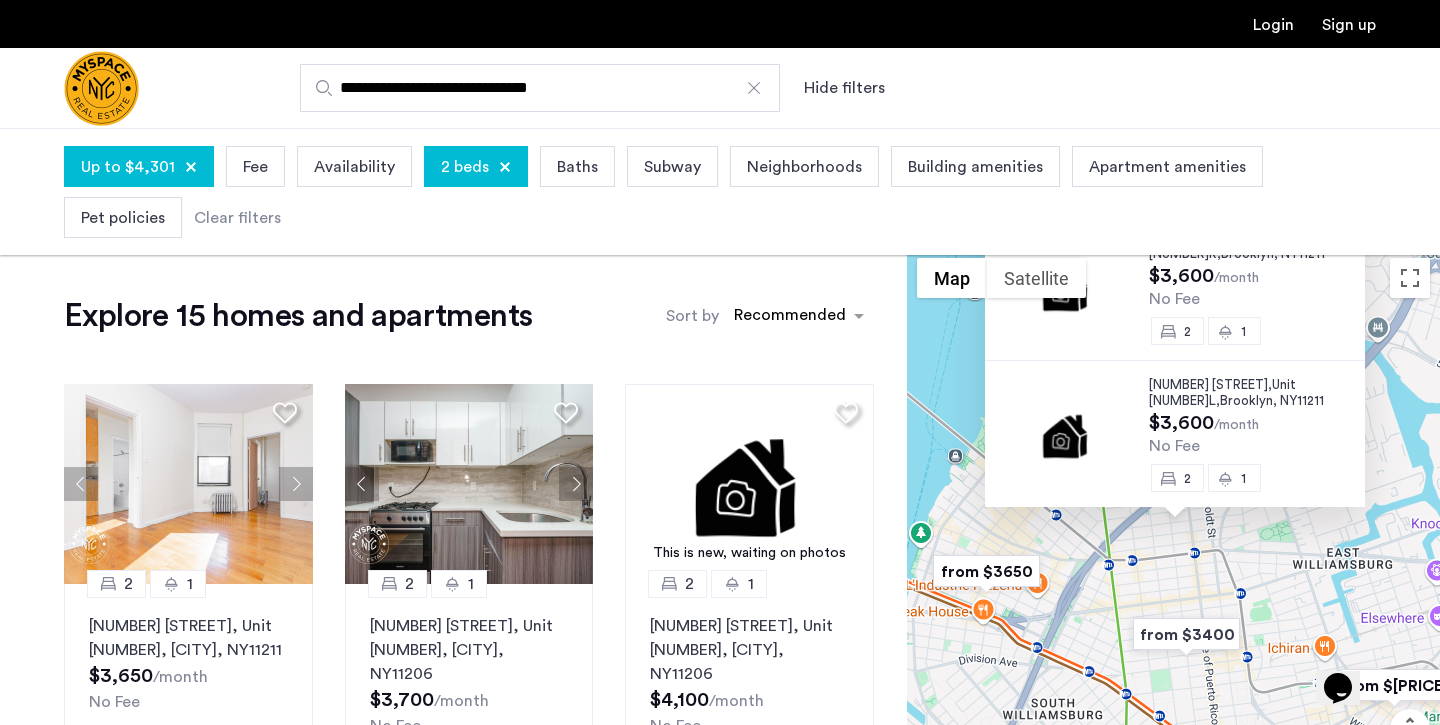 click on "140 Richardson Street,  Unit 2R,  Brooklyn , NY  11211 $3,600  /month No Fee 2 1 140 Richardson Street,  Unit 2L,  Brooklyn , NY  11211 $3,600  /month No Fee 2 1" at bounding box center (1173, 546) 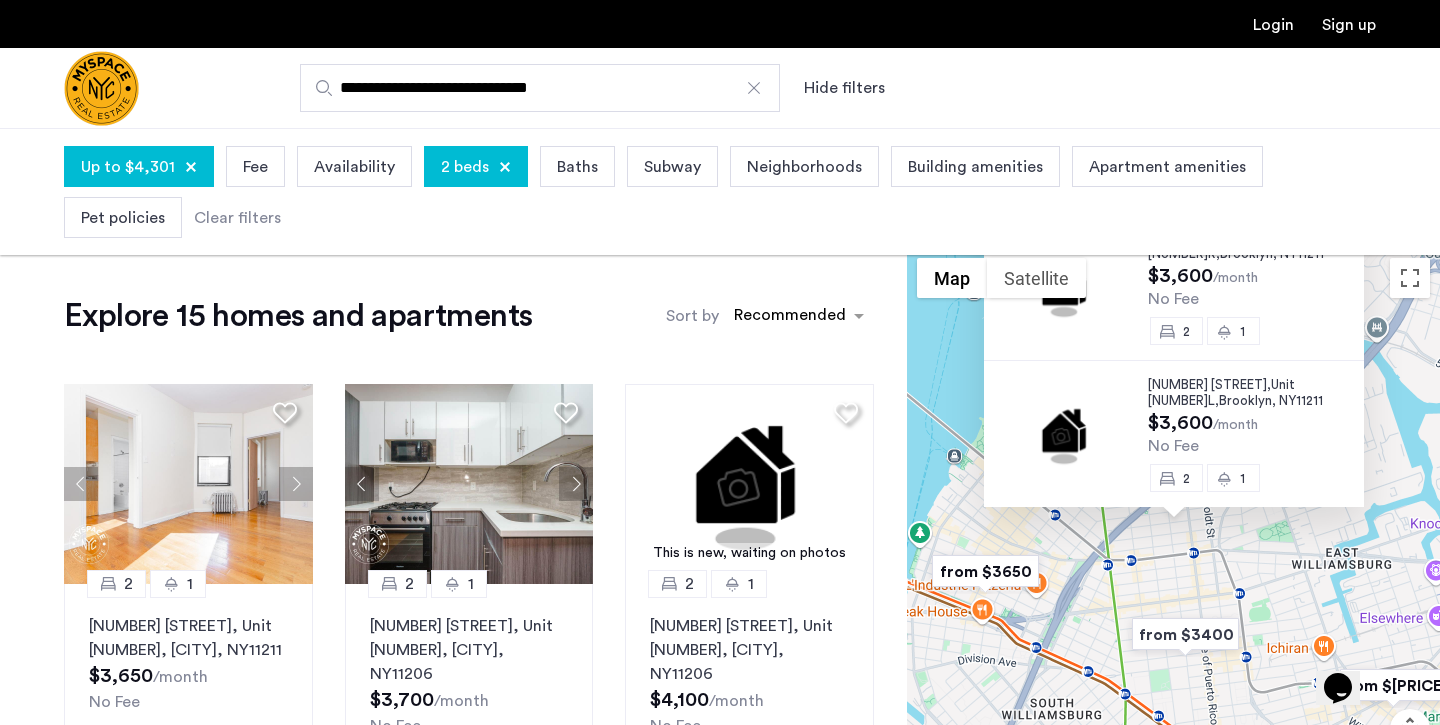 click at bounding box center [985, 571] 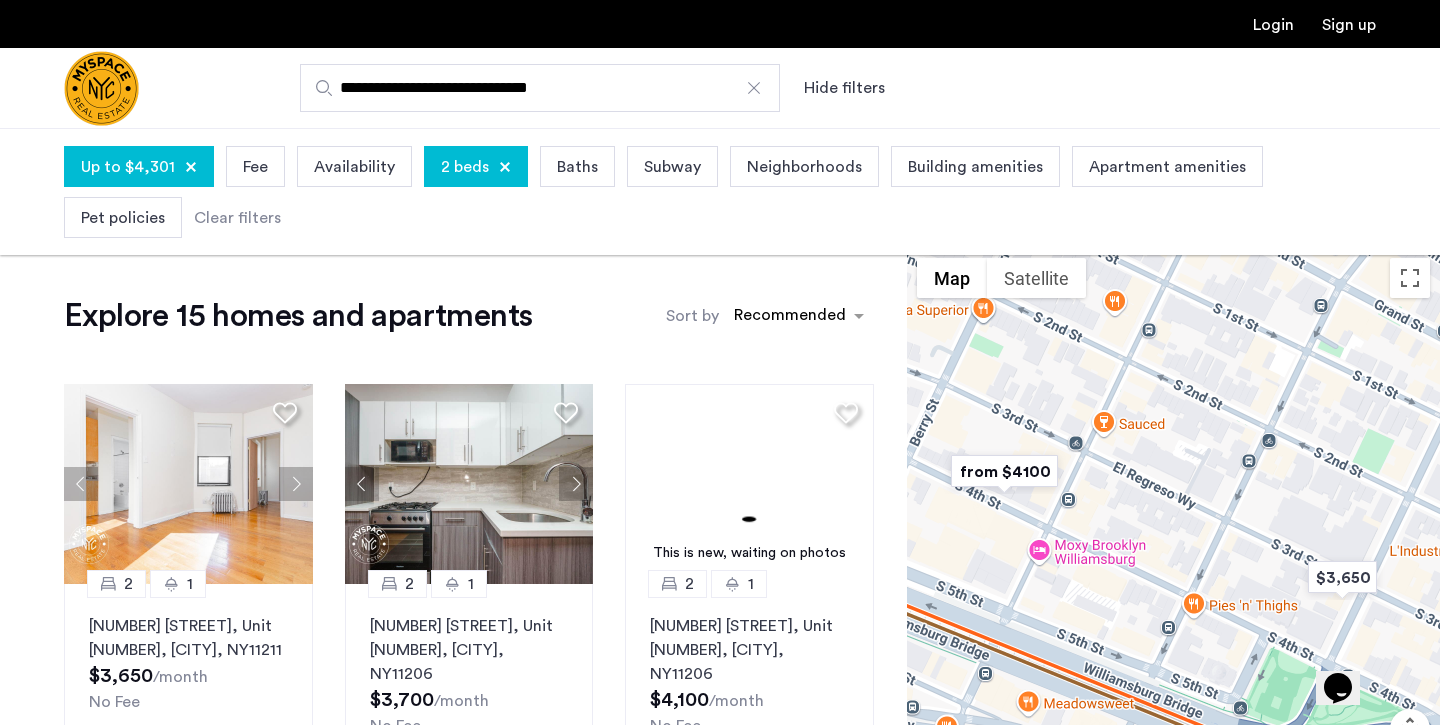 click at bounding box center (1004, 471) 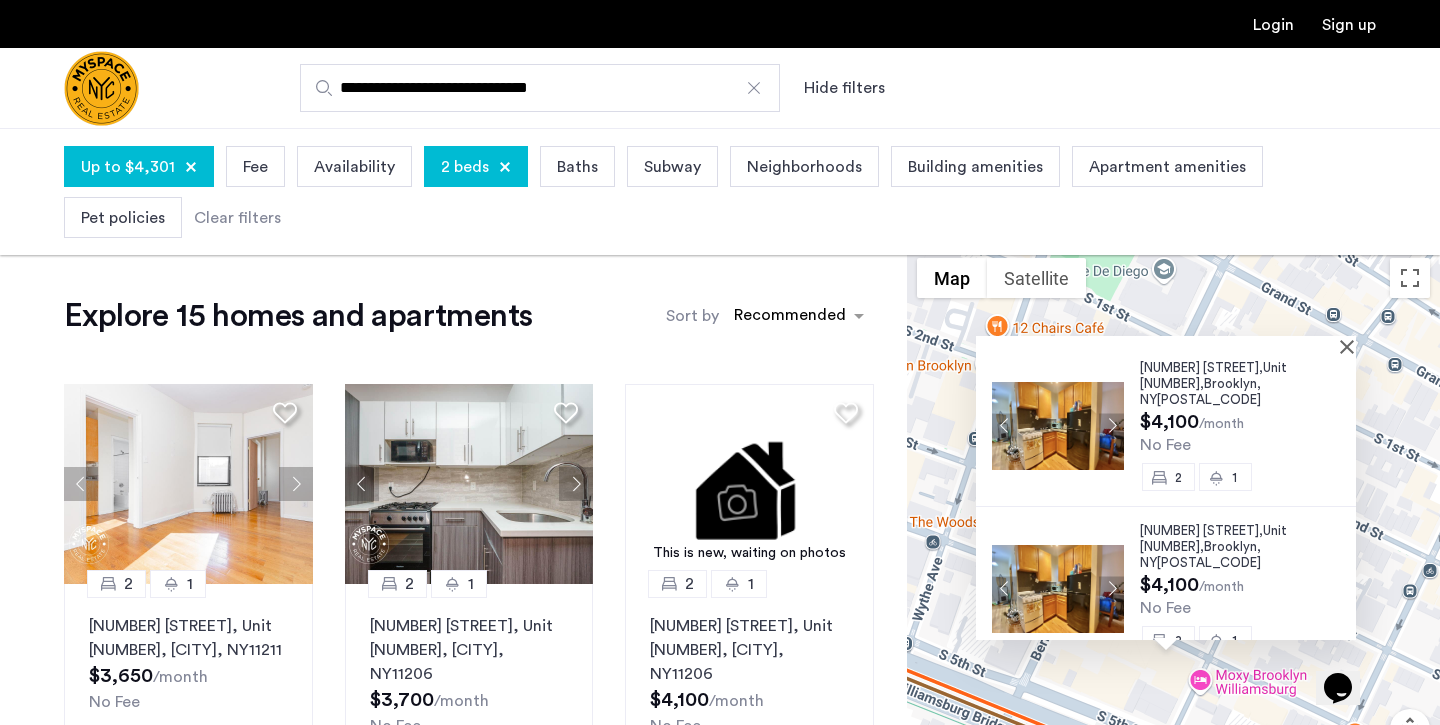 scroll, scrollTop: 0, scrollLeft: 0, axis: both 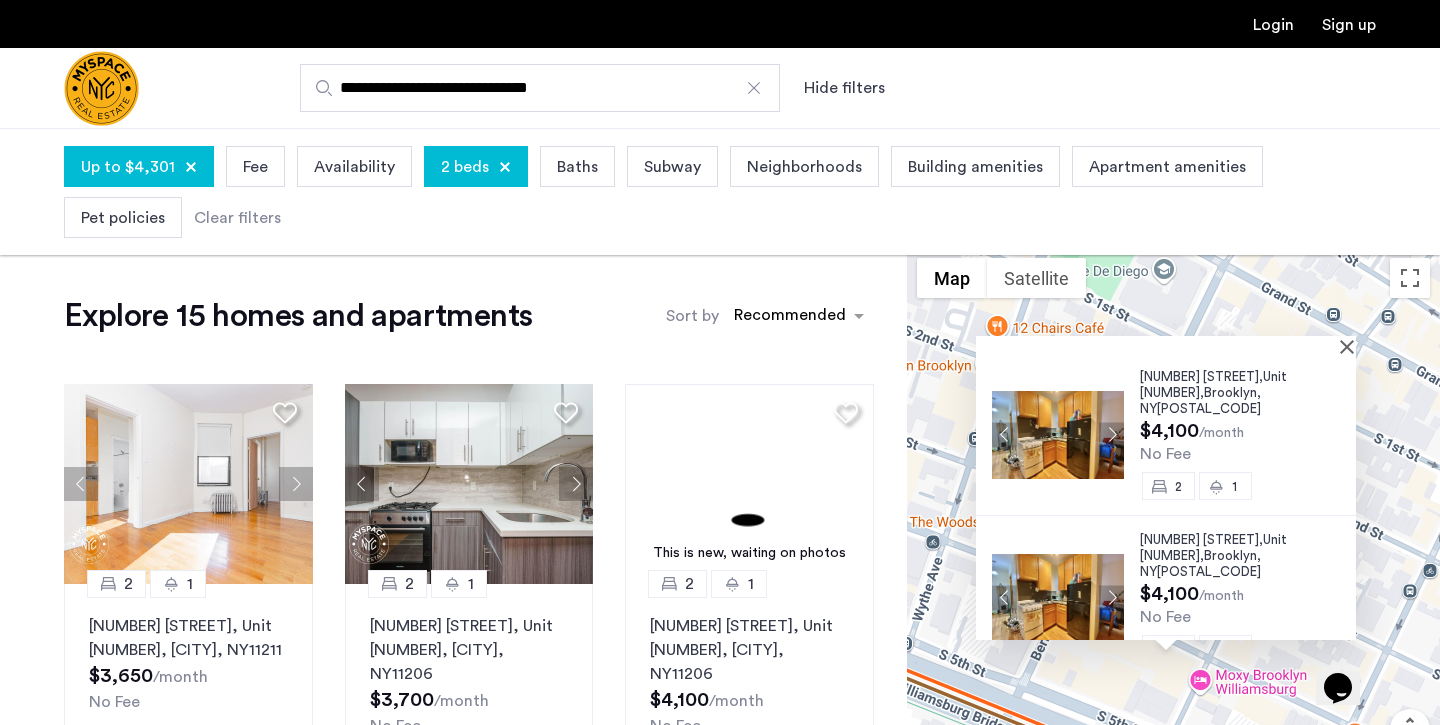 click on "117 S 4th St,  Unit 27,  Brooklyn , NY  11249 $4,100  /month No Fee 2 1 117 S 4th St,  Unit 21,  Brooklyn , NY  11249 $4,100  /month No Fee 2 1" at bounding box center (1173, 546) 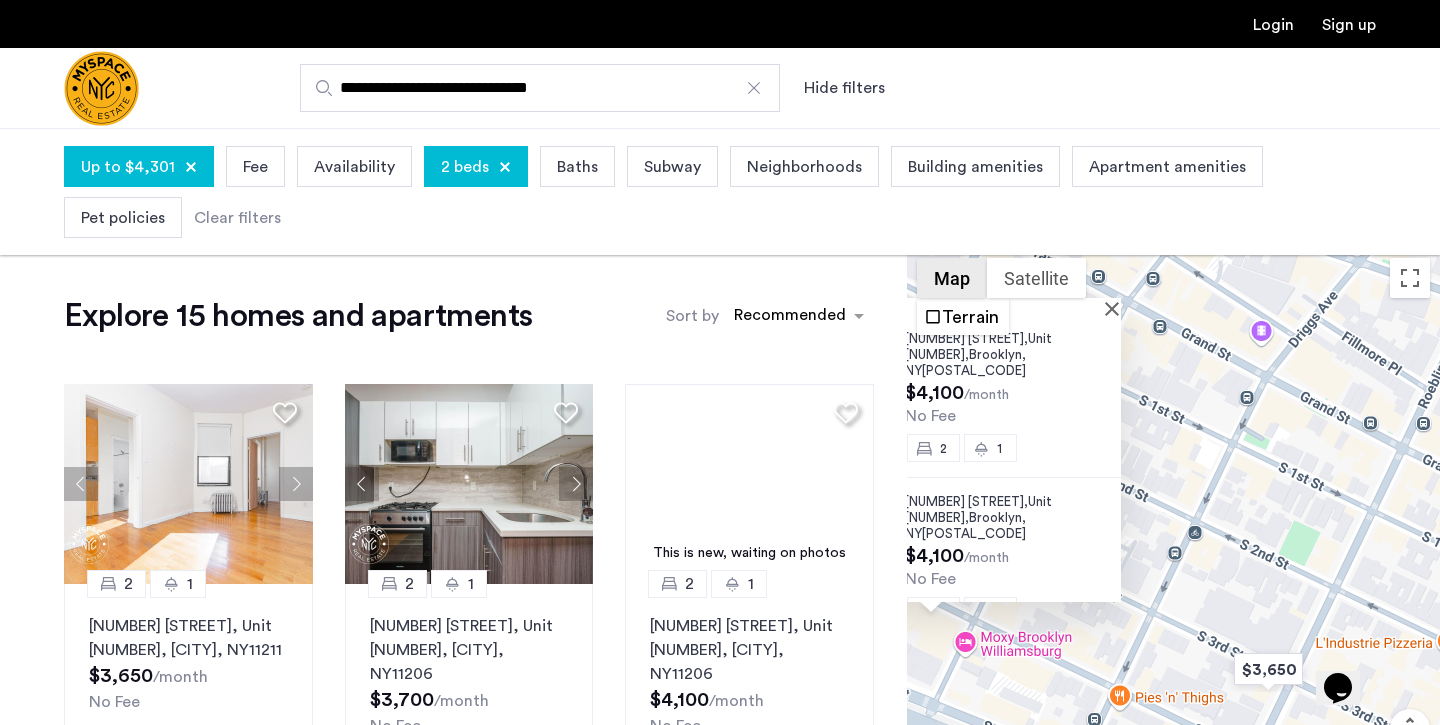 drag, startPoint x: 1221, startPoint y: 331, endPoint x: 979, endPoint y: 292, distance: 245.12242 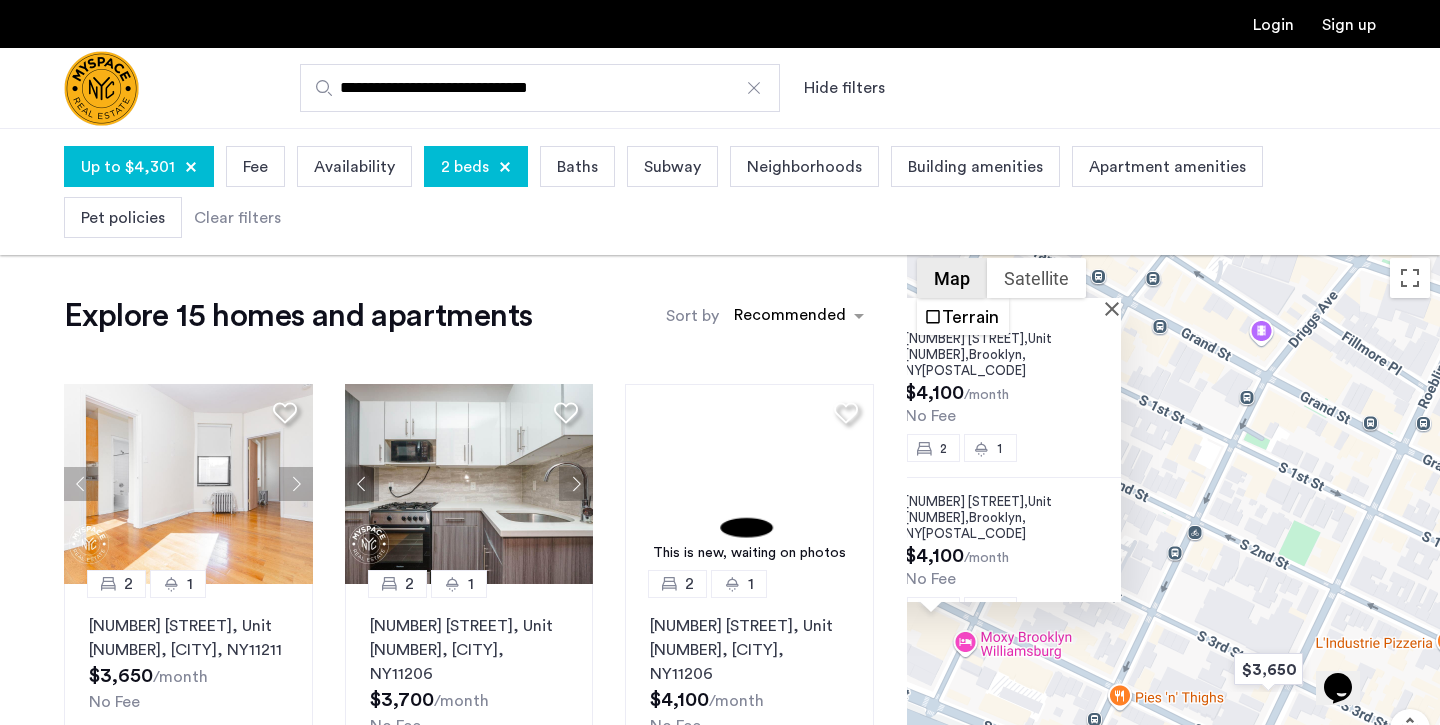click on "$3,650 $3,700 $4,200 $3,597 $3,750 from $3400 from $3800 from $4100 from $3600 $4,100 117 S 4th St,  Unit 27,  Brooklyn , NY  11249 $4,100  /month No Fee 2 1 117 S 4th St,  Unit 21,  Brooklyn , NY  11249 $4,100  /month No Fee 2 1 Map Terrain Satellite Labels Keyboard shortcuts Map Data Map data ©2025 Google Map data ©2025 Google 50 m  Click to toggle between metric and imperial units Terms Report a map error" at bounding box center [1173, 546] 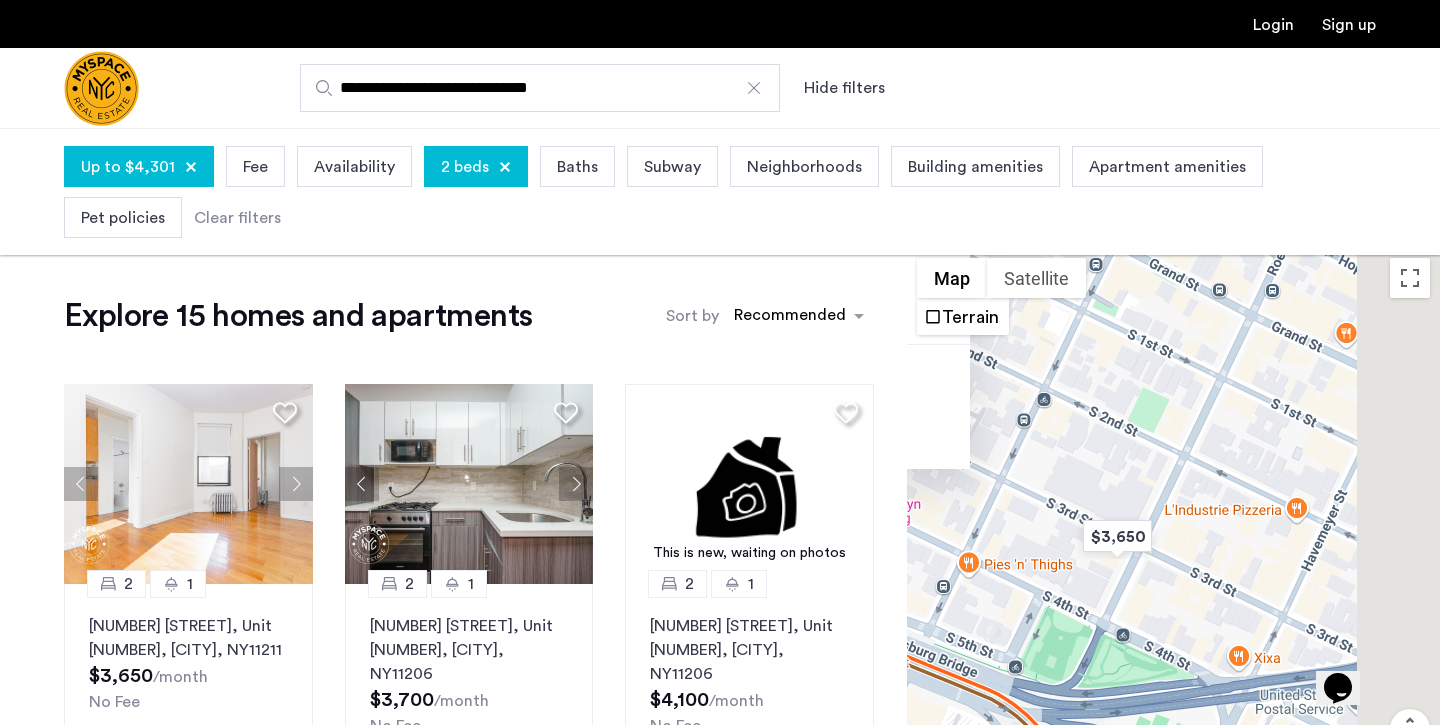 drag, startPoint x: 1275, startPoint y: 498, endPoint x: 1113, endPoint y: 362, distance: 211.51833 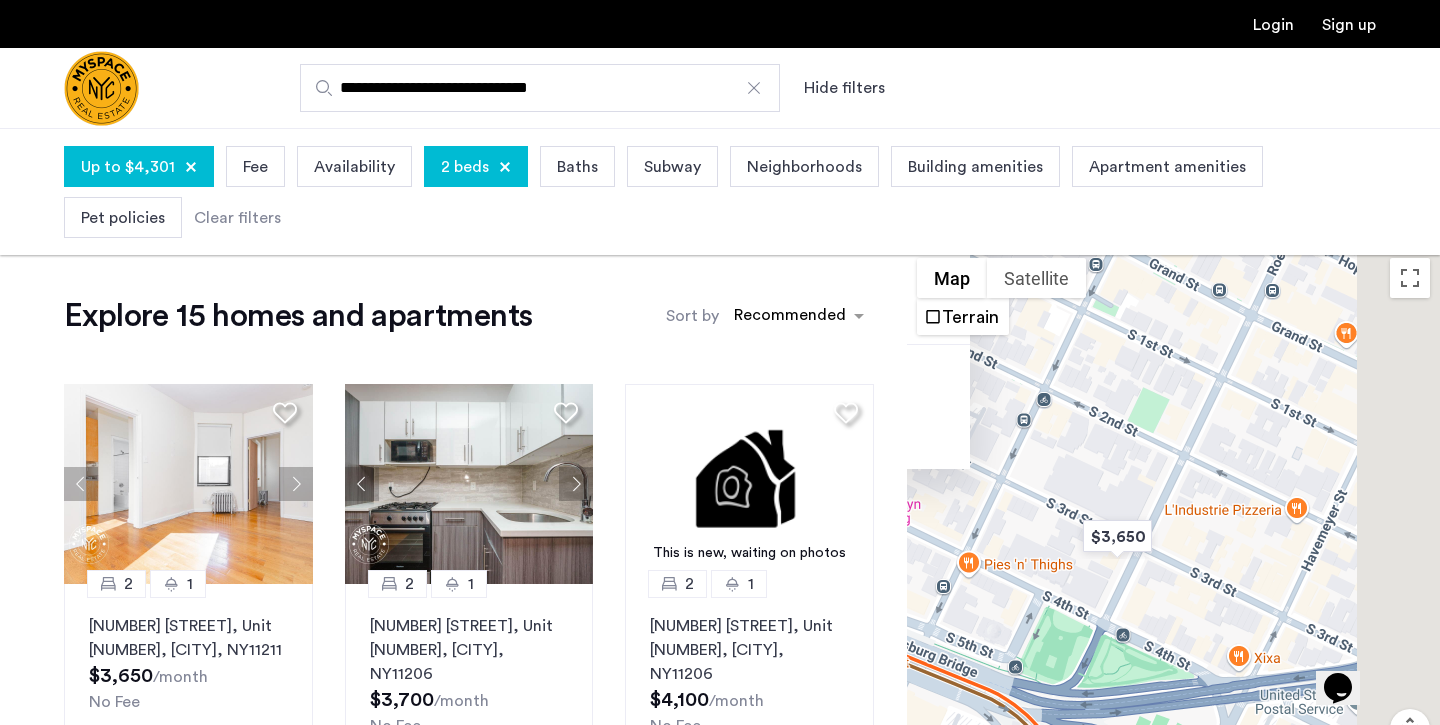 click on "117 S 4th St,  Unit 27,  Brooklyn , NY  11249 $4,100  /month No Fee 2 1 117 S 4th St,  Unit 21,  Brooklyn , NY  11249 $4,100  /month No Fee 2 1" at bounding box center (1173, 546) 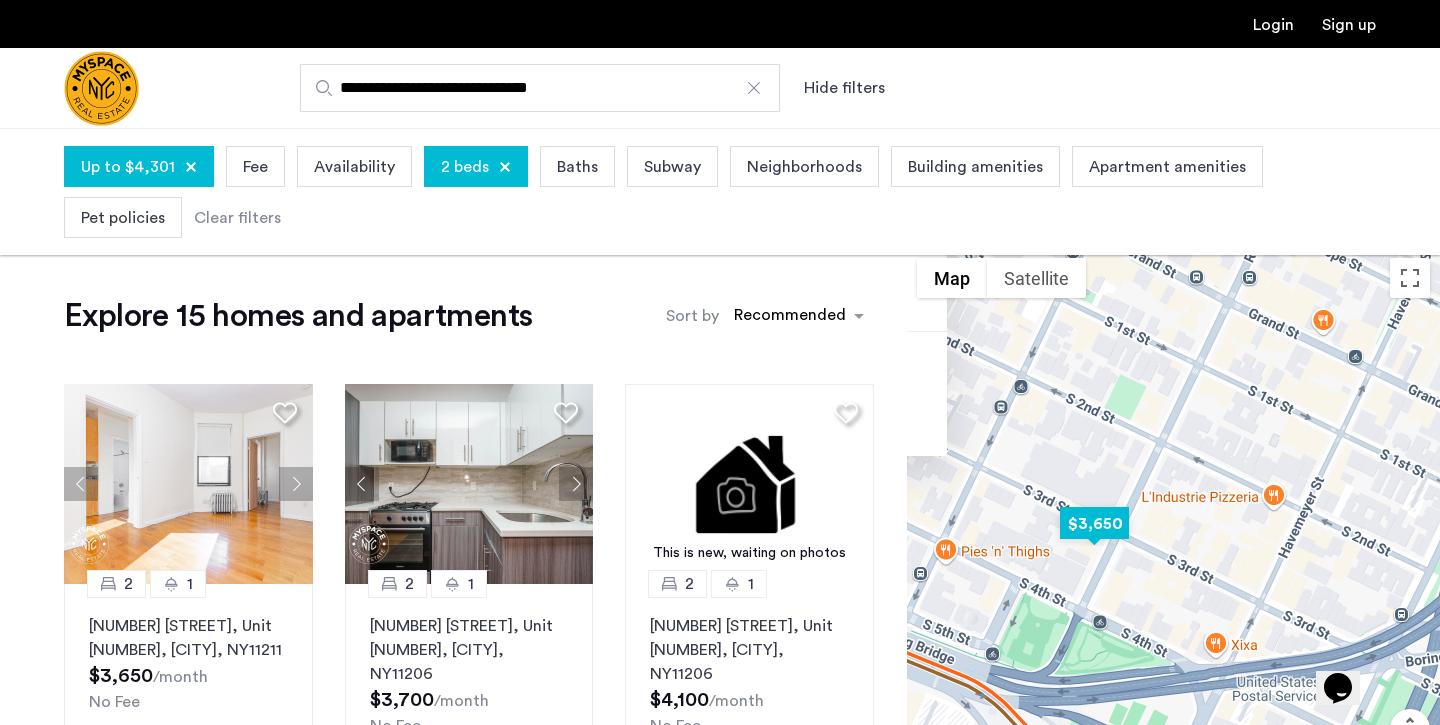 click at bounding box center (1094, 523) 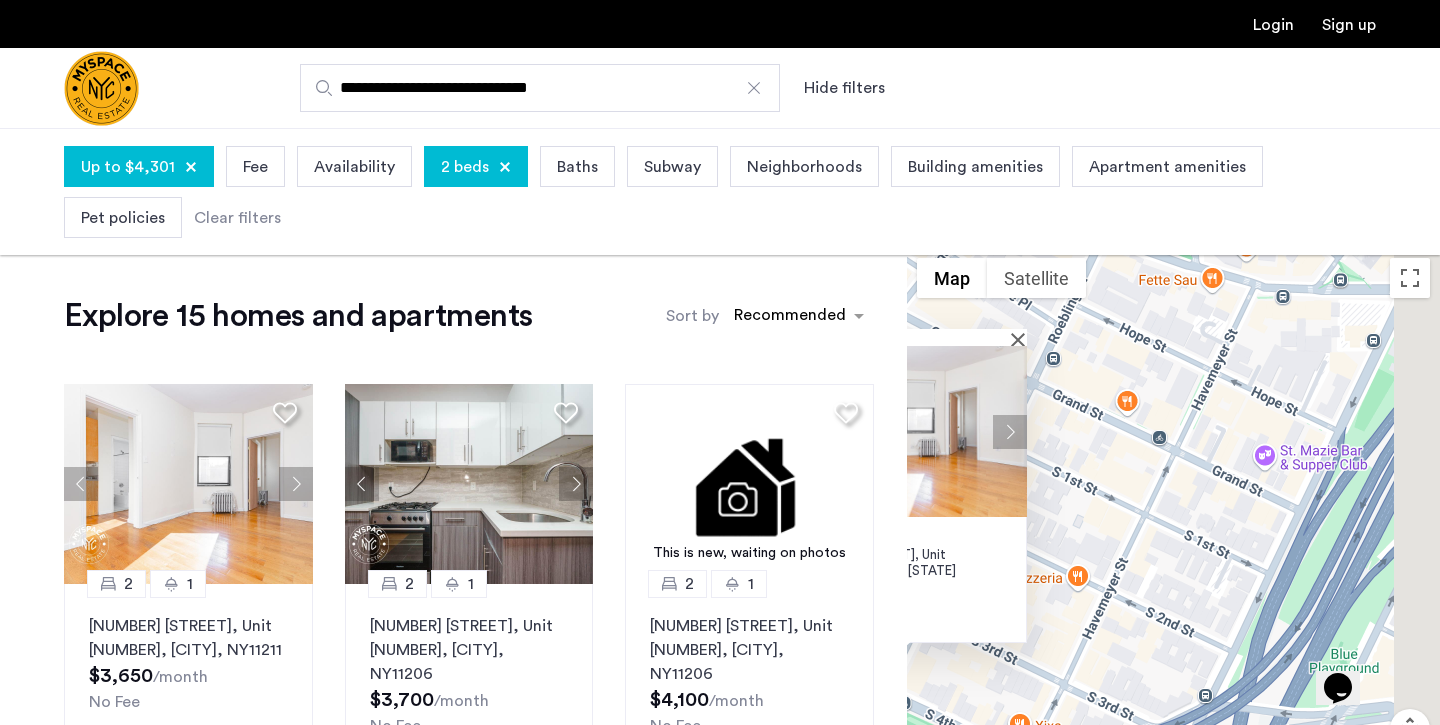 drag, startPoint x: 1377, startPoint y: 479, endPoint x: 1099, endPoint y: 425, distance: 283.19604 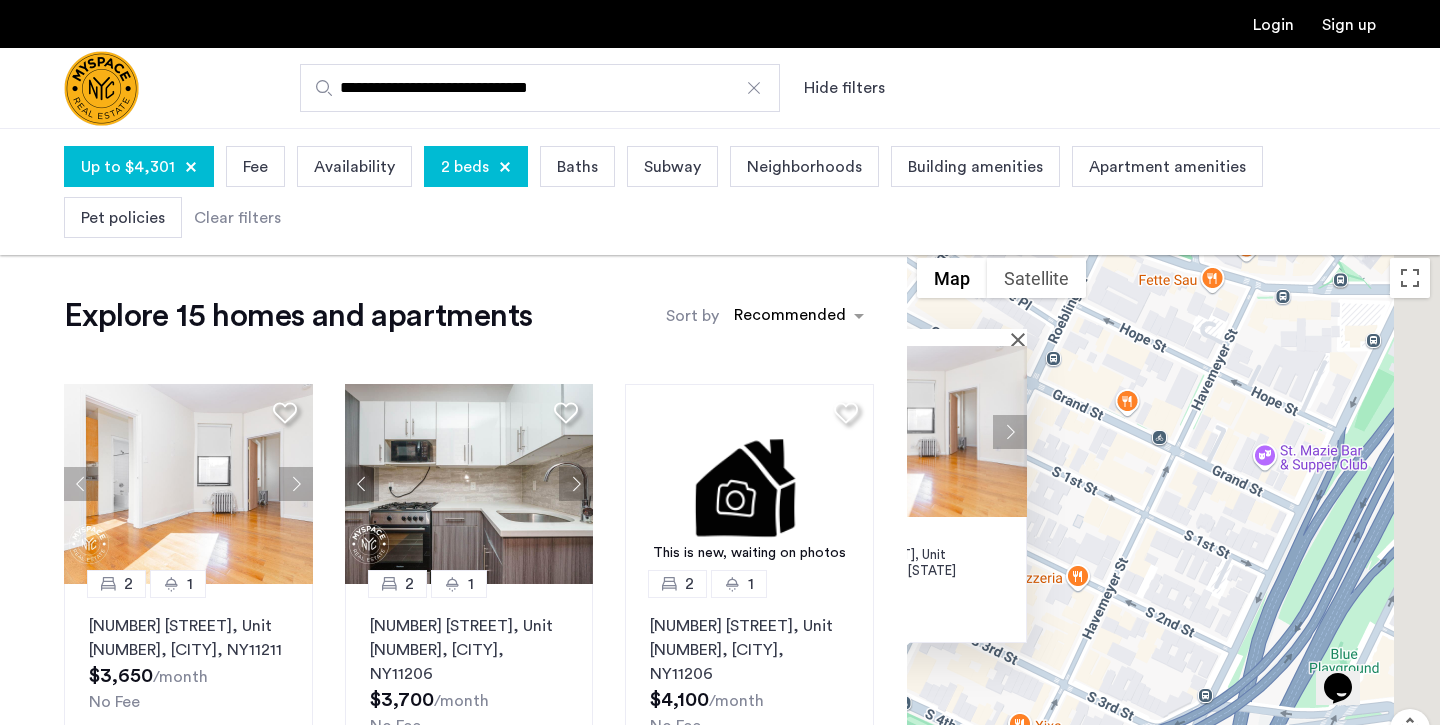 click on "2 1  244 Roebling St, Unit 21, Brooklyn, NY 11211  $3,650  /month No Fee" at bounding box center (1173, 546) 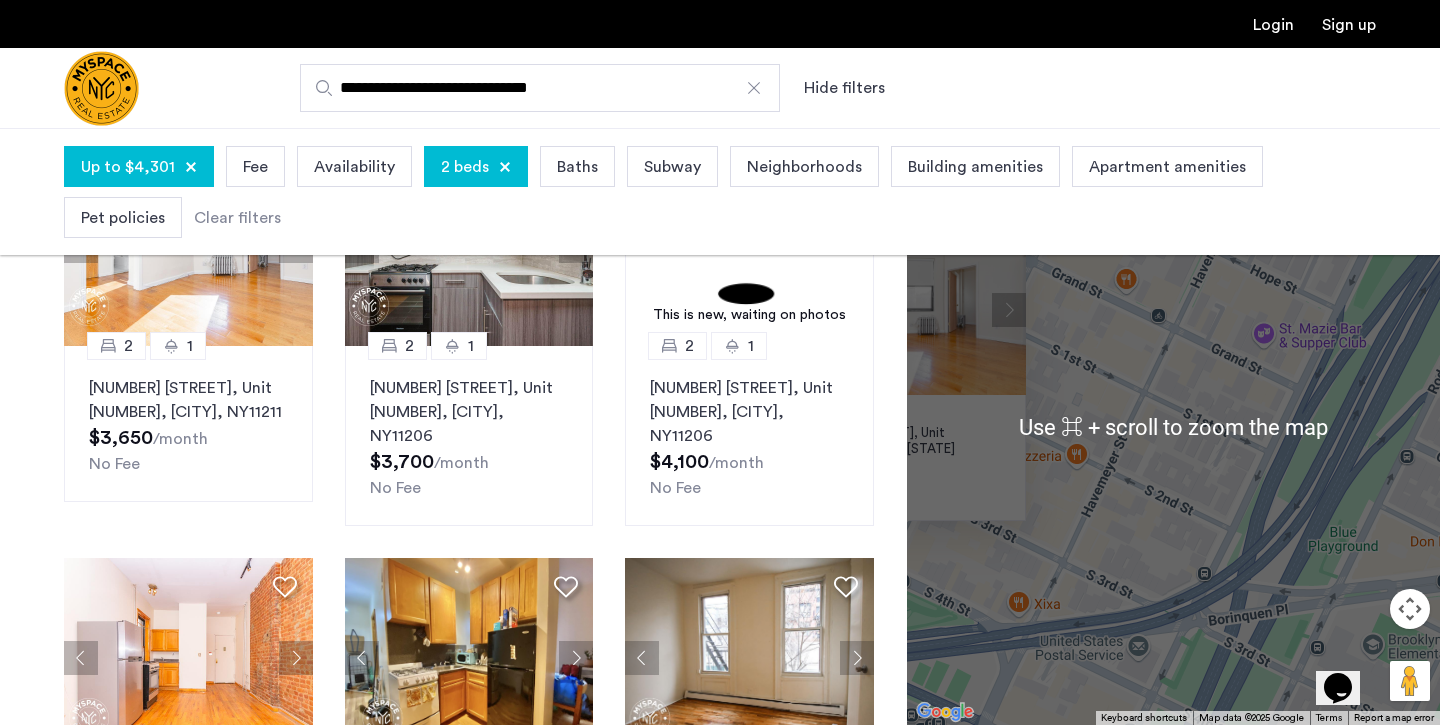 scroll, scrollTop: 235, scrollLeft: 0, axis: vertical 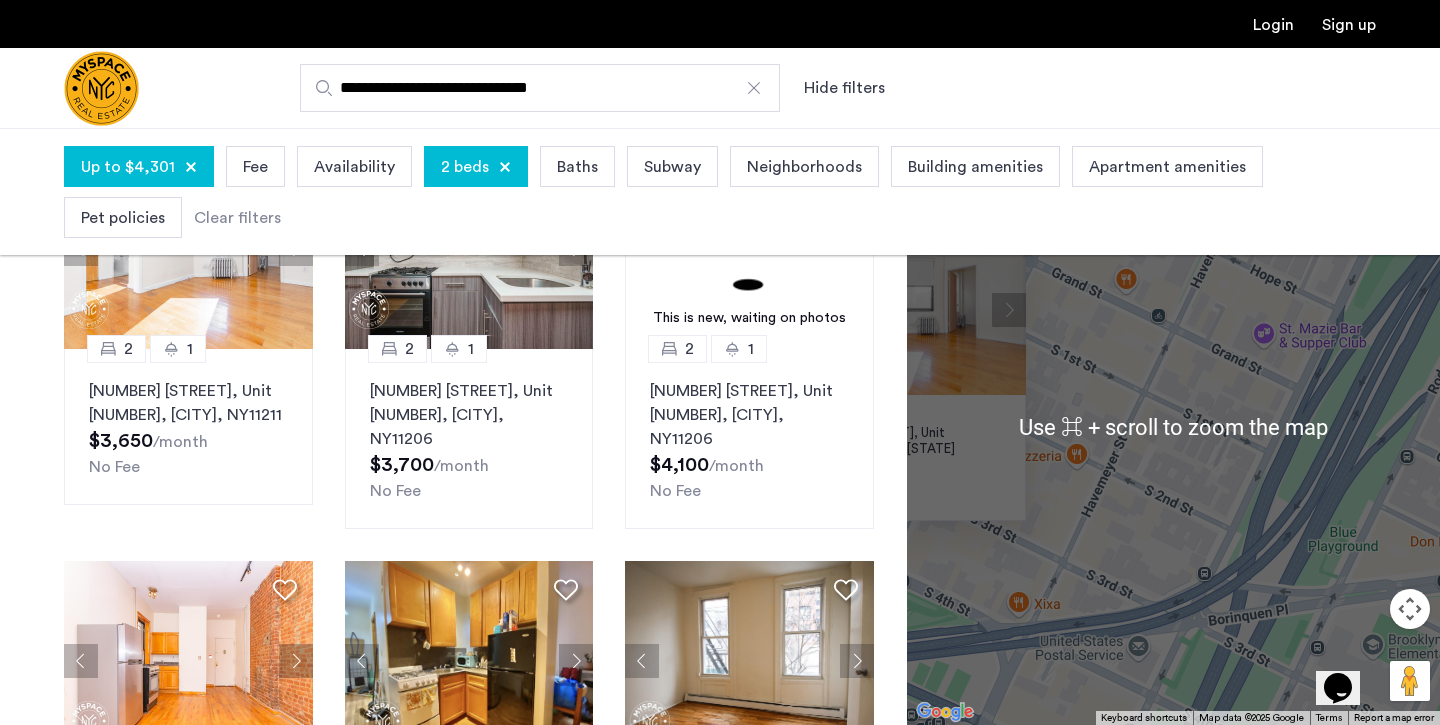 click on "2 1  244 Roebling St, Unit 21, Brooklyn, NY 11211  $3,650  /month No Fee" at bounding box center [1173, 426] 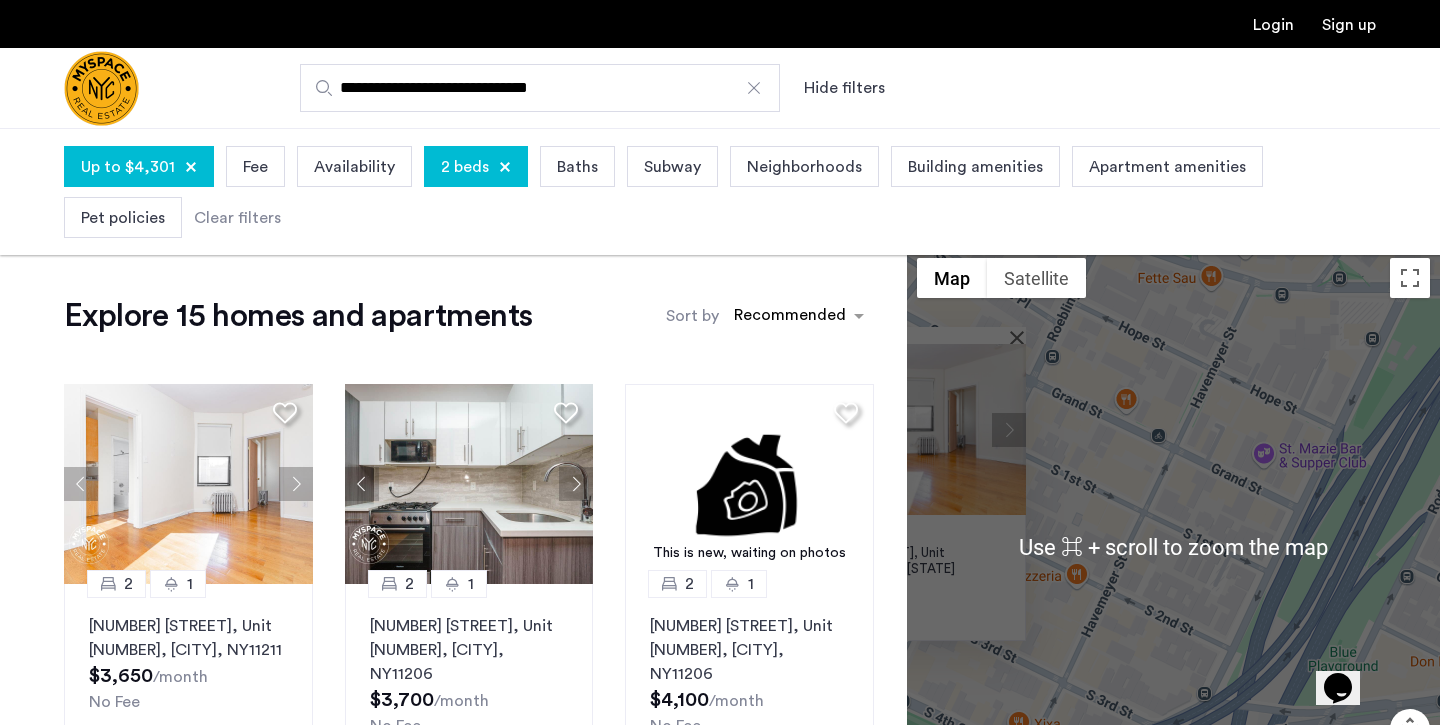 scroll, scrollTop: 0, scrollLeft: 0, axis: both 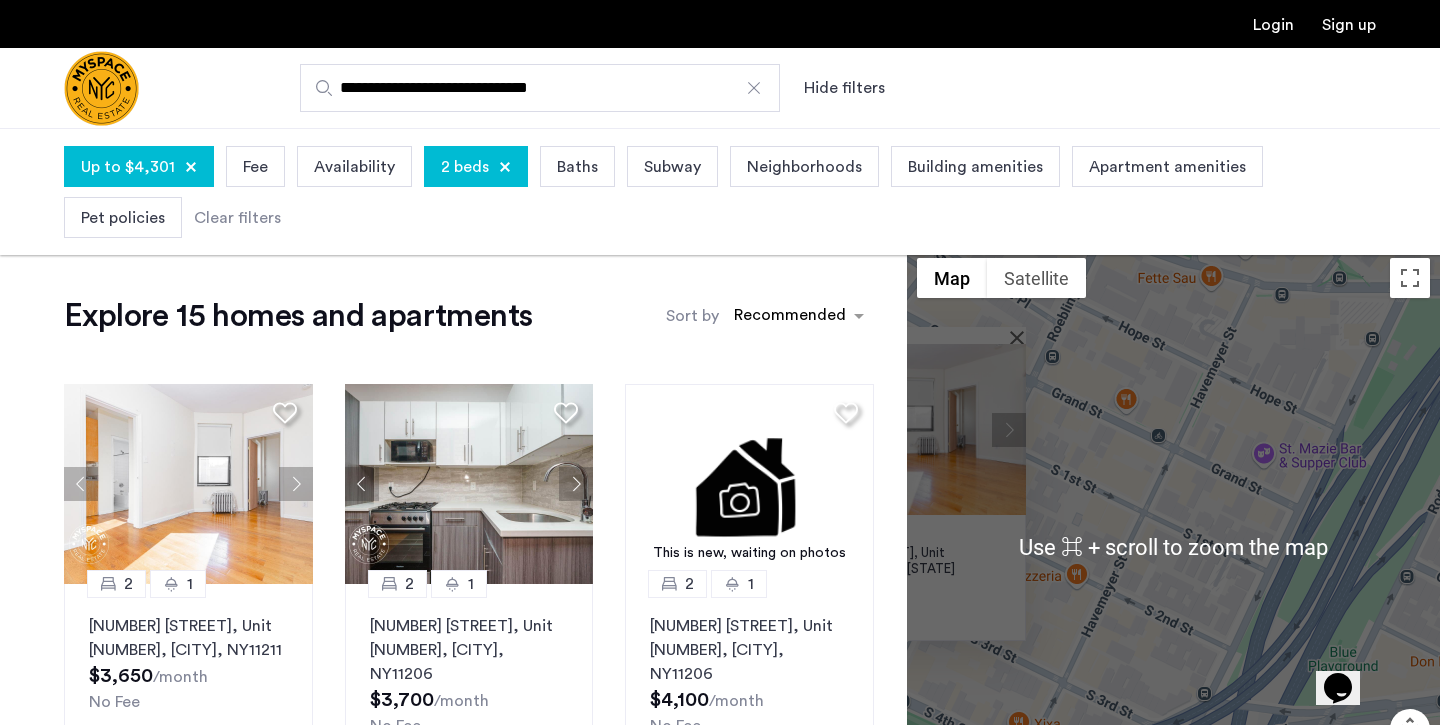click on "2 1  244 Roebling St, Unit 21, Brooklyn, NY 11211  $3,650  /month No Fee" at bounding box center [1173, 546] 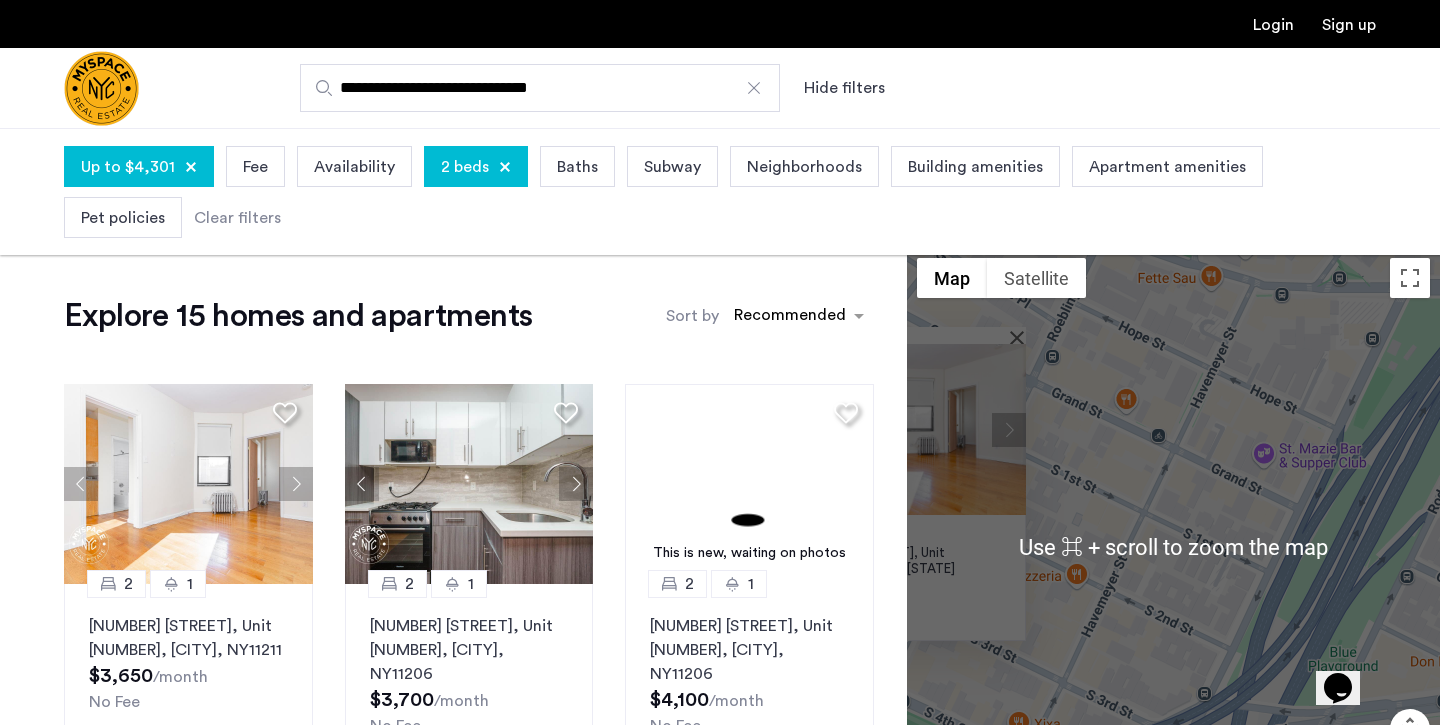 scroll, scrollTop: 0, scrollLeft: 0, axis: both 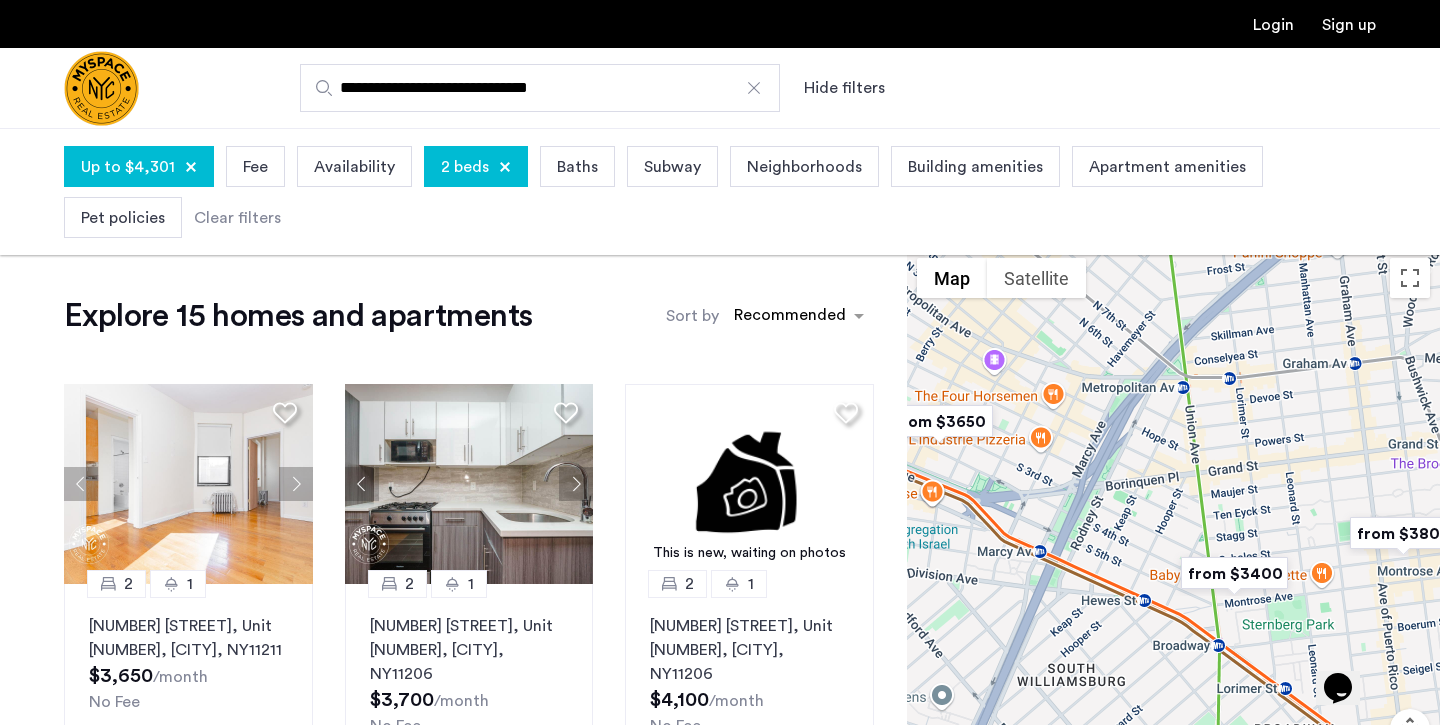 drag, startPoint x: 1371, startPoint y: 543, endPoint x: 1078, endPoint y: 437, distance: 311.58466 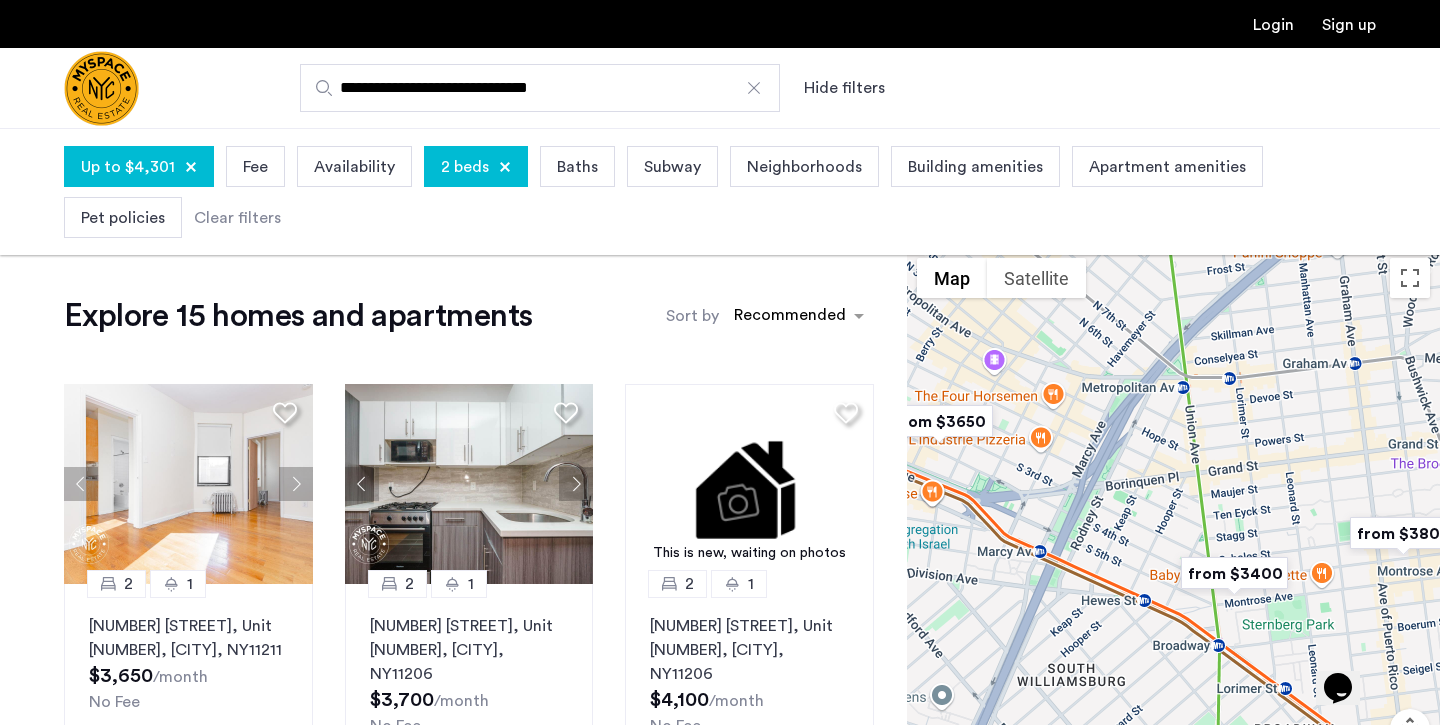 click at bounding box center [1173, 546] 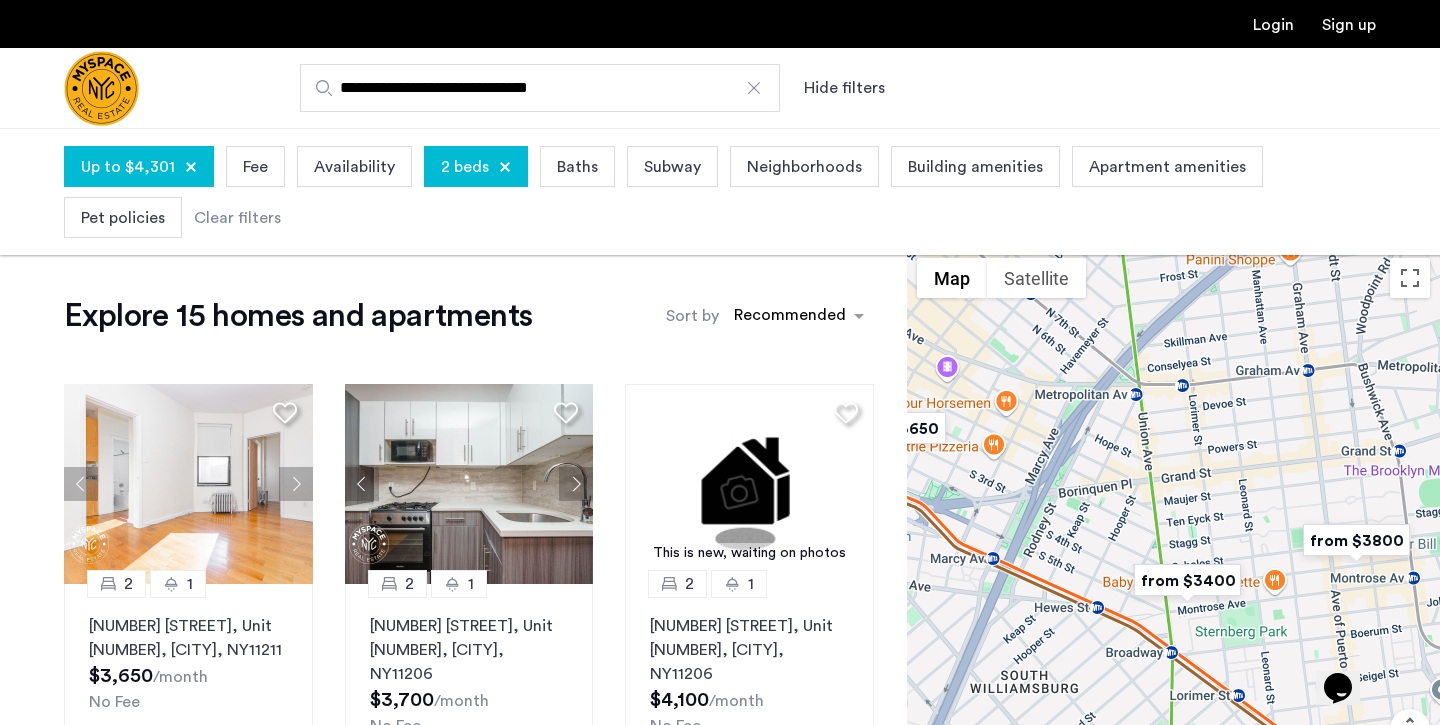 click at bounding box center (1187, 580) 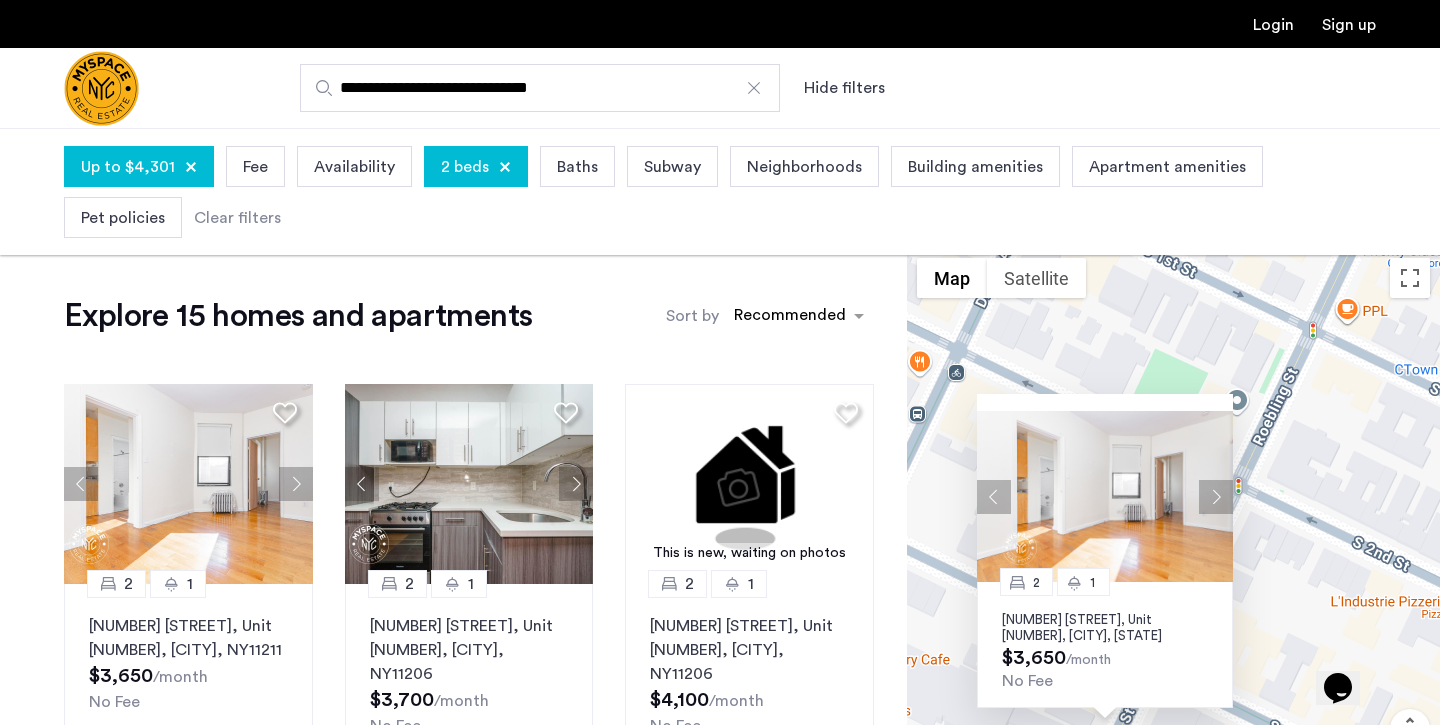 click on "2 1  244 Roebling St, Unit 21, Brooklyn, NY 11211  $3,650  /month No Fee" at bounding box center (1173, 546) 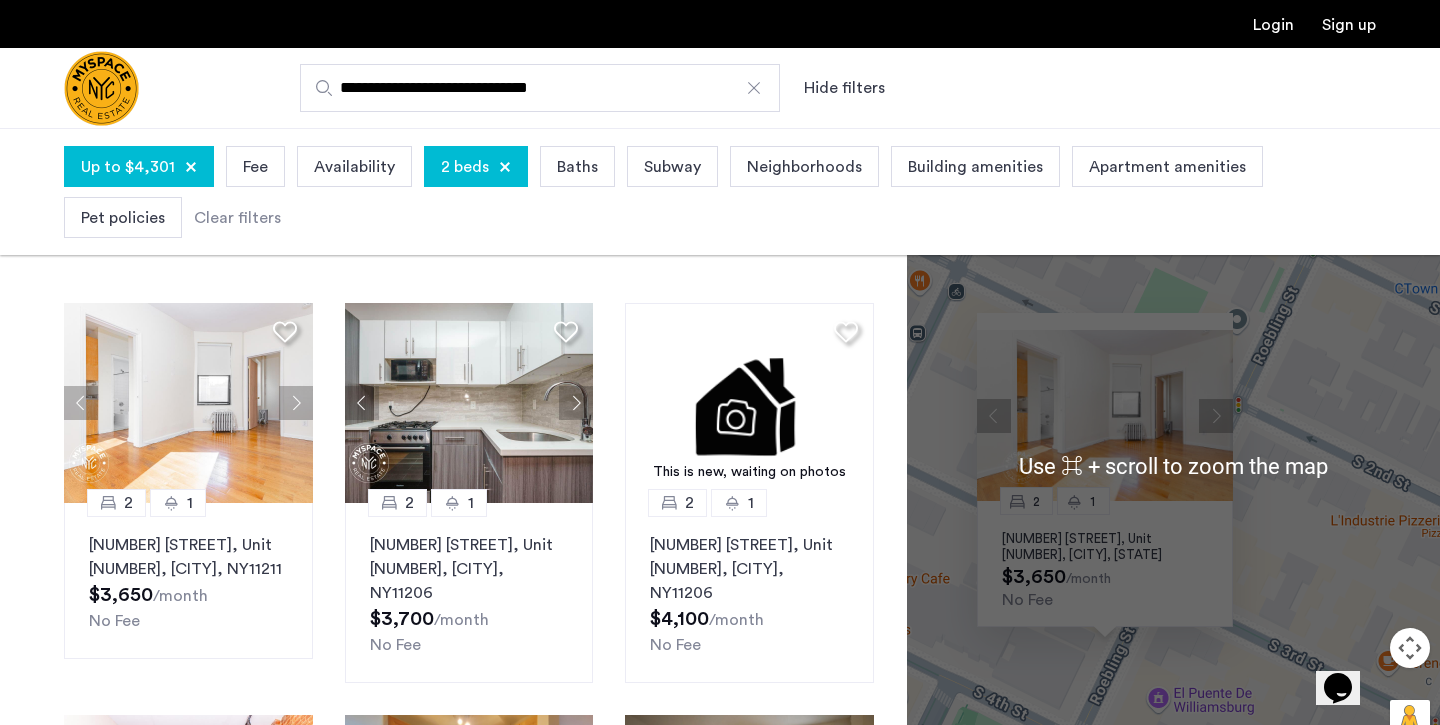 scroll, scrollTop: 81, scrollLeft: 0, axis: vertical 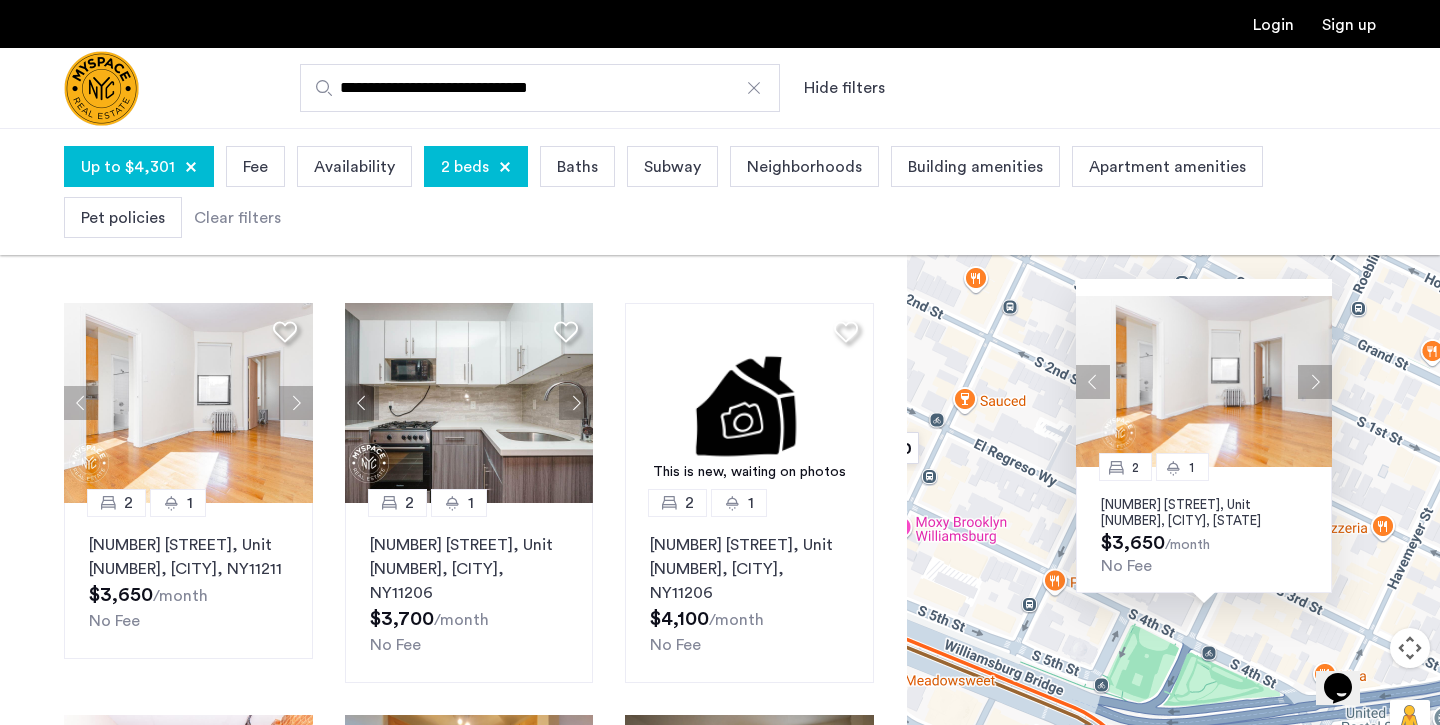 click on "2 1  244 Roebling St, Unit 21, Brooklyn, NY 11211  $3,650  /month No Fee" at bounding box center (1173, 465) 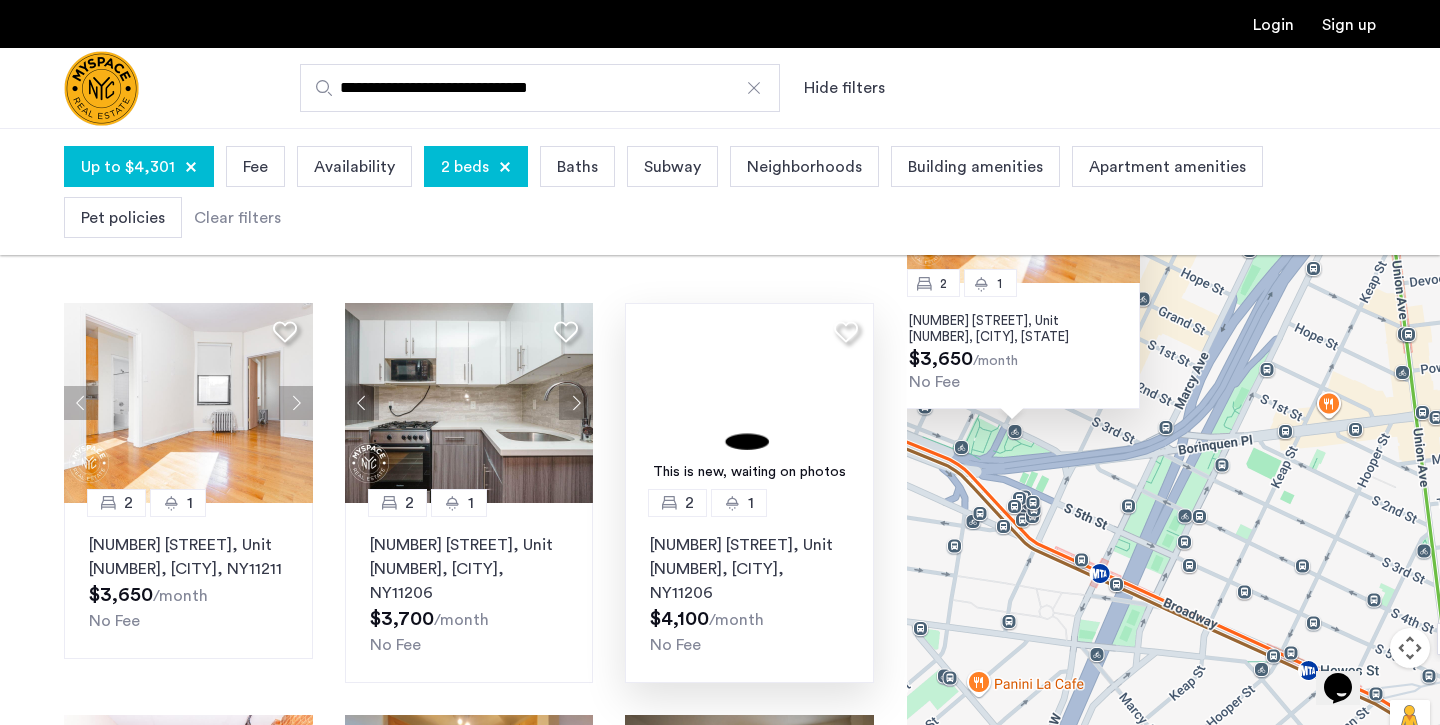 drag, startPoint x: 1250, startPoint y: 582, endPoint x: 832, endPoint y: 515, distance: 423.33557 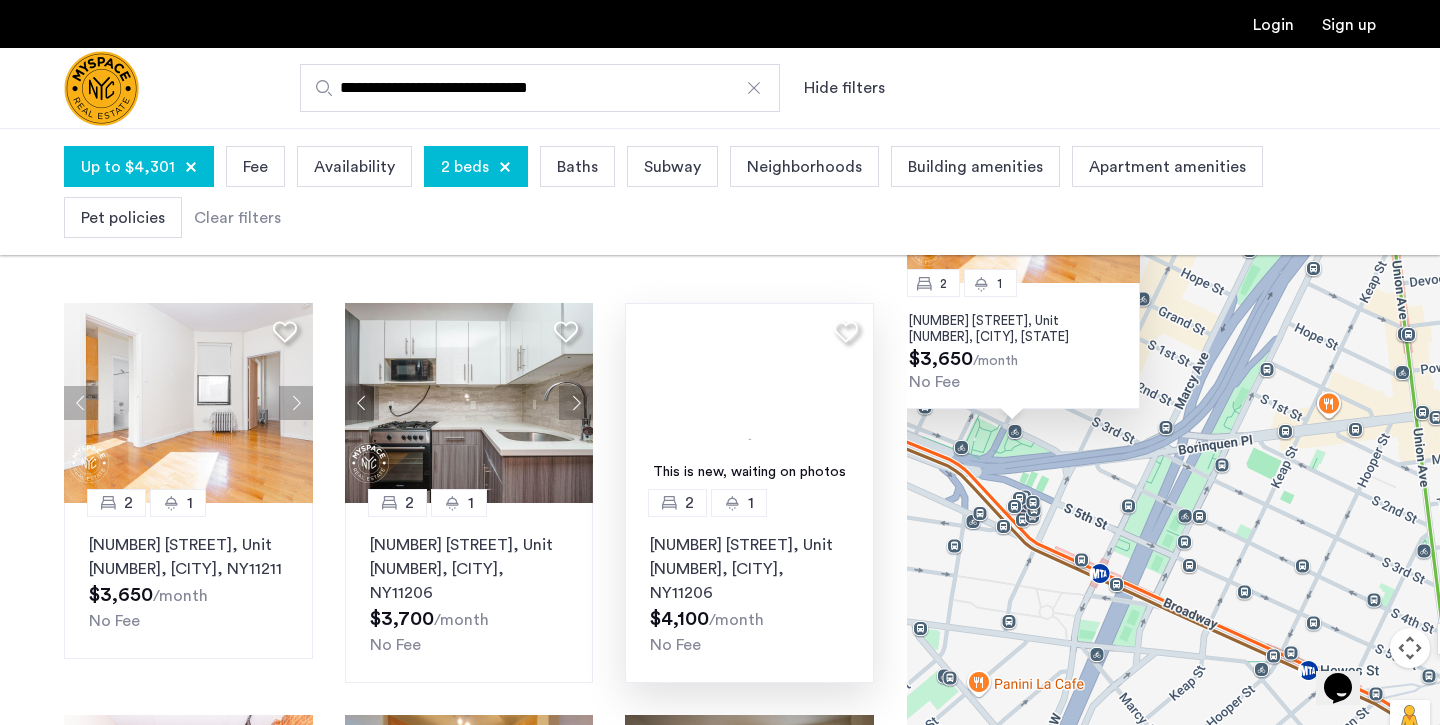 click on "Explore 15 homes and apartments  Sort by Recommended 2 1 244 Roebling St, Unit 21, Brooklyn , NY  11211  $3,650  /month No Fee 2 1 31 Montrose Ave, Unit 2L, Brooklyn , NY  11206  $3,700  /month No Fee This is new, waiting on photos 2 1 137 Manhattan Ave, Unit 1B, Brooklyn , NY  11206  $4,100  /month No Fee 2 1 206 Scholes St, Unit 18, Brooklyn , NY  11206  $3,800  /month No Fee 2 1 117 S 4th St, Unit 27, Brooklyn , NY  11249  $4,100  /month No Fee 2 1 33 Montrose Ave, Unit 3L, Brooklyn , NY  11206  $3,400  /month Broker's Fee 2 1 213 Union Ave, Unit 3D, Brooklyn , NY  11211  $3,700  /month No Fee 2 1 206 Scholes St, Unit 13, Brooklyn , NY  11206  $3,800  /month No Fee 2 1 167 Graham Ave, Unit 2N, Brooklyn , NY  11206  $4,200  /month No Fee 2 1 117 S 4th St, Unit 21, Brooklyn , NY  11249  $4,100  /month No Fee 2 1 293 Troutman St, Unit 1RF, Brooklyn , NY  11237  $3,597  /month No Fee This is new, waiting on photos 2 1 140 Richardson Street, Unit 2R, Brooklyn , NY  11211  $3,600  /month No Fee page" 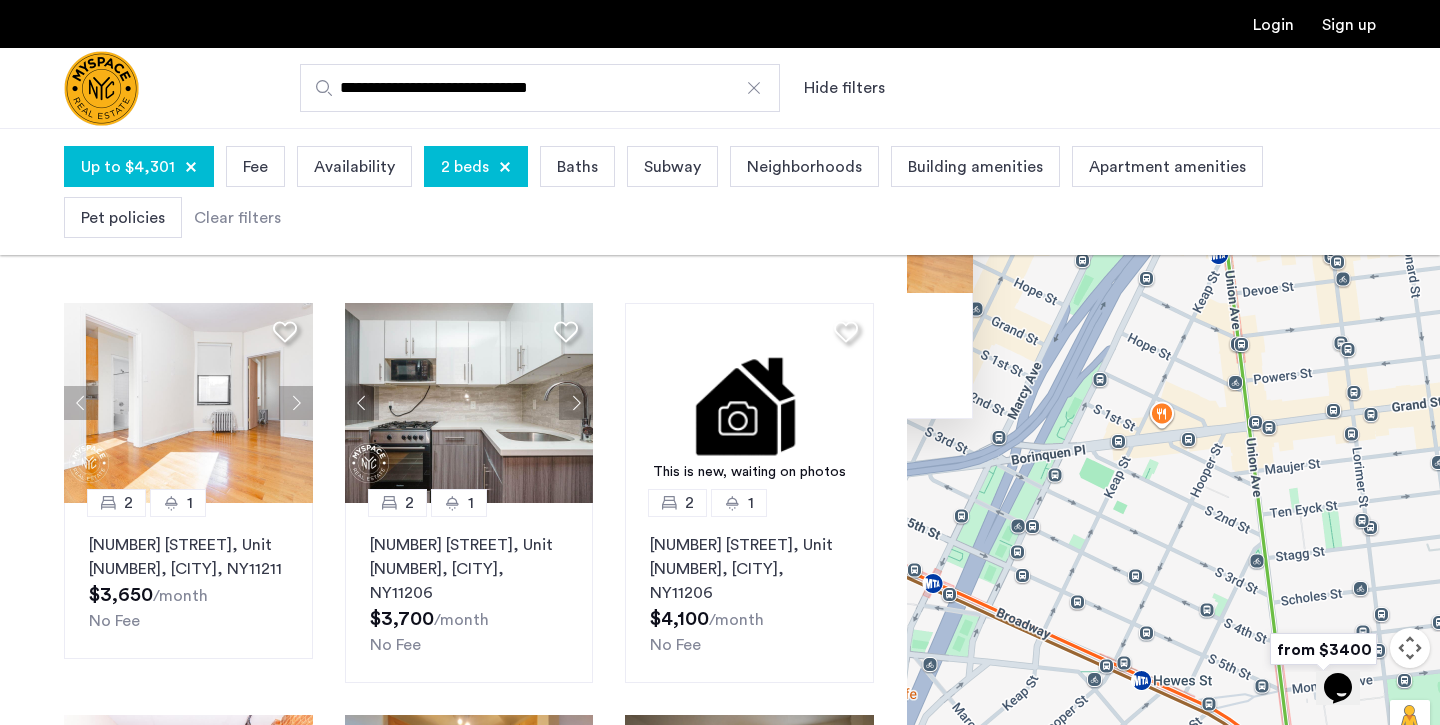 click on "2 1  244 Roebling St, Unit 21, Brooklyn, NY 11211  $3,650  /month No Fee" at bounding box center [1173, 465] 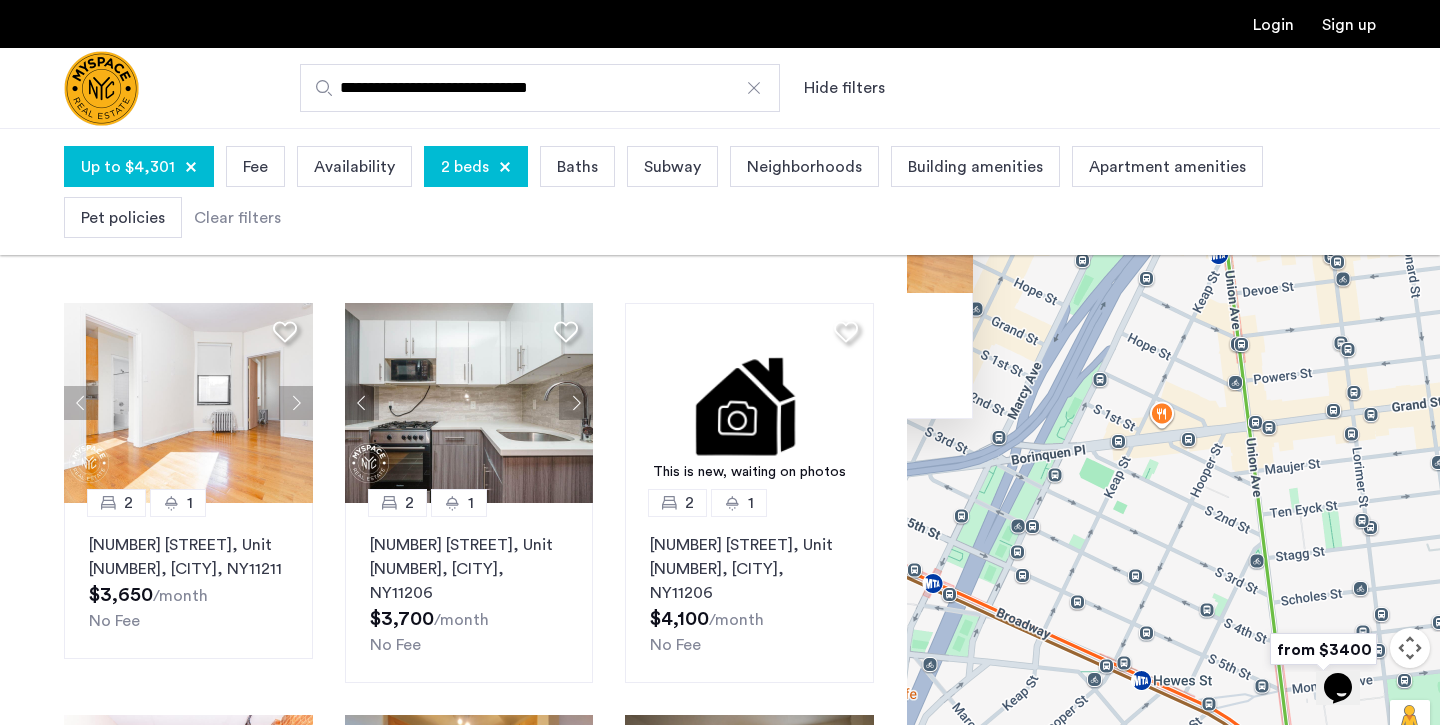 click on "2 1  244 Roebling St, Unit 21, Brooklyn, NY 11211  $3,650  /month No Fee" at bounding box center (1173, 465) 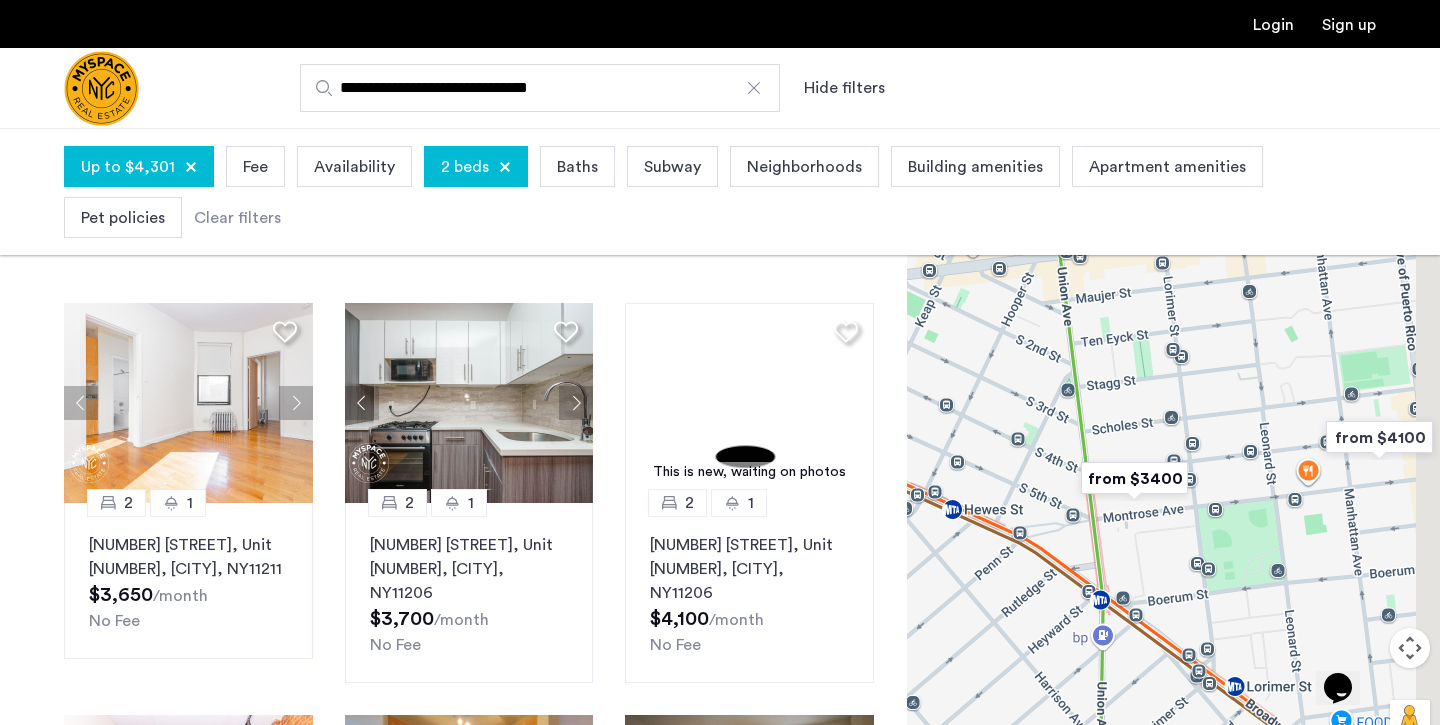 drag, startPoint x: 1097, startPoint y: 523, endPoint x: 881, endPoint y: 346, distance: 279.25793 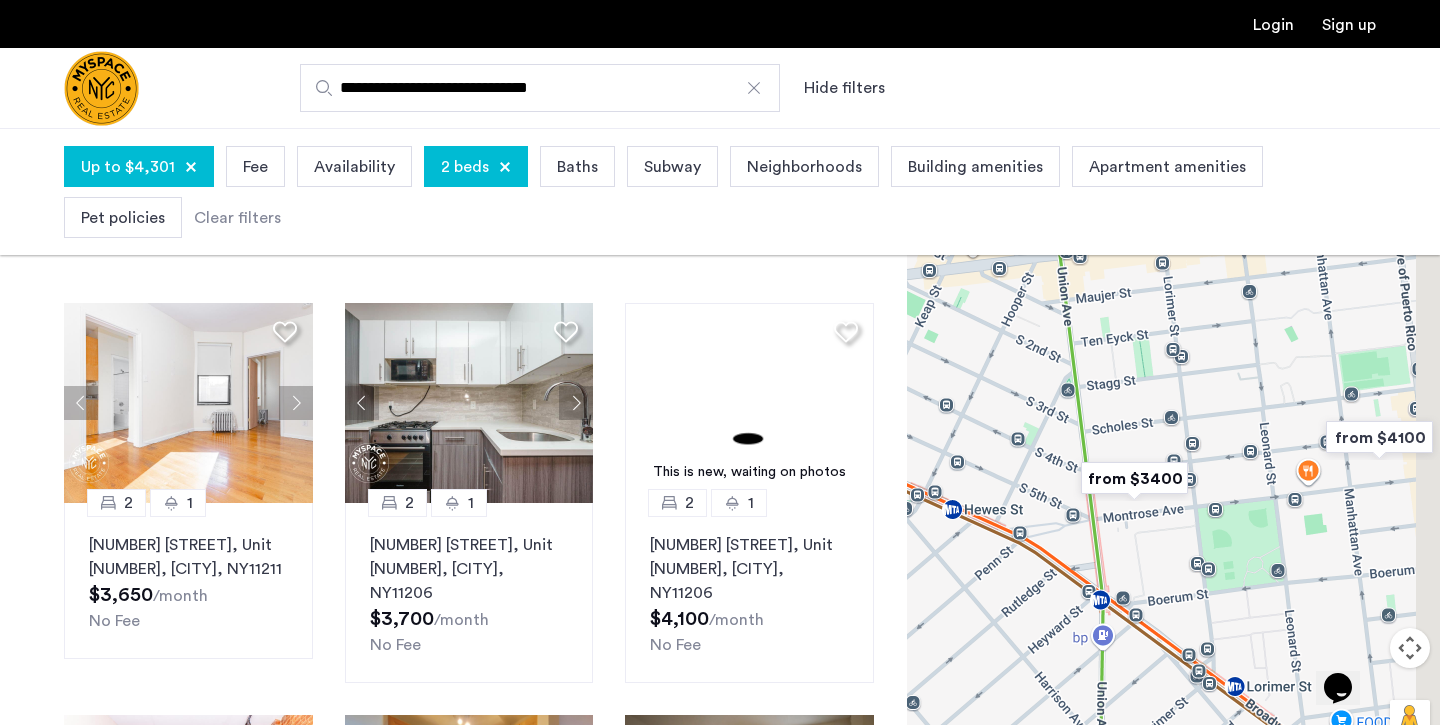 click on "Explore 15 homes and apartments  Sort by Recommended 2 1 244 Roebling St, Unit 21, Brooklyn , NY  11211  $3,650  /month No Fee 2 1 31 Montrose Ave, Unit 2L, Brooklyn , NY  11206  $3,700  /month No Fee This is new, waiting on photos 2 1 137 Manhattan Ave, Unit 1B, Brooklyn , NY  11206  $4,100  /month No Fee 2 1 206 Scholes St, Unit 18, Brooklyn , NY  11206  $3,800  /month No Fee 2 1 117 S 4th St, Unit 27, Brooklyn , NY  11249  $4,100  /month No Fee 2 1 33 Montrose Ave, Unit 3L, Brooklyn , NY  11206  $3,400  /month Broker's Fee 2 1 213 Union Ave, Unit 3D, Brooklyn , NY  11211  $3,700  /month No Fee 2 1 206 Scholes St, Unit 13, Brooklyn , NY  11206  $3,800  /month No Fee 2 1 167 Graham Ave, Unit 2N, Brooklyn , NY  11206  $4,200  /month No Fee 2 1 117 S 4th St, Unit 21, Brooklyn , NY  11249  $4,100  /month No Fee 2 1 293 Troutman St, Unit 1RF, Brooklyn , NY  11237  $3,597  /month No Fee This is new, waiting on photos 2 1 140 Richardson Street, Unit 2R, Brooklyn , NY  11211  $3,600  /month No Fee page" 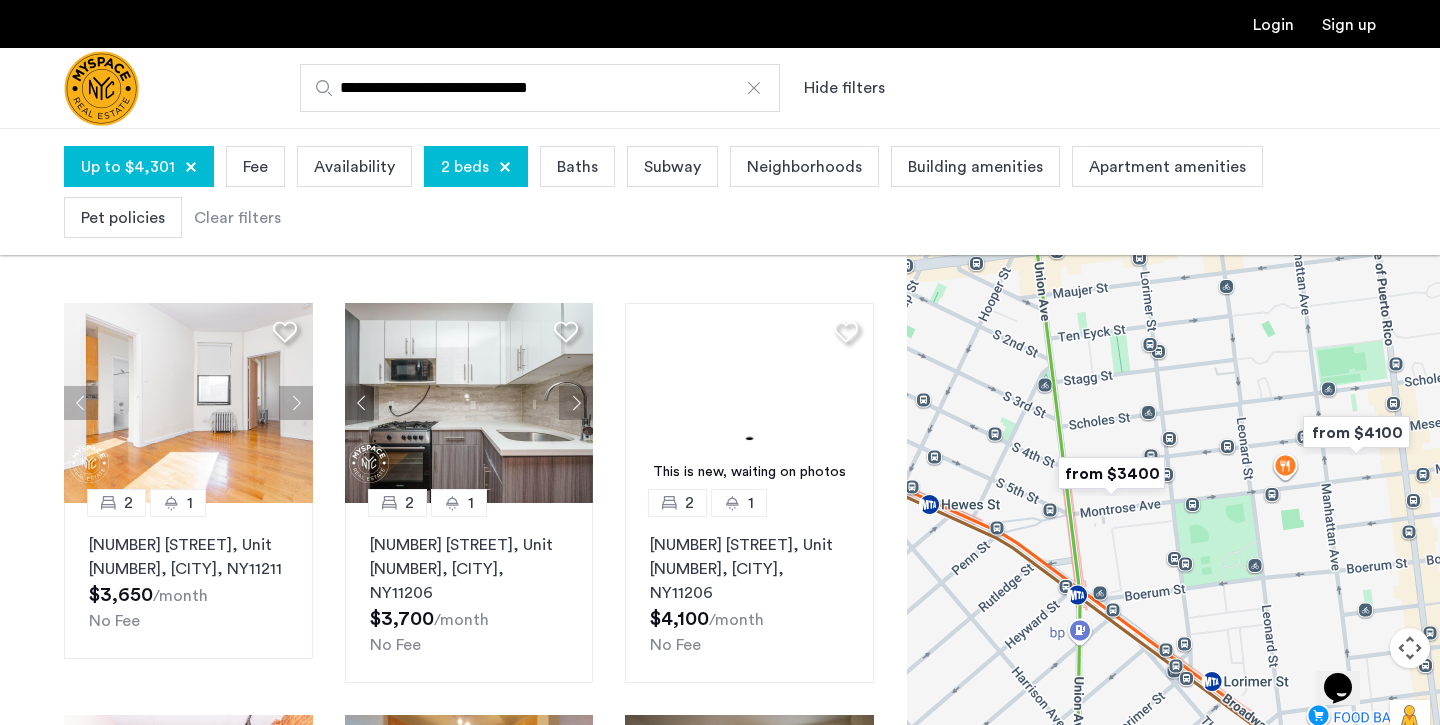 click at bounding box center (1111, 473) 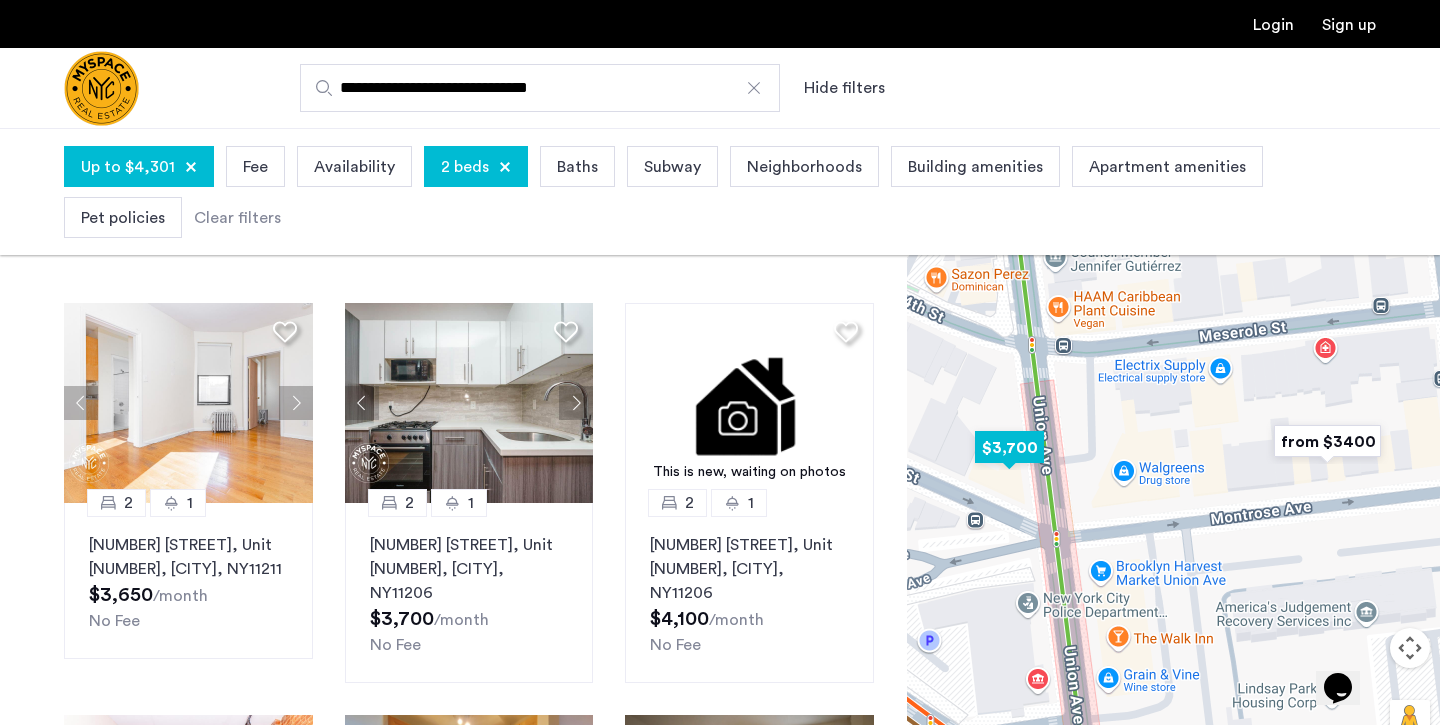 click at bounding box center [1009, 447] 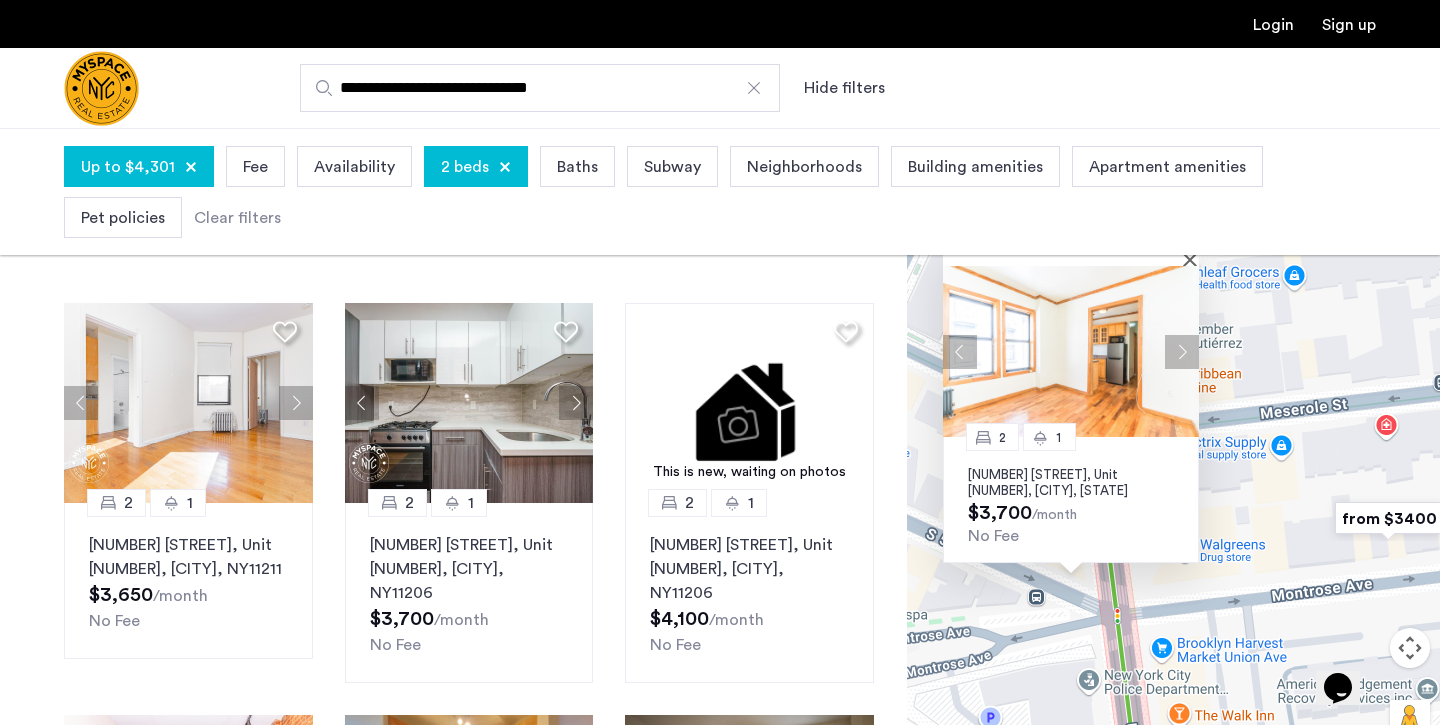 drag, startPoint x: 1375, startPoint y: 560, endPoint x: 1168, endPoint y: 434, distance: 242.33241 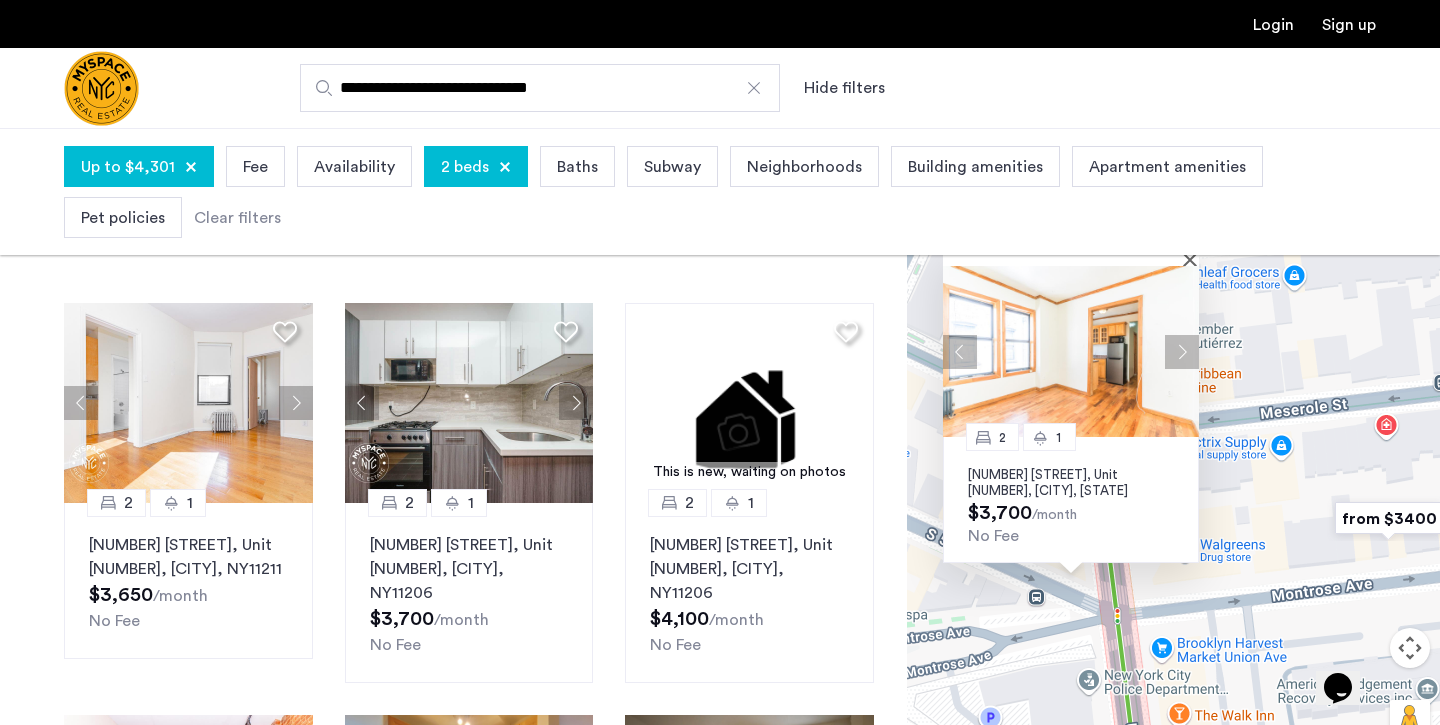 click on "2 1  213 Union Ave, Unit 3D, Brooklyn, NY 11211  $3,700  /month No Fee" at bounding box center [1173, 465] 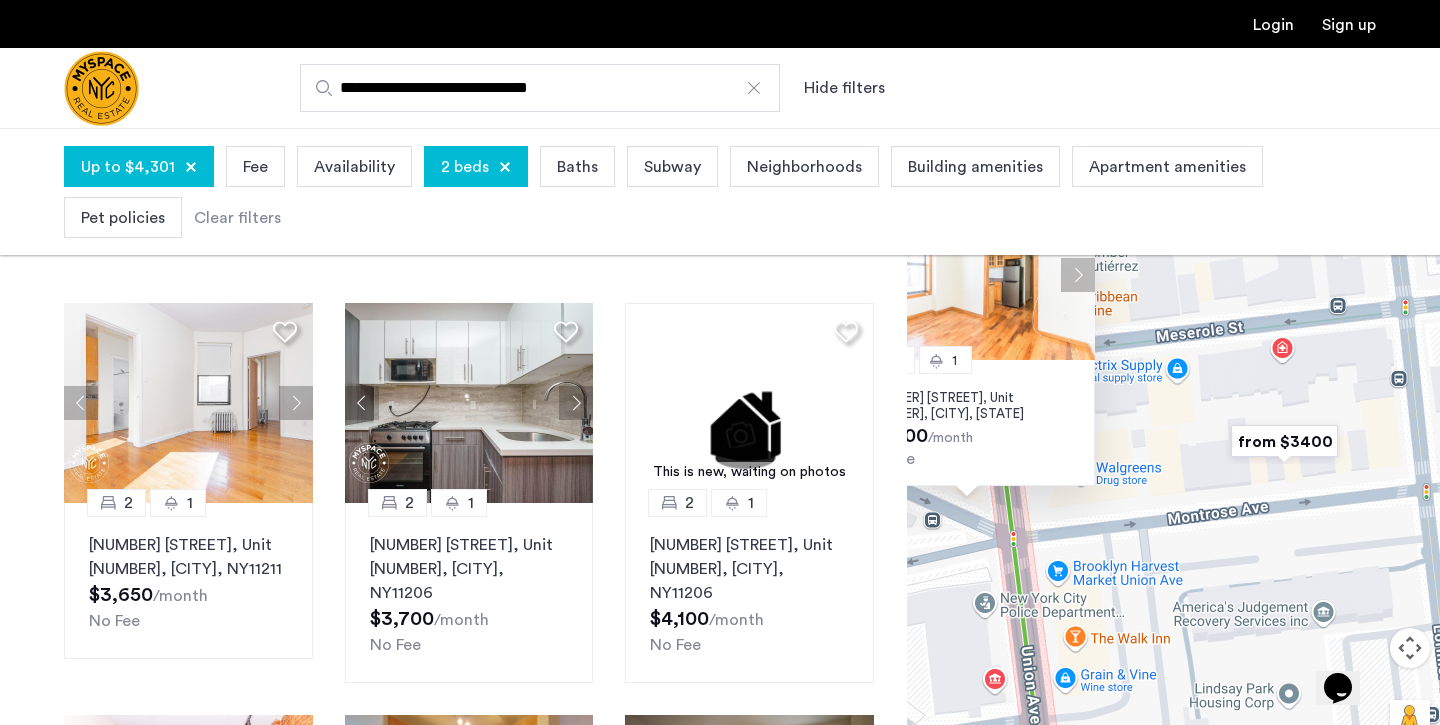 click at bounding box center (1284, 441) 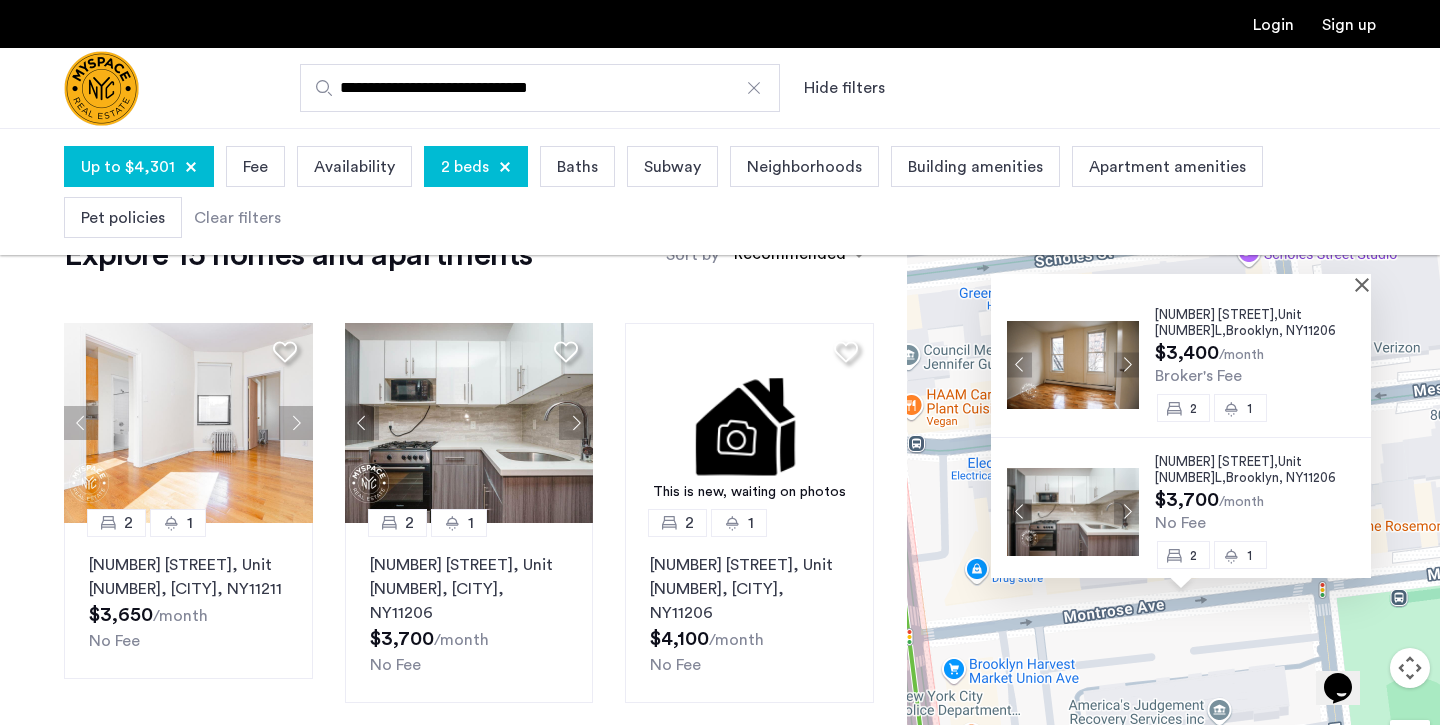scroll, scrollTop: 56, scrollLeft: 0, axis: vertical 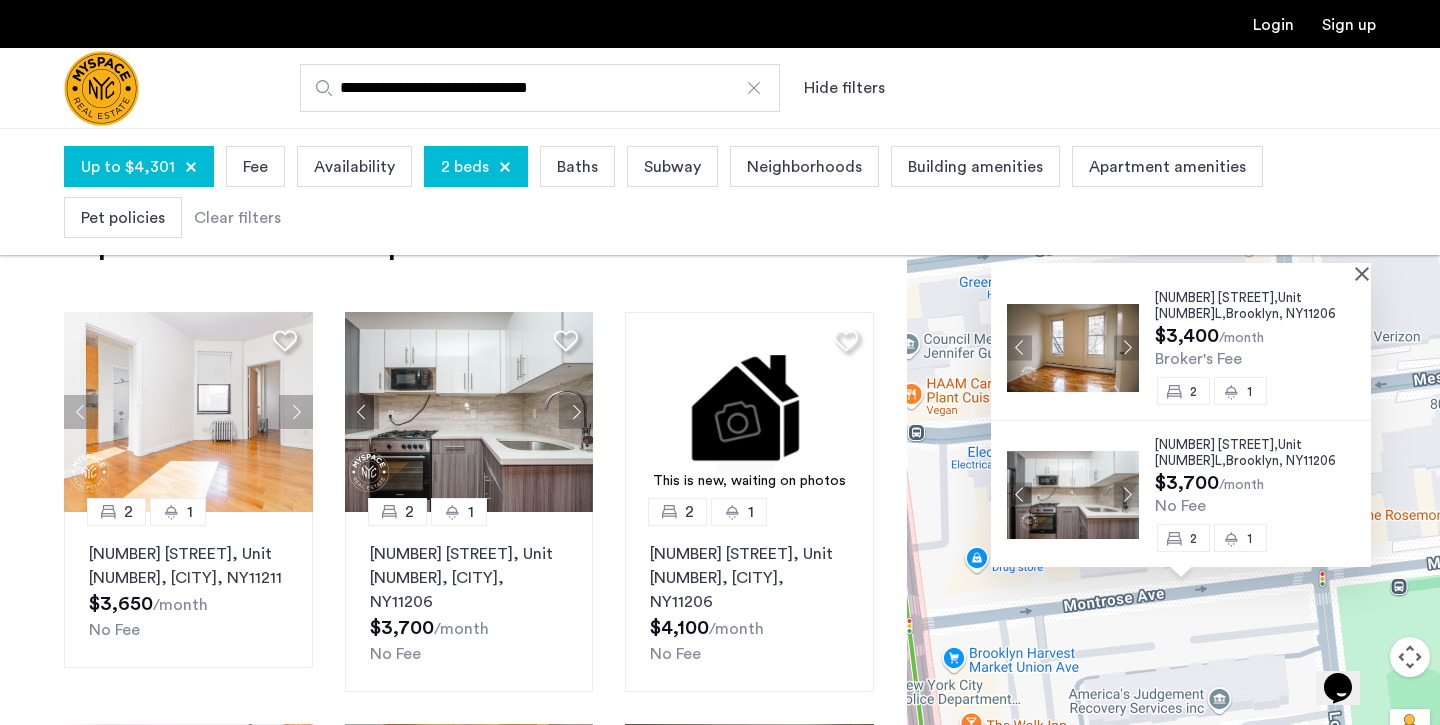 click on "33 Montrose Ave," at bounding box center (1216, 297) 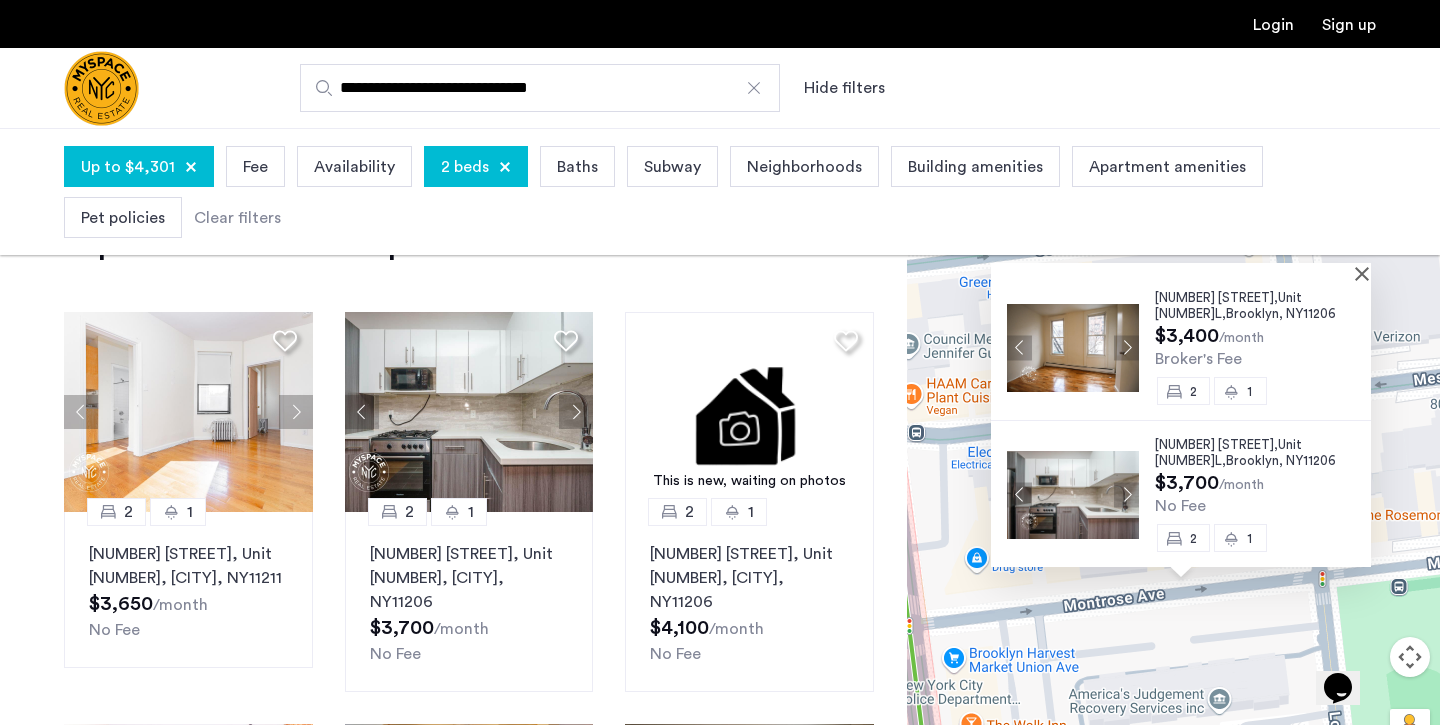 click on "31 Montrose Ave," at bounding box center (1216, 444) 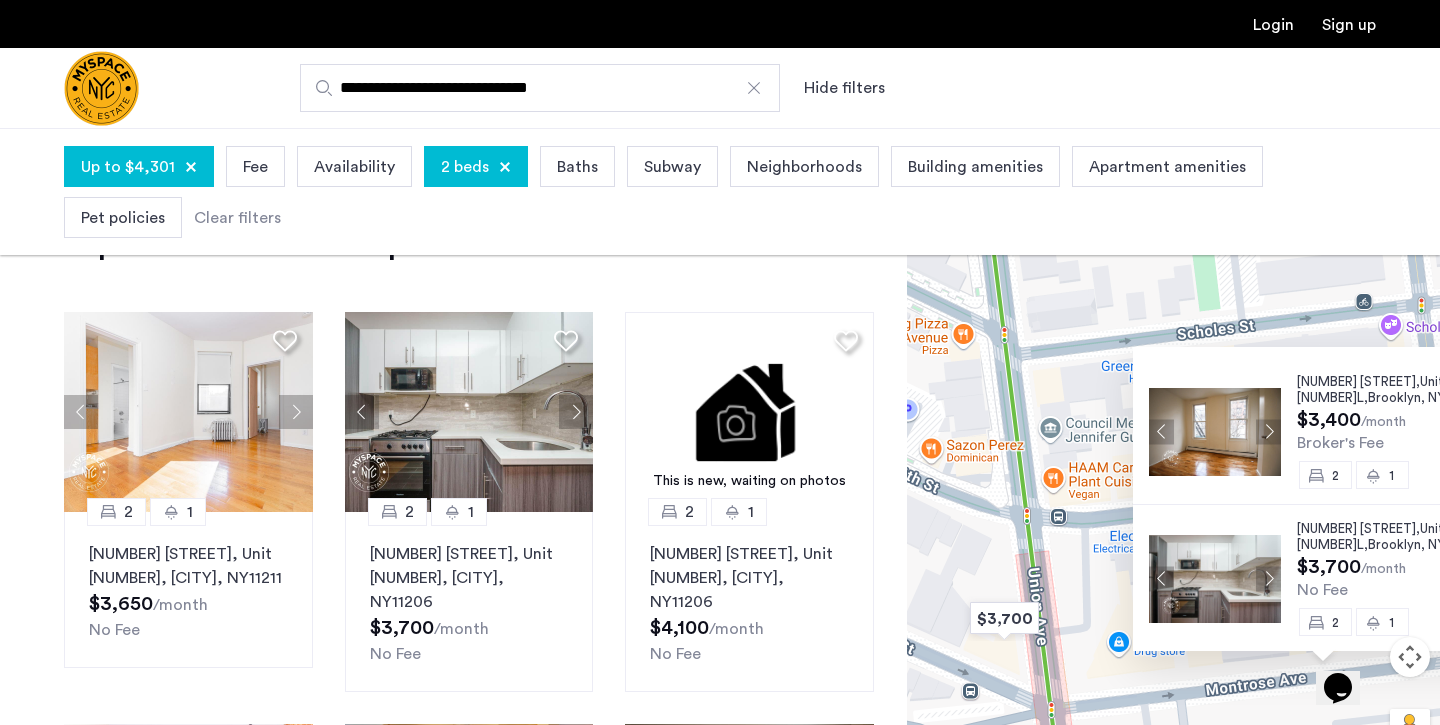 drag, startPoint x: 984, startPoint y: 611, endPoint x: 1130, endPoint y: 700, distance: 170.9883 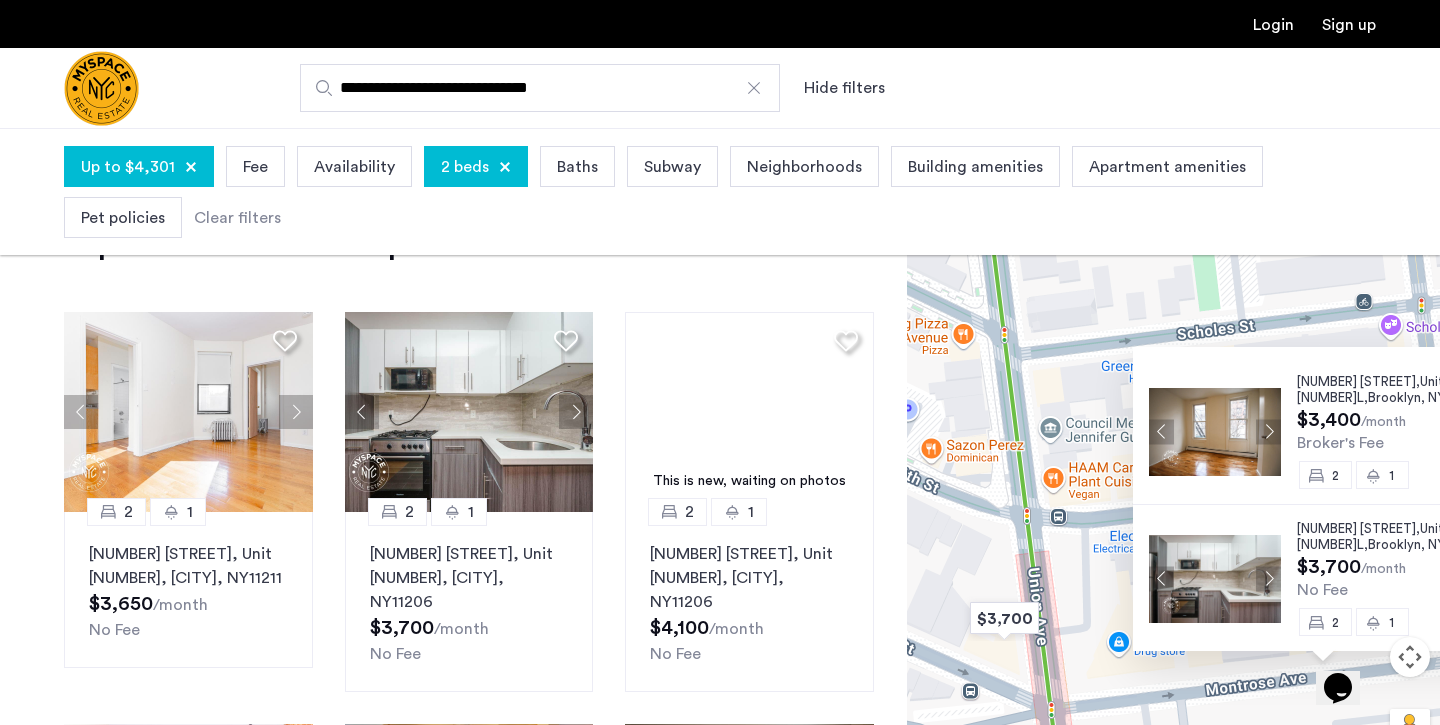 click on "33 Montrose Ave,  Unit 3L,  Brooklyn , NY  11206 $3,400  /month Broker's Fee 2 1 31 Montrose Ave,  Unit 2L,  Brooklyn , NY  11206 $3,700  /month No Fee 2 1" at bounding box center (1173, 474) 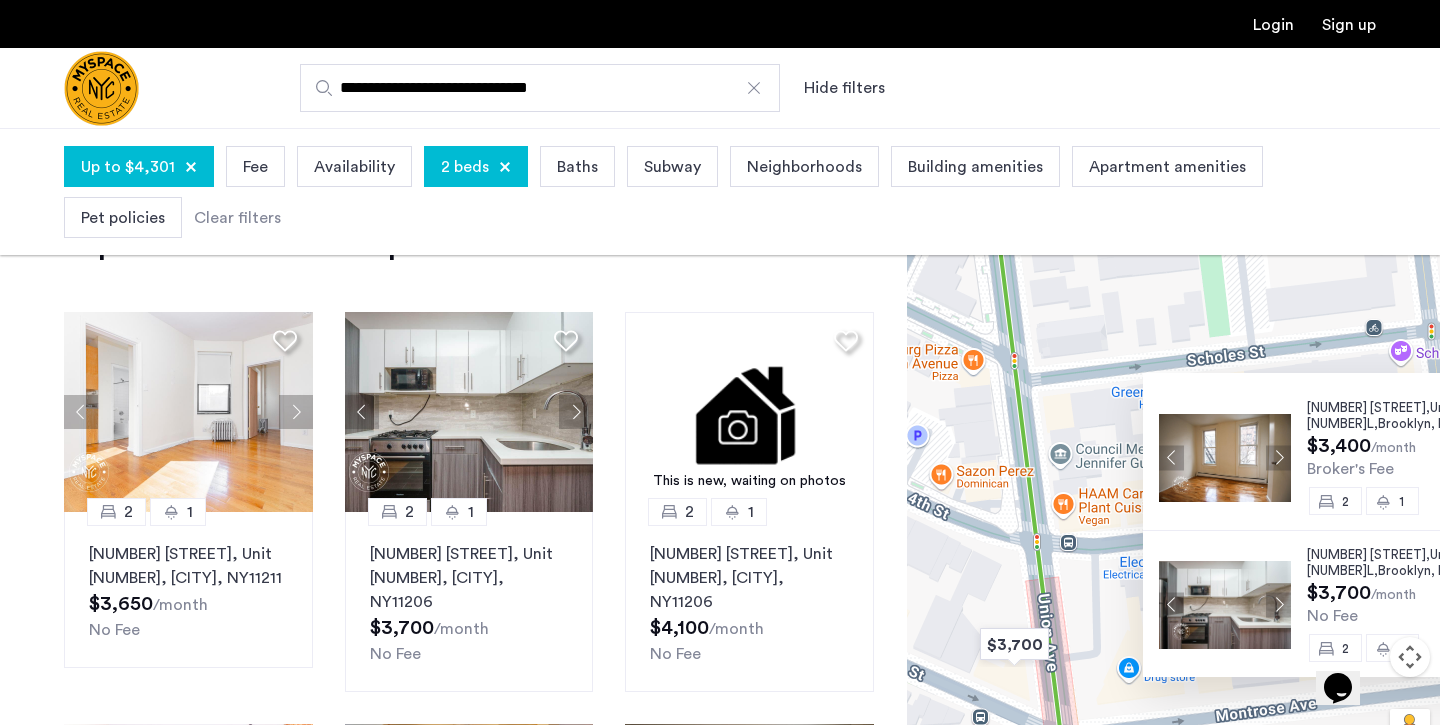 drag, startPoint x: 1101, startPoint y: 373, endPoint x: 1112, endPoint y: 402, distance: 31.016125 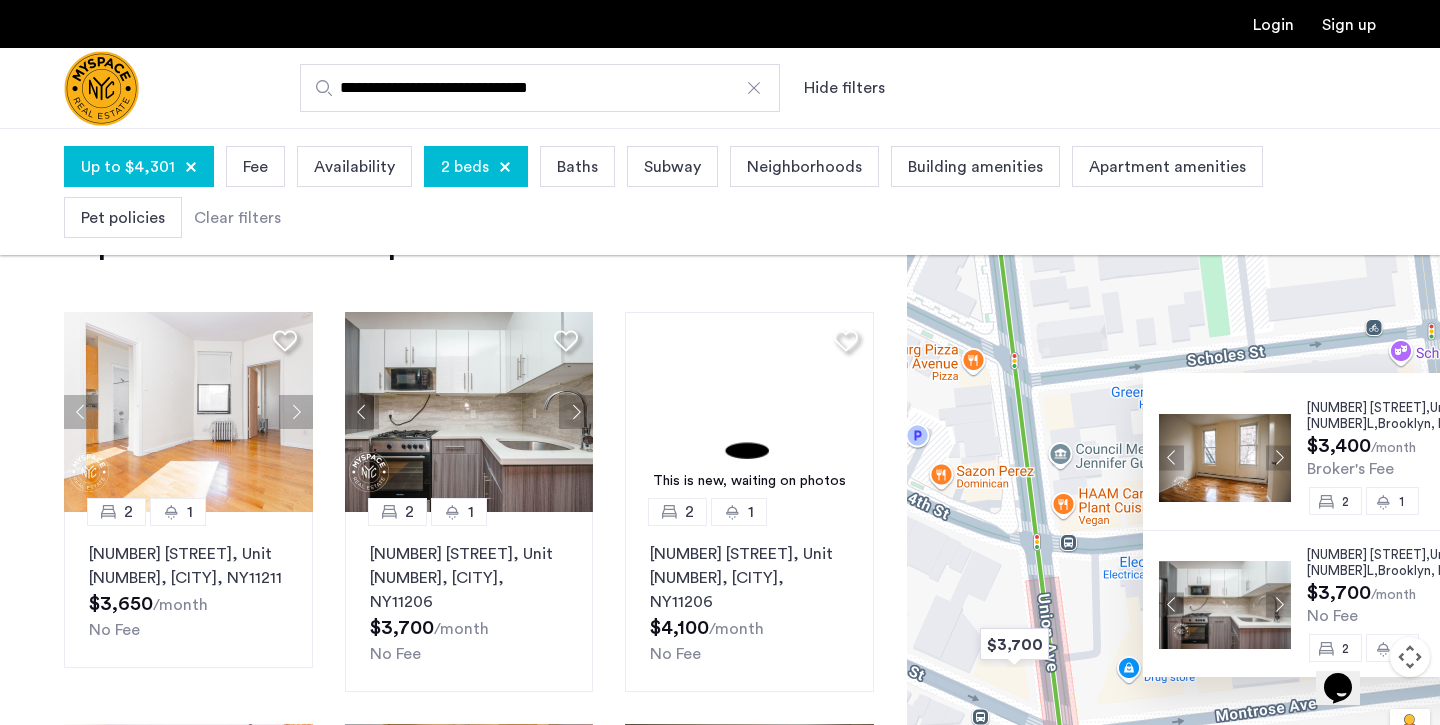 click on "33 Montrose Ave,  Unit 3L,  Brooklyn , NY  11206 $3,400  /month Broker's Fee 2 1 31 Montrose Ave,  Unit 2L,  Brooklyn , NY  11206 $3,700  /month No Fee 2 1" at bounding box center (1173, 474) 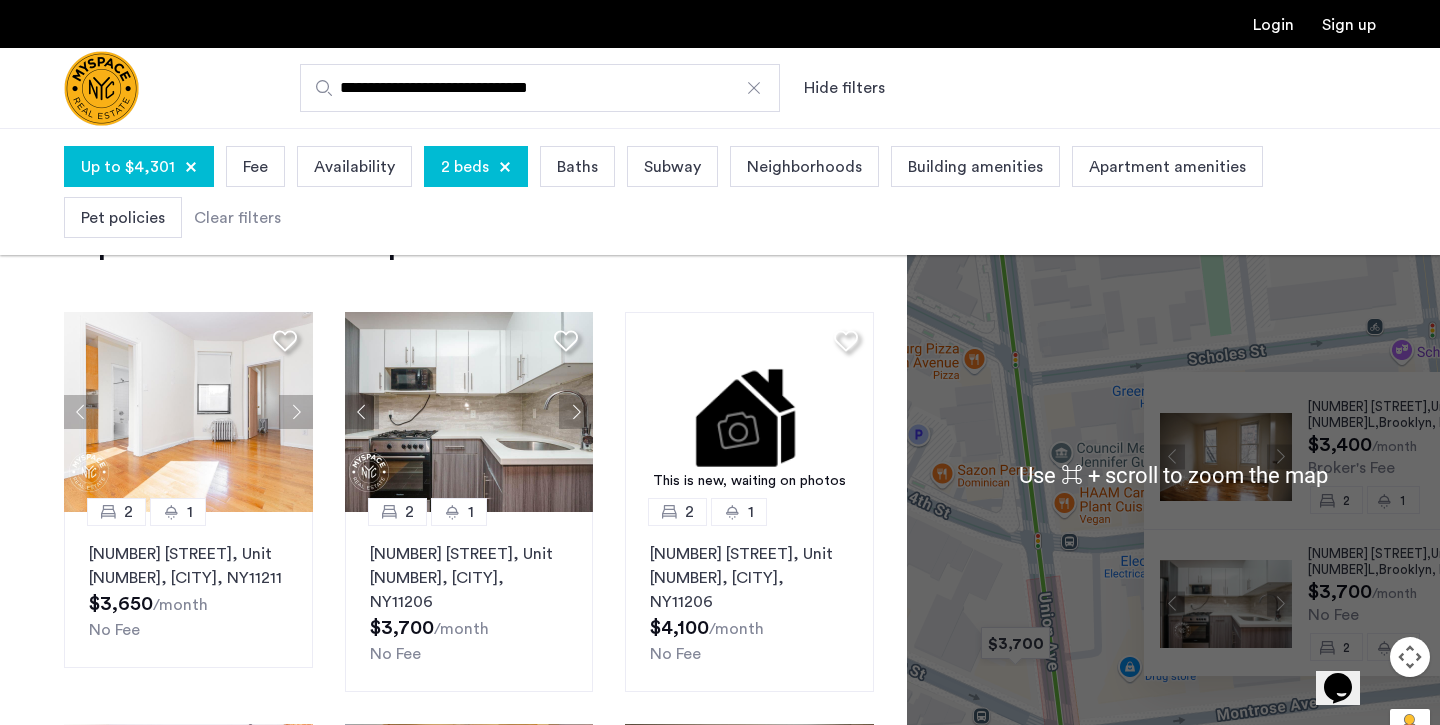 scroll, scrollTop: 118, scrollLeft: 0, axis: vertical 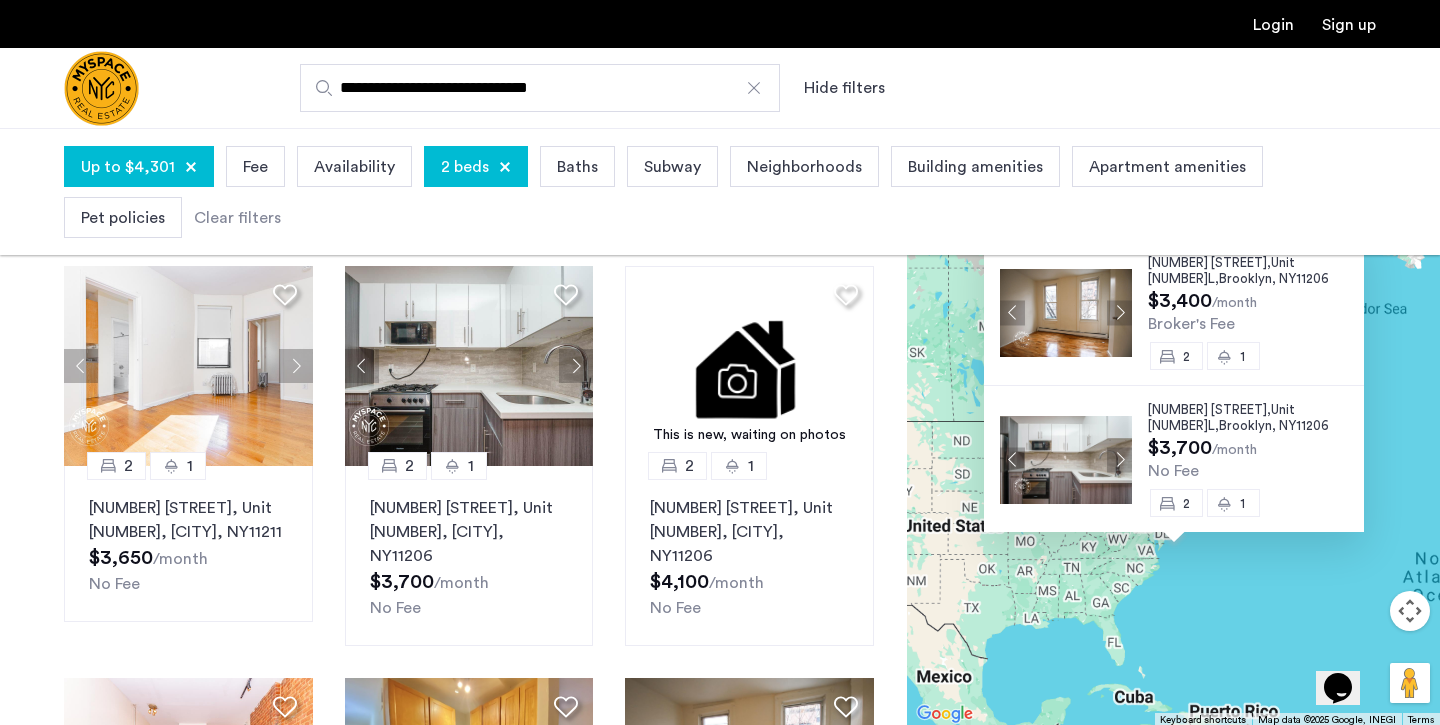 drag, startPoint x: 1183, startPoint y: 511, endPoint x: 1182, endPoint y: 626, distance: 115.00435 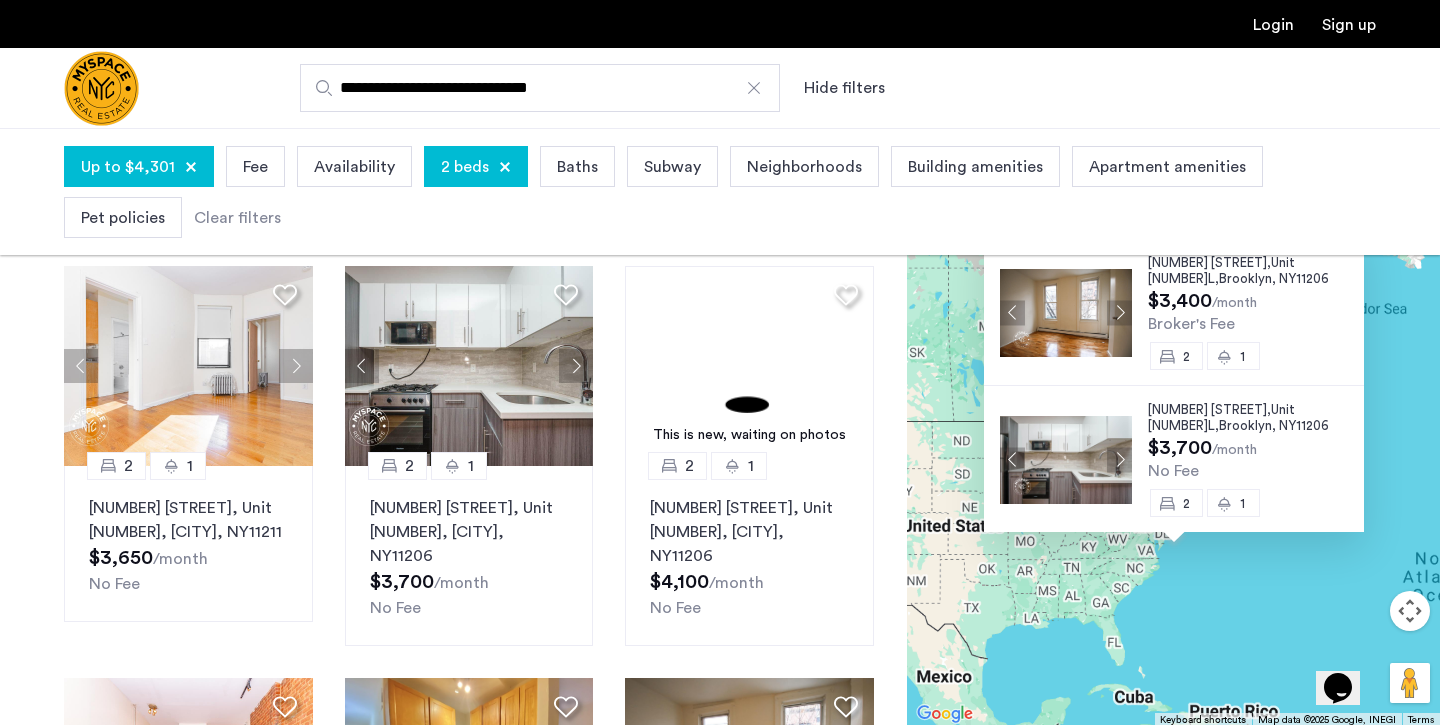 click on "33 Montrose Ave,  Unit 3L,  Brooklyn , NY  11206 $3,400  /month Broker's Fee 2 1 31 Montrose Ave,  Unit 2L,  Brooklyn , NY  11206 $3,700  /month No Fee 2 1" at bounding box center [1173, 428] 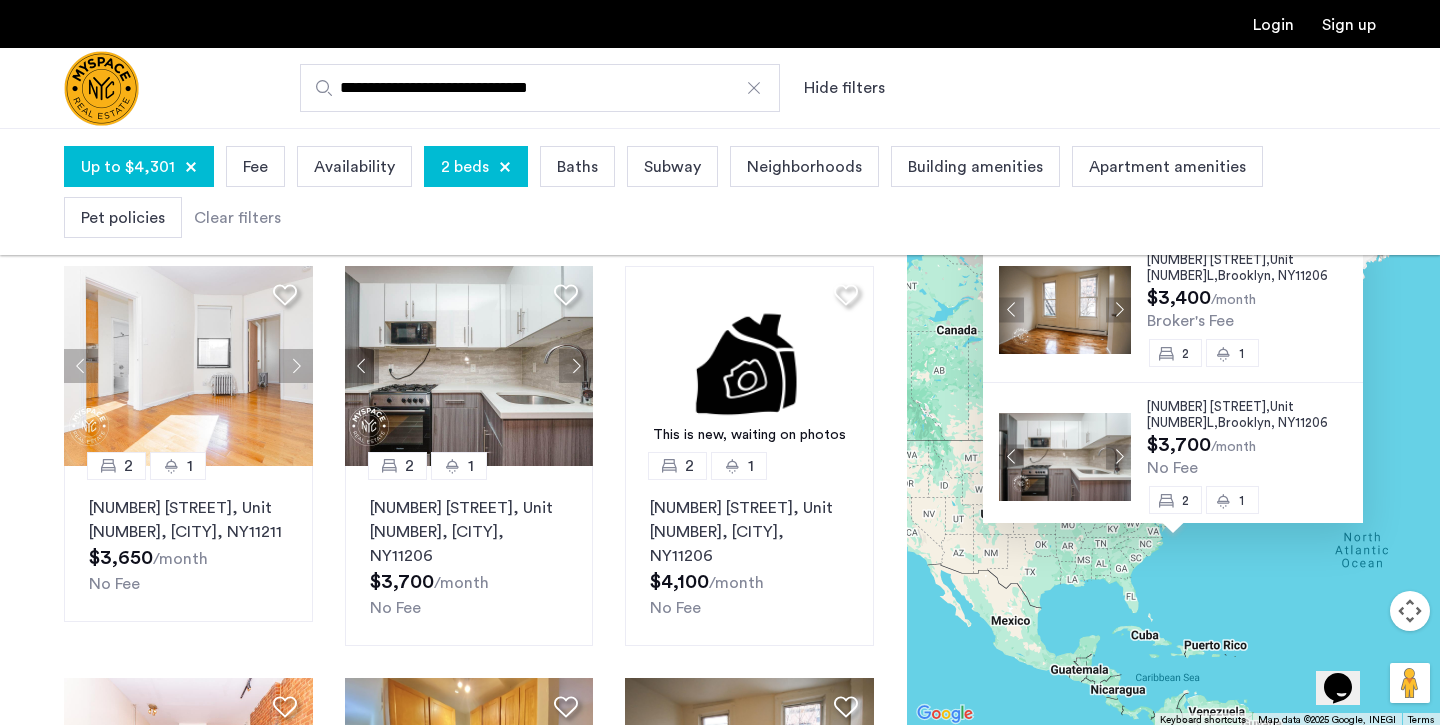 scroll, scrollTop: 0, scrollLeft: 0, axis: both 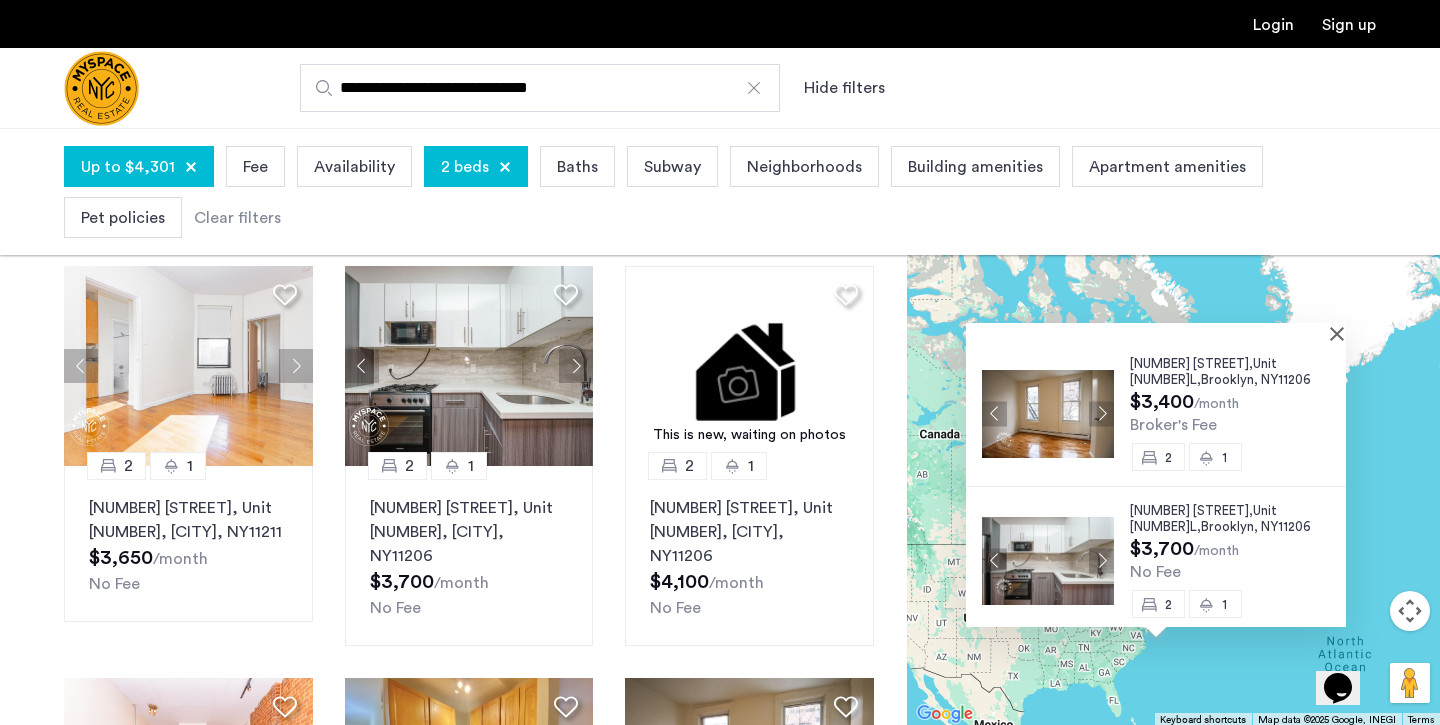 drag, startPoint x: 1398, startPoint y: 353, endPoint x: 1381, endPoint y: 459, distance: 107.35455 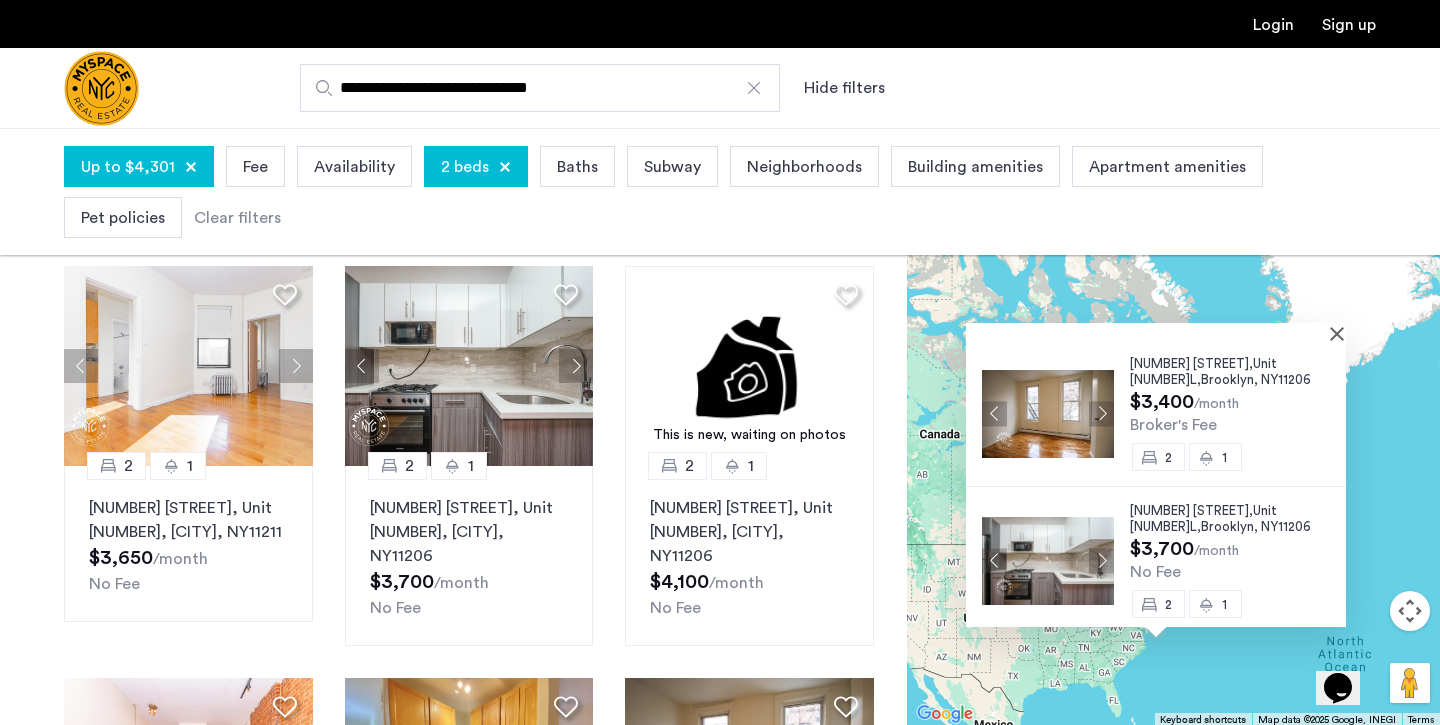 click on "33 Montrose Ave,  Unit 3L,  Brooklyn , NY  11206 $3,400  /month Broker's Fee 2 1 31 Montrose Ave,  Unit 2L,  Brooklyn , NY  11206 $3,700  /month No Fee 2 1" at bounding box center (1173, 428) 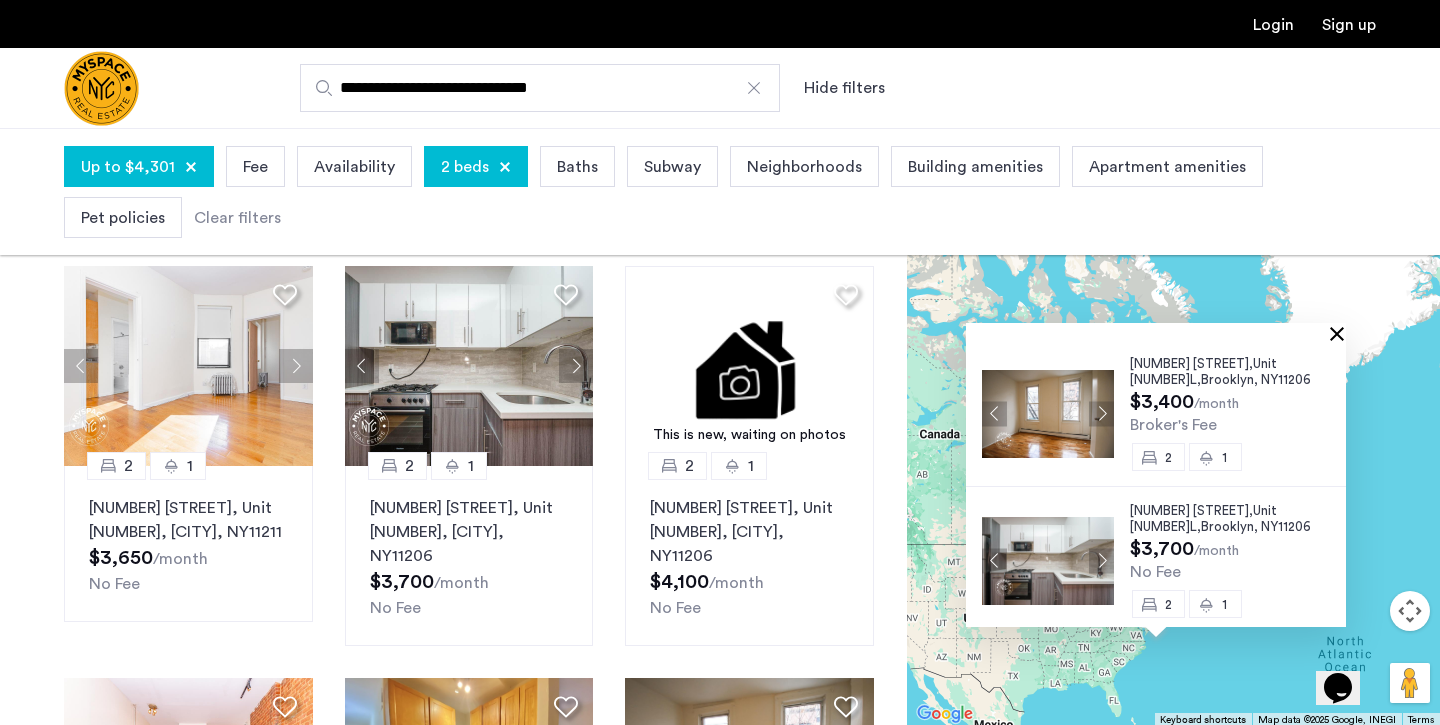 click at bounding box center (1341, 333) 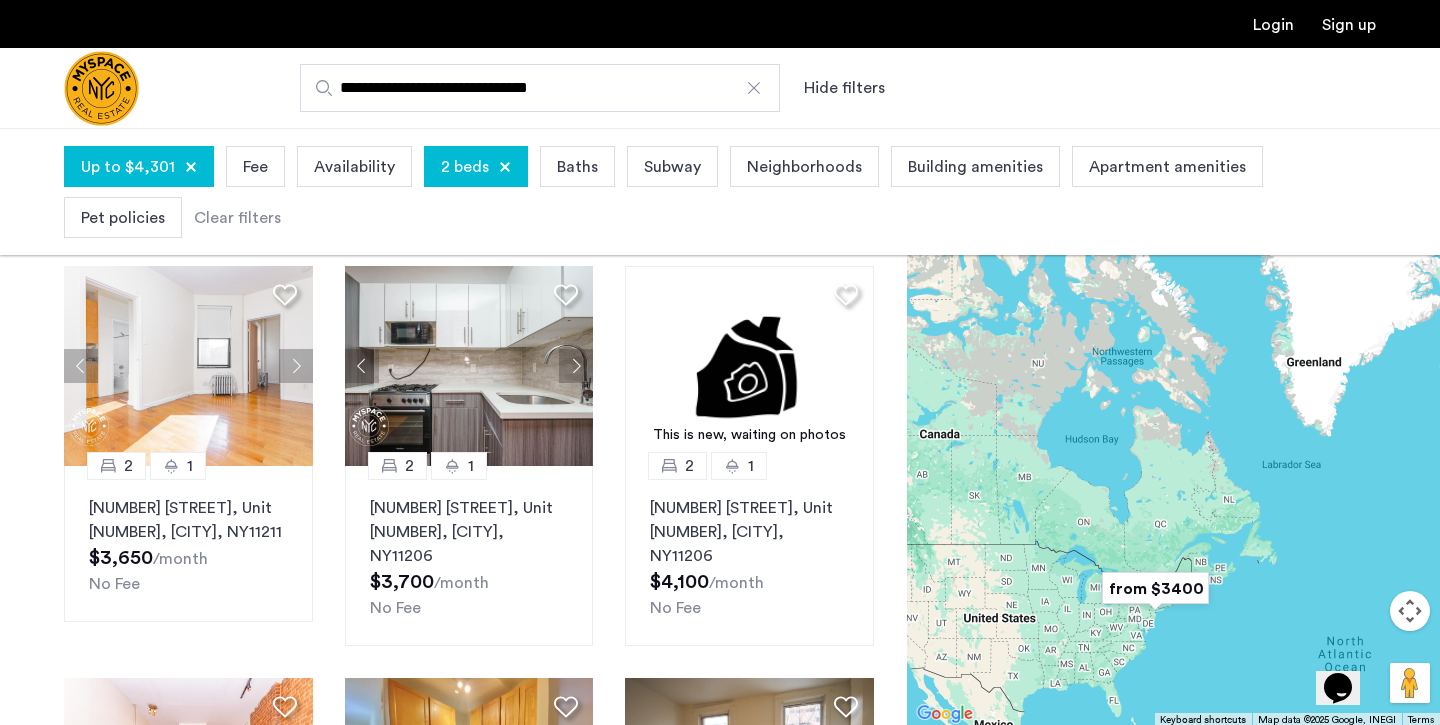 click at bounding box center [1155, 588] 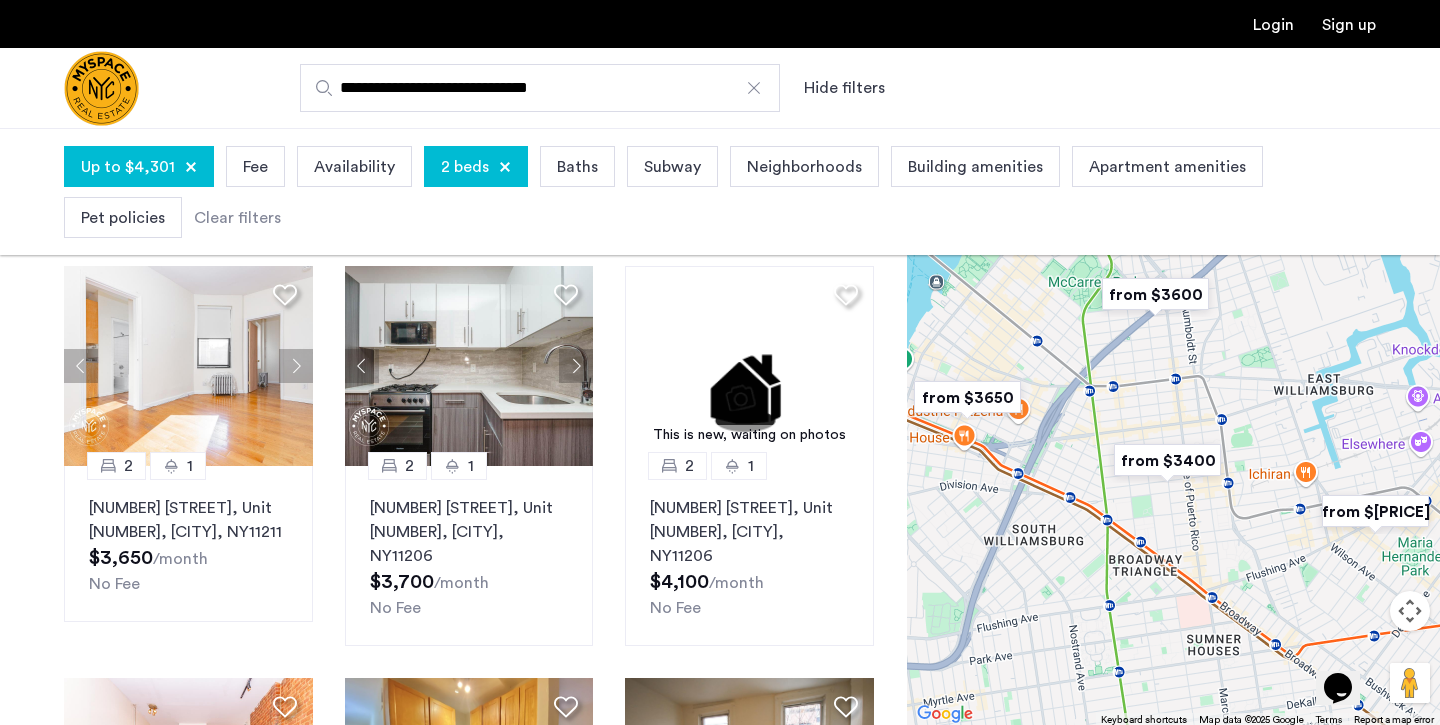 click at bounding box center (1155, 294) 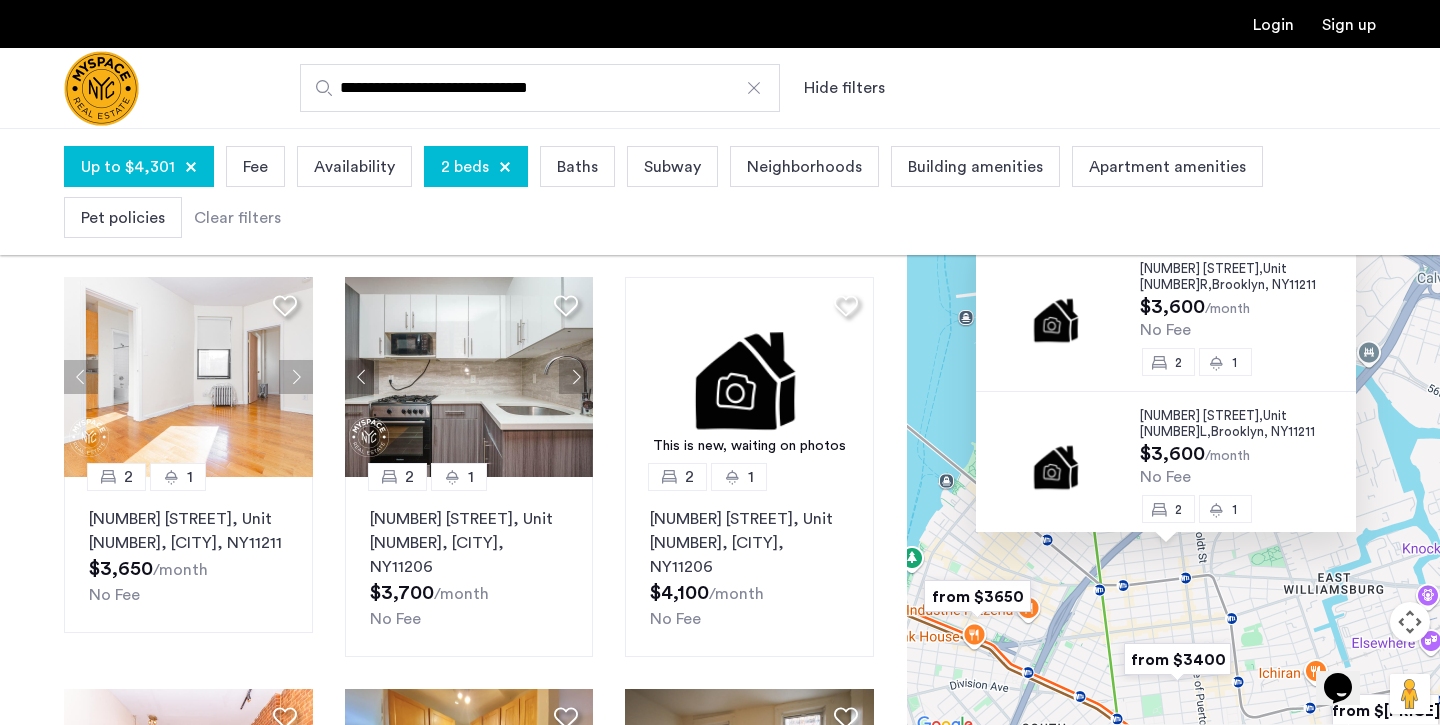 scroll, scrollTop: 99, scrollLeft: 0, axis: vertical 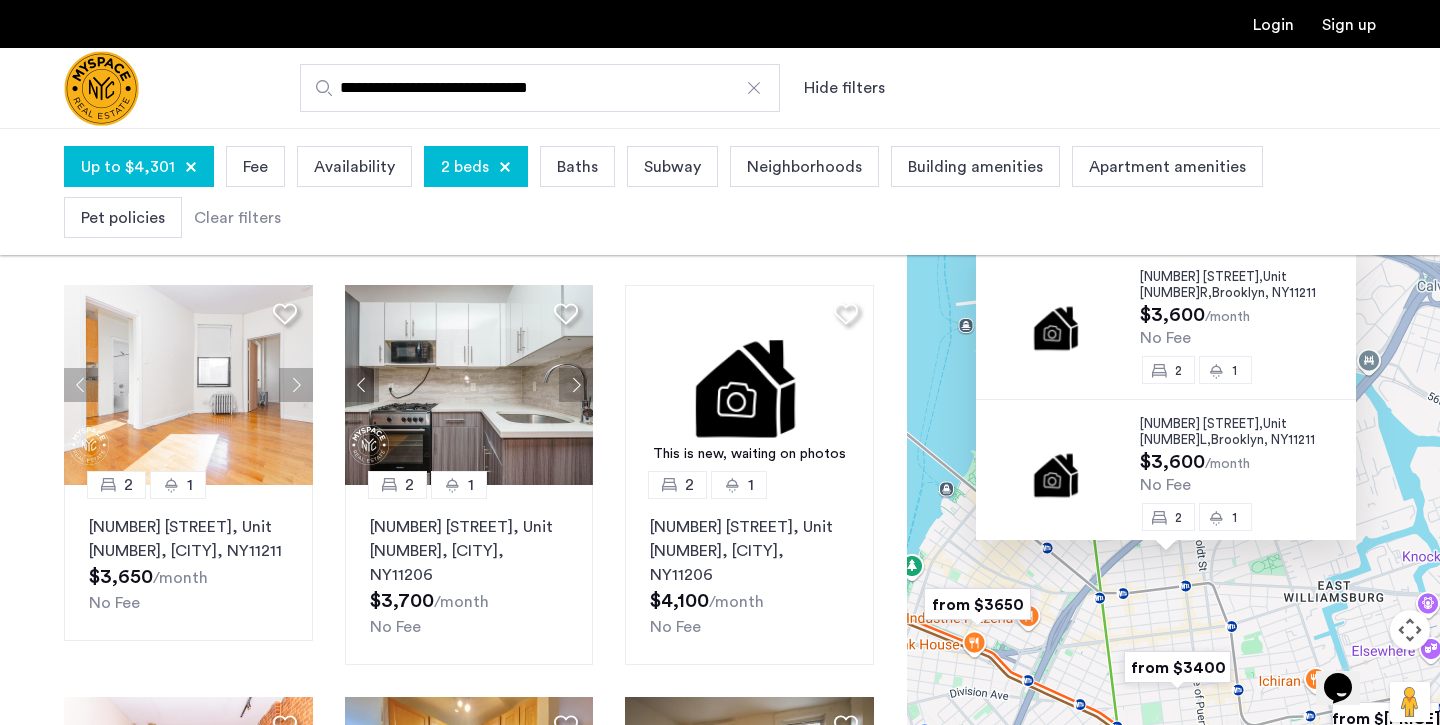 click on "140 Richardson Street,  Unit 2R,  Brooklyn , NY  11211 $3,600  /month No Fee 2 1 140 Richardson Street,  Unit 2L,  Brooklyn , NY  11211 $3,600  /month No Fee 2 1" at bounding box center [1173, 447] 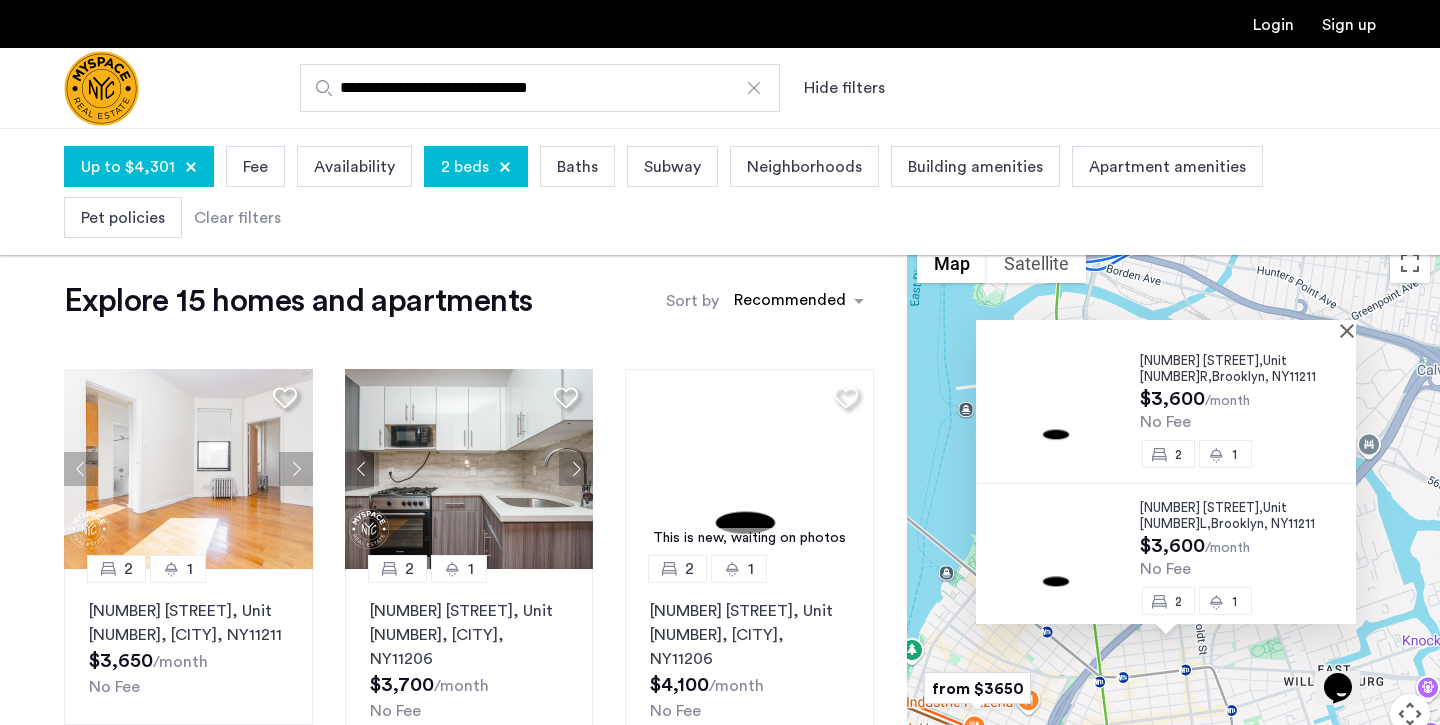 scroll, scrollTop: 16, scrollLeft: 0, axis: vertical 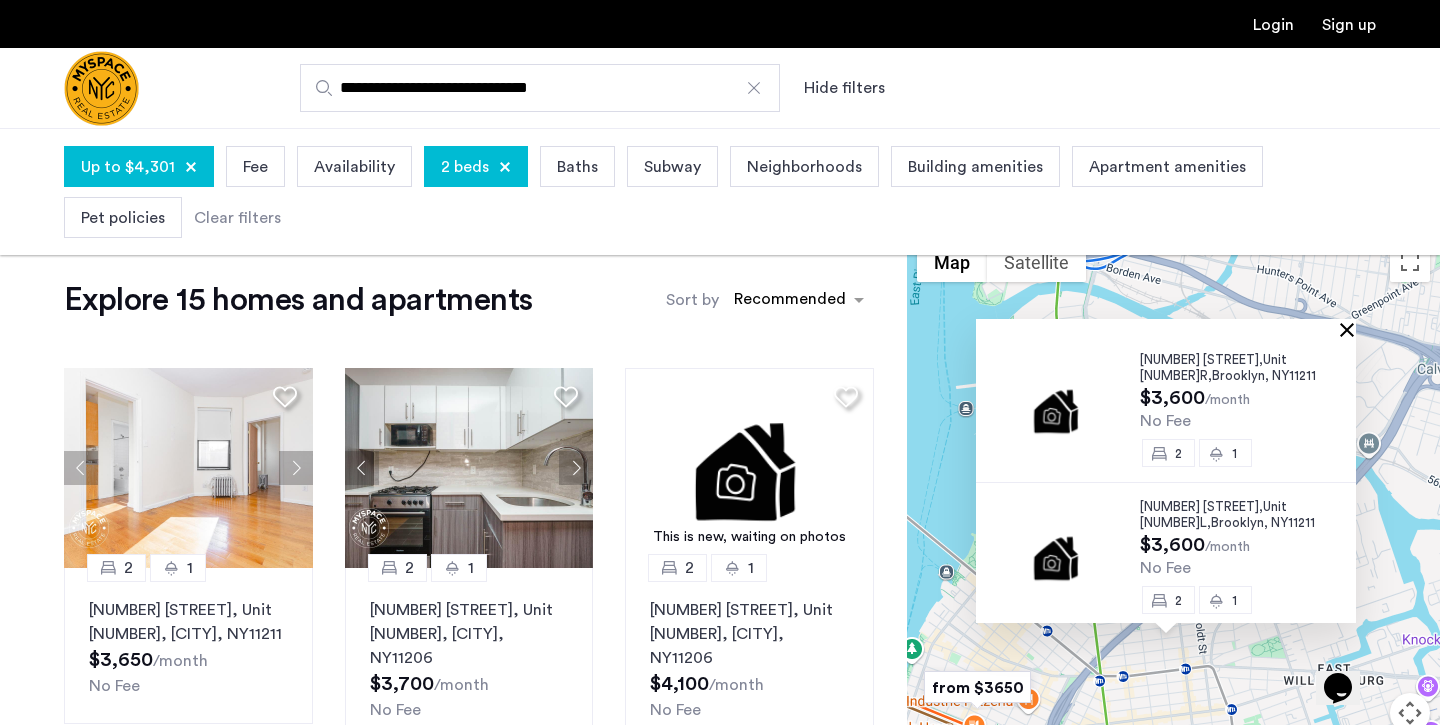 click at bounding box center [1351, 329] 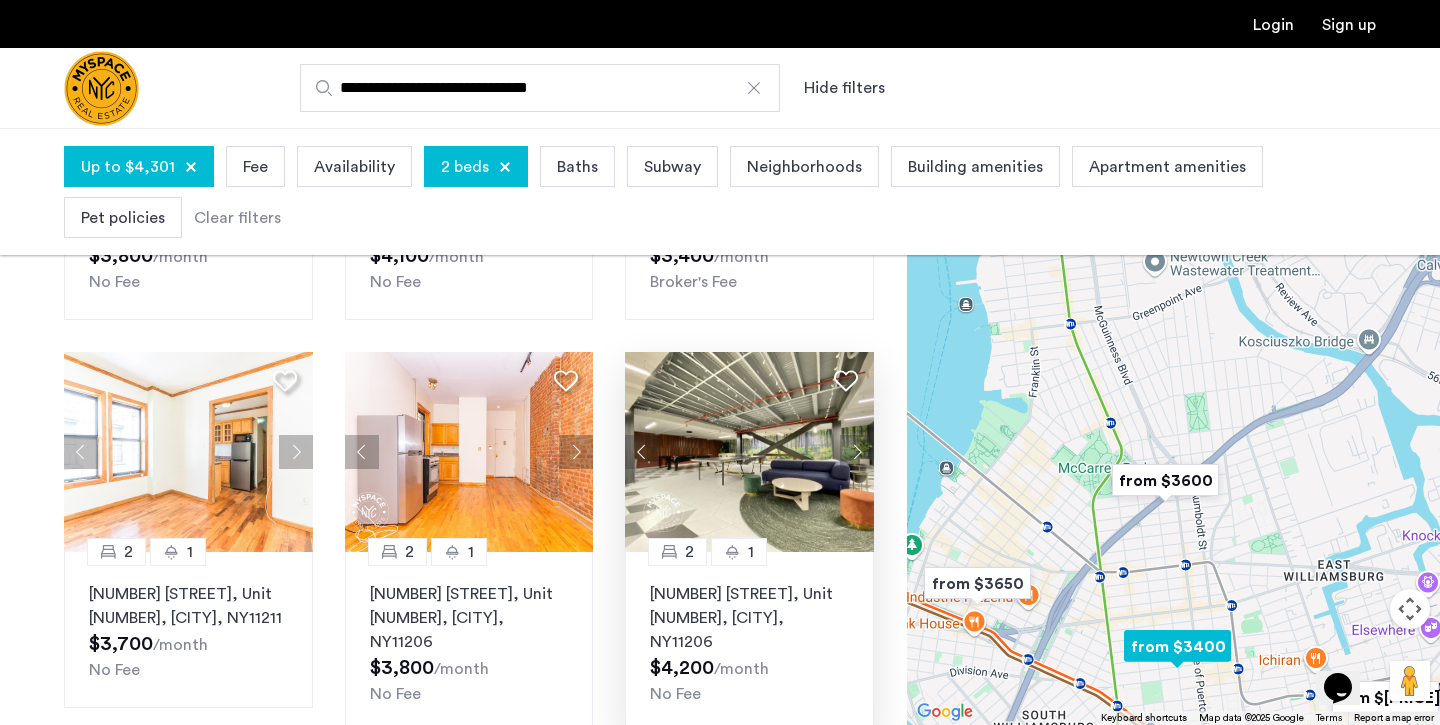 scroll, scrollTop: 873, scrollLeft: 0, axis: vertical 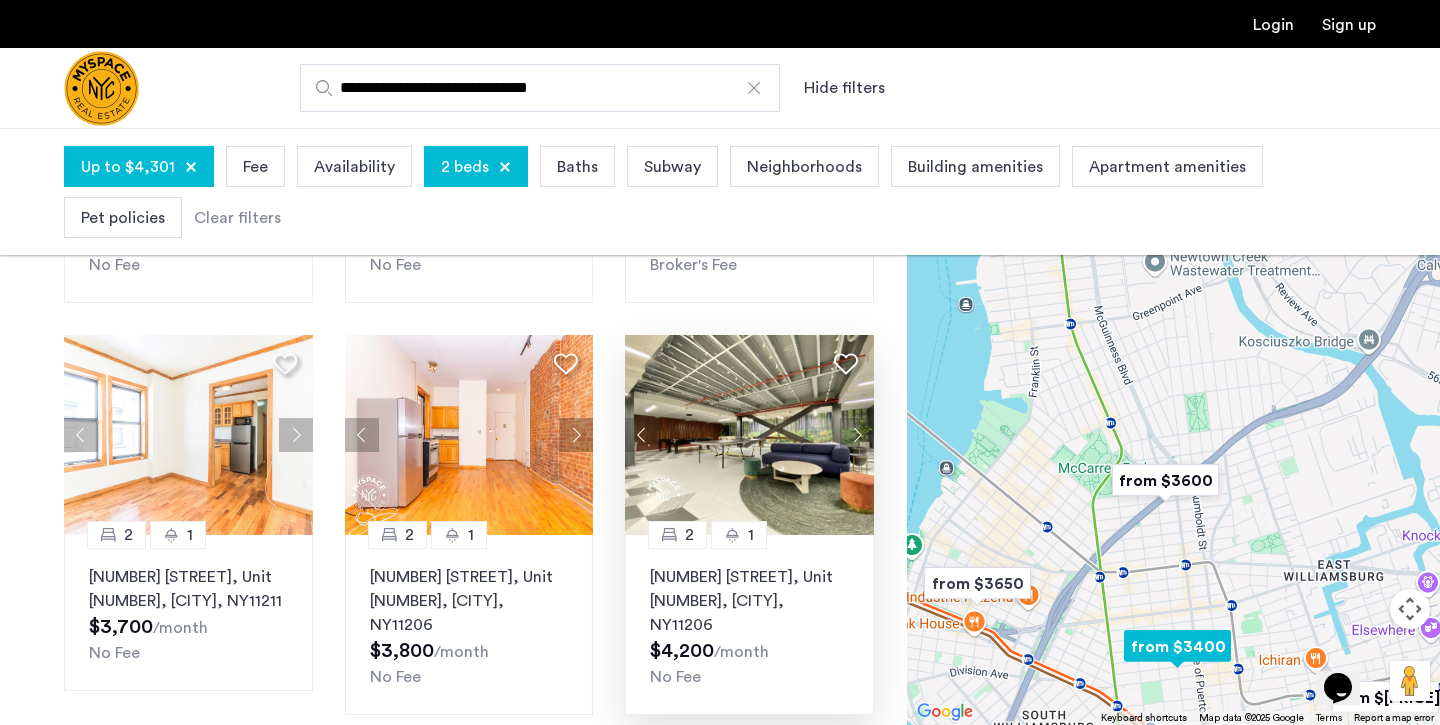 click 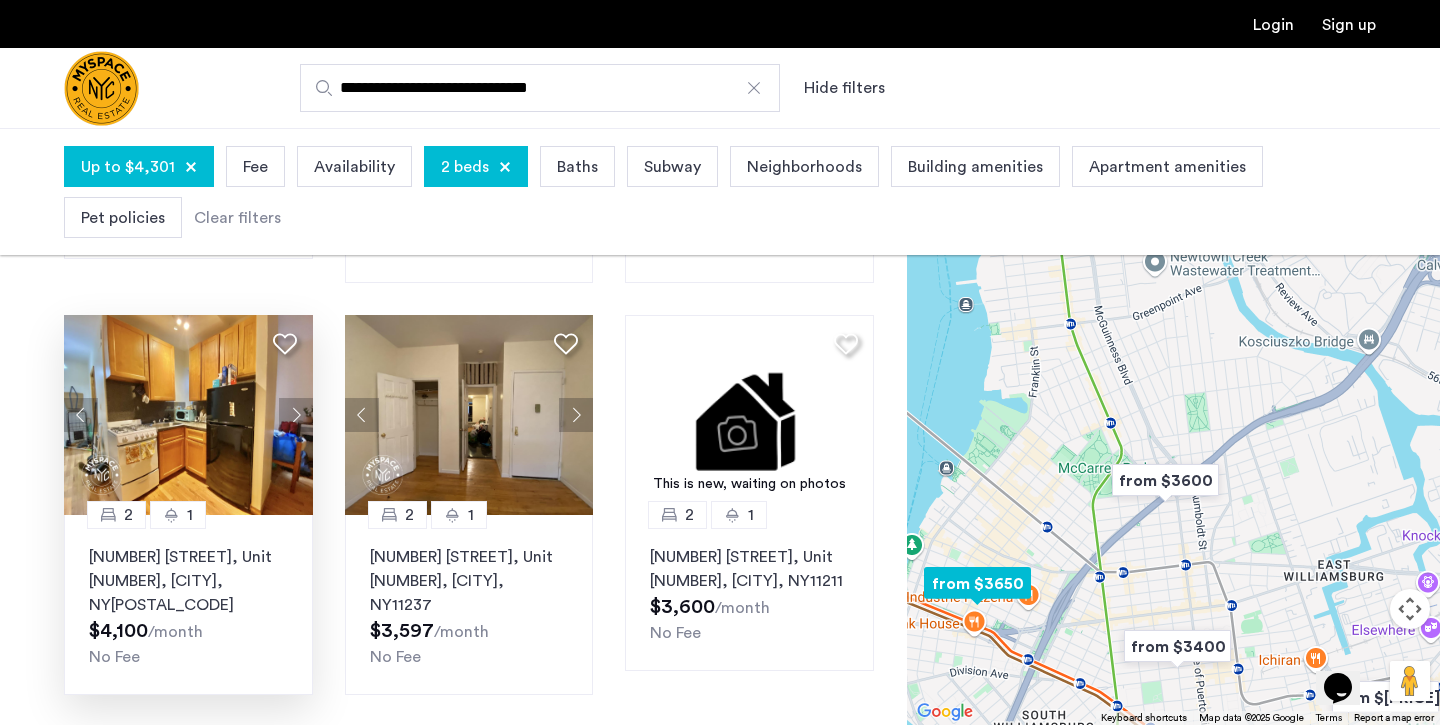 scroll, scrollTop: 1321, scrollLeft: 0, axis: vertical 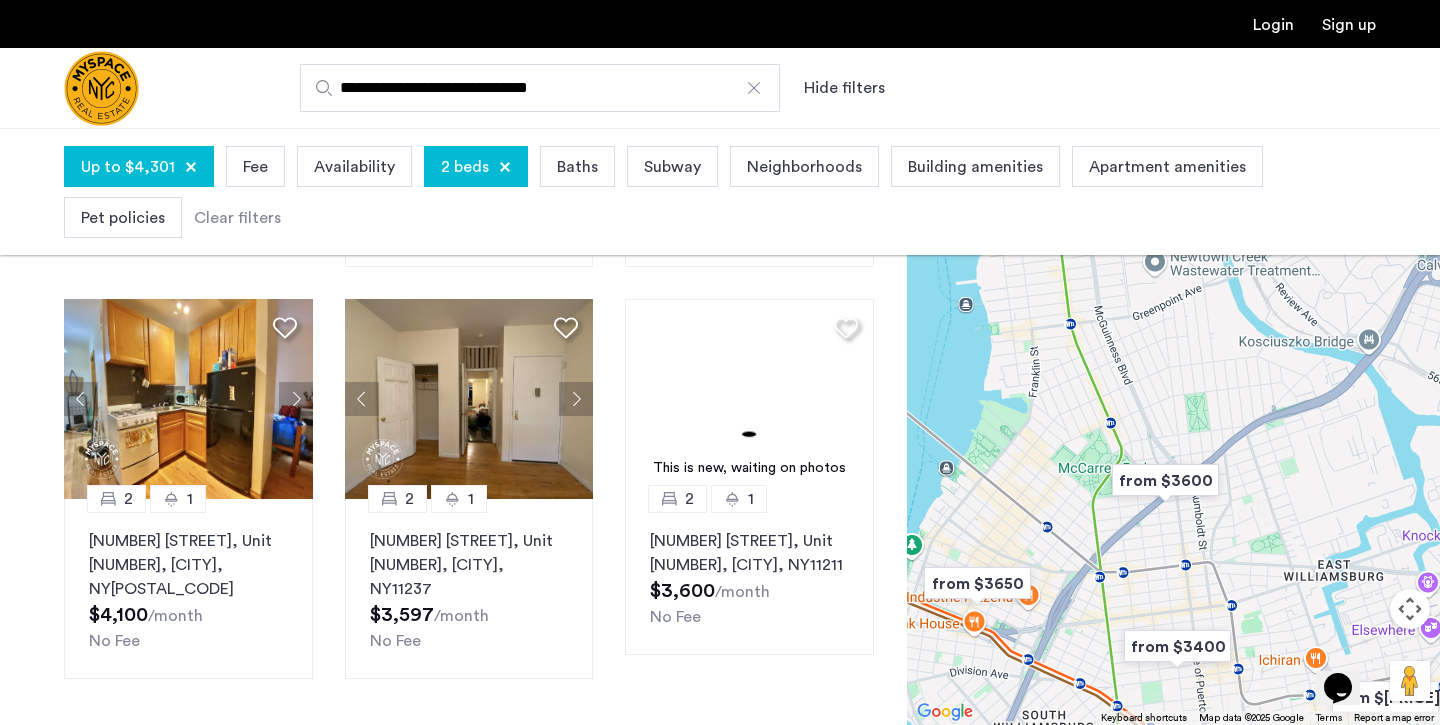 click on "2" at bounding box center (493, 747) 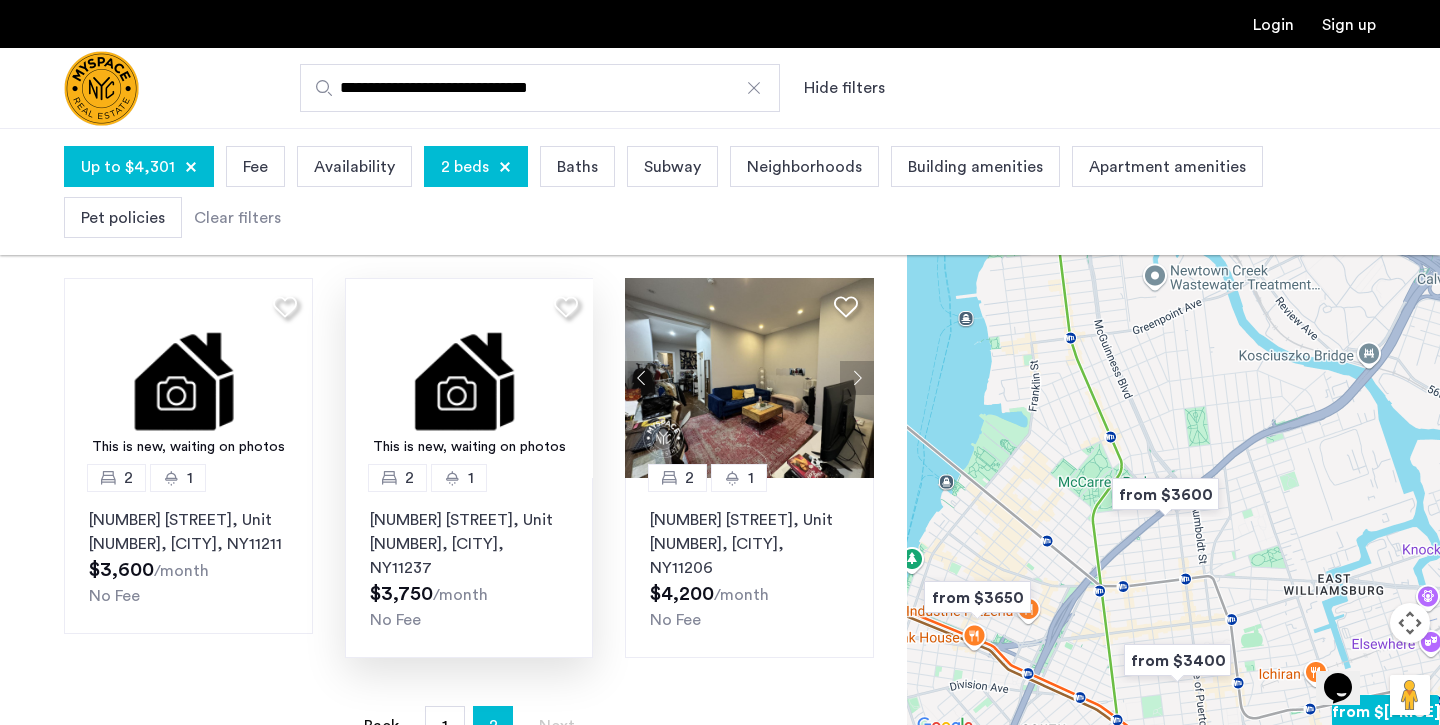scroll, scrollTop: 124, scrollLeft: 0, axis: vertical 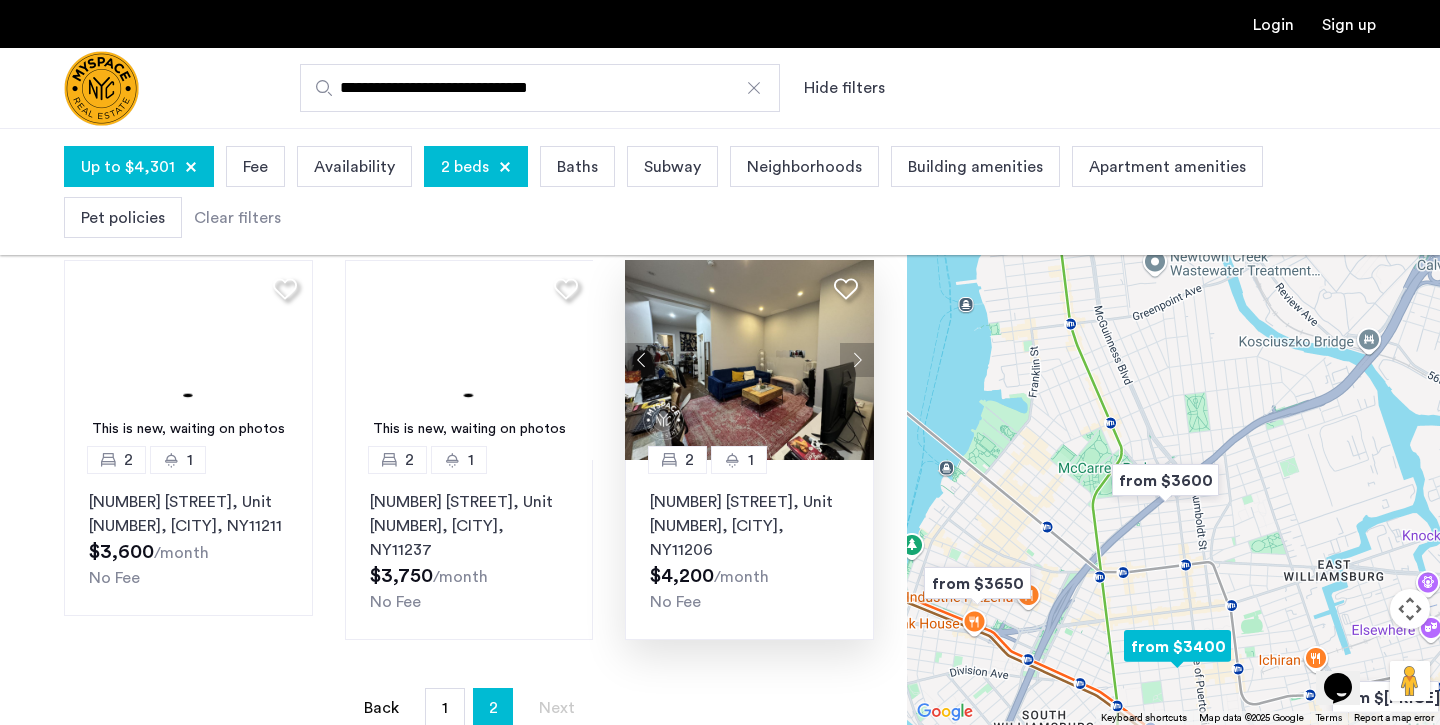 click 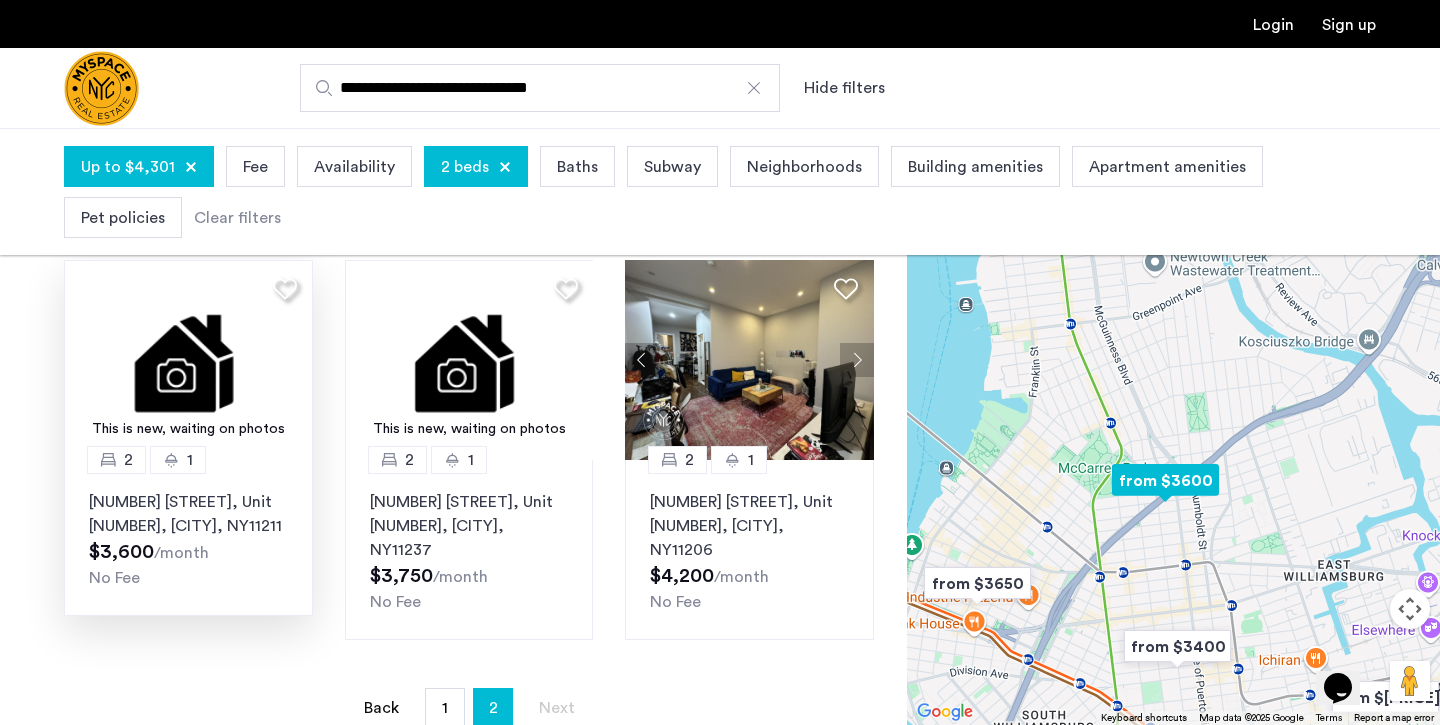 click 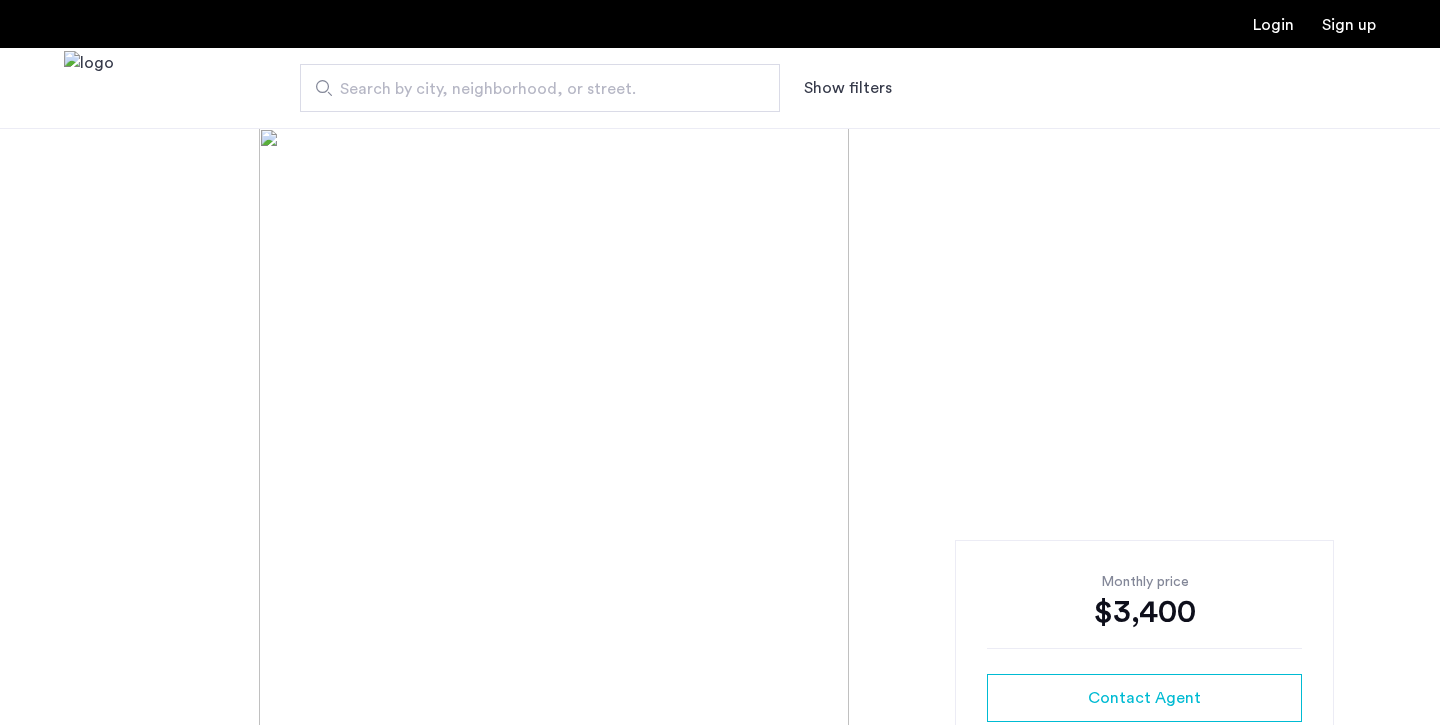 scroll, scrollTop: 0, scrollLeft: 0, axis: both 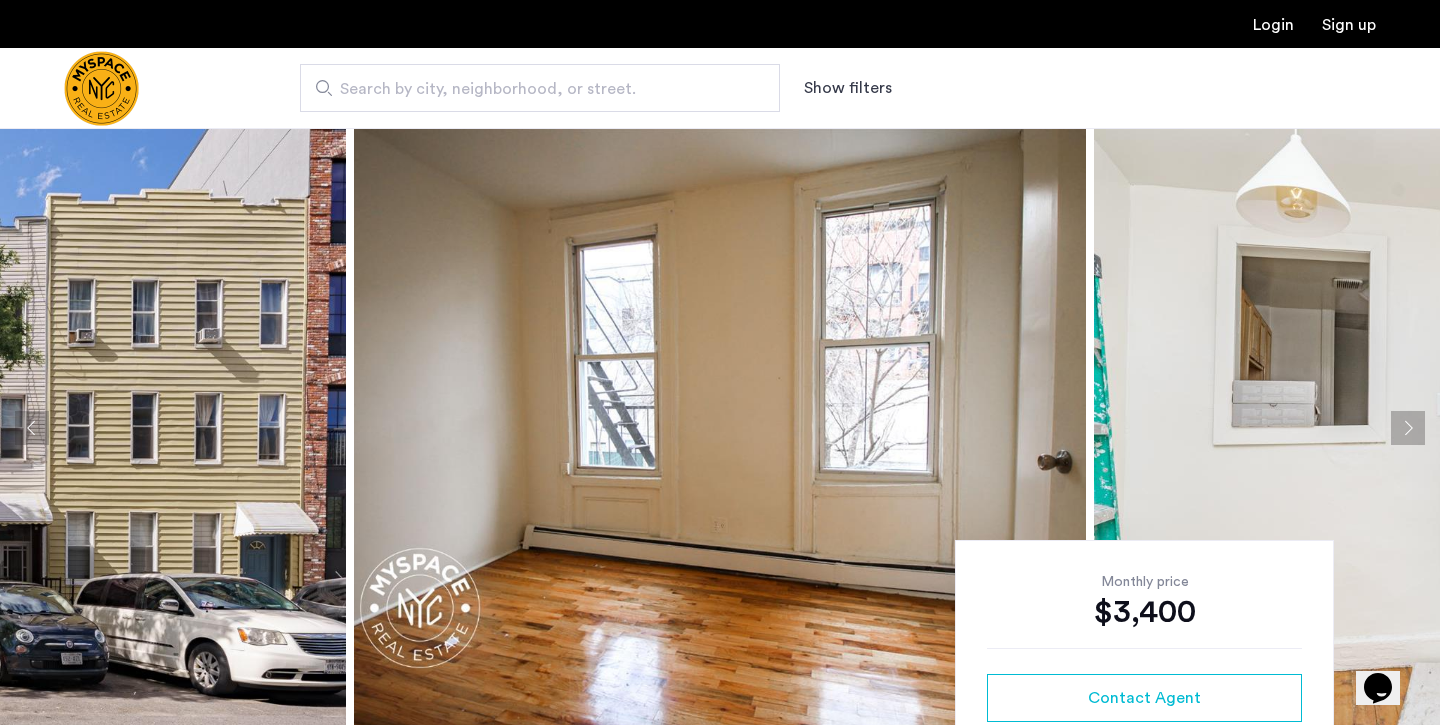 click 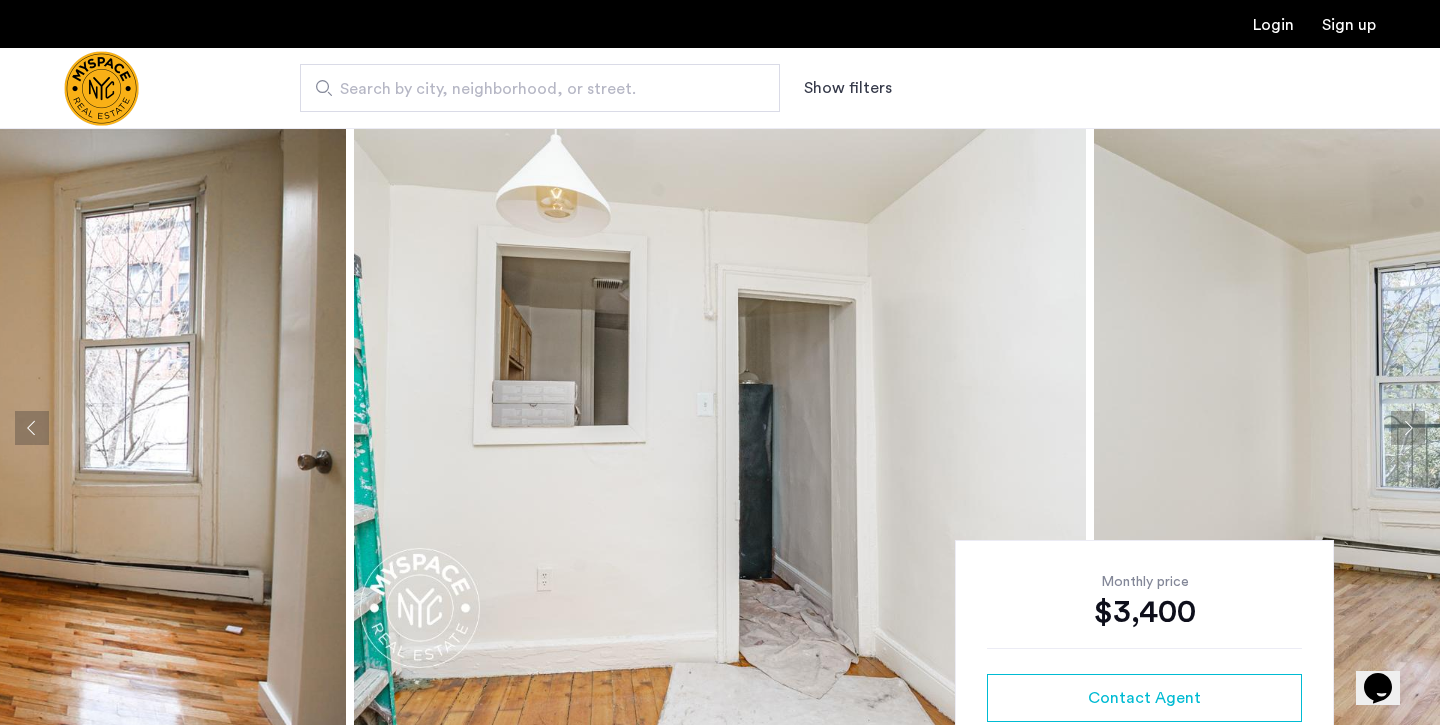 click 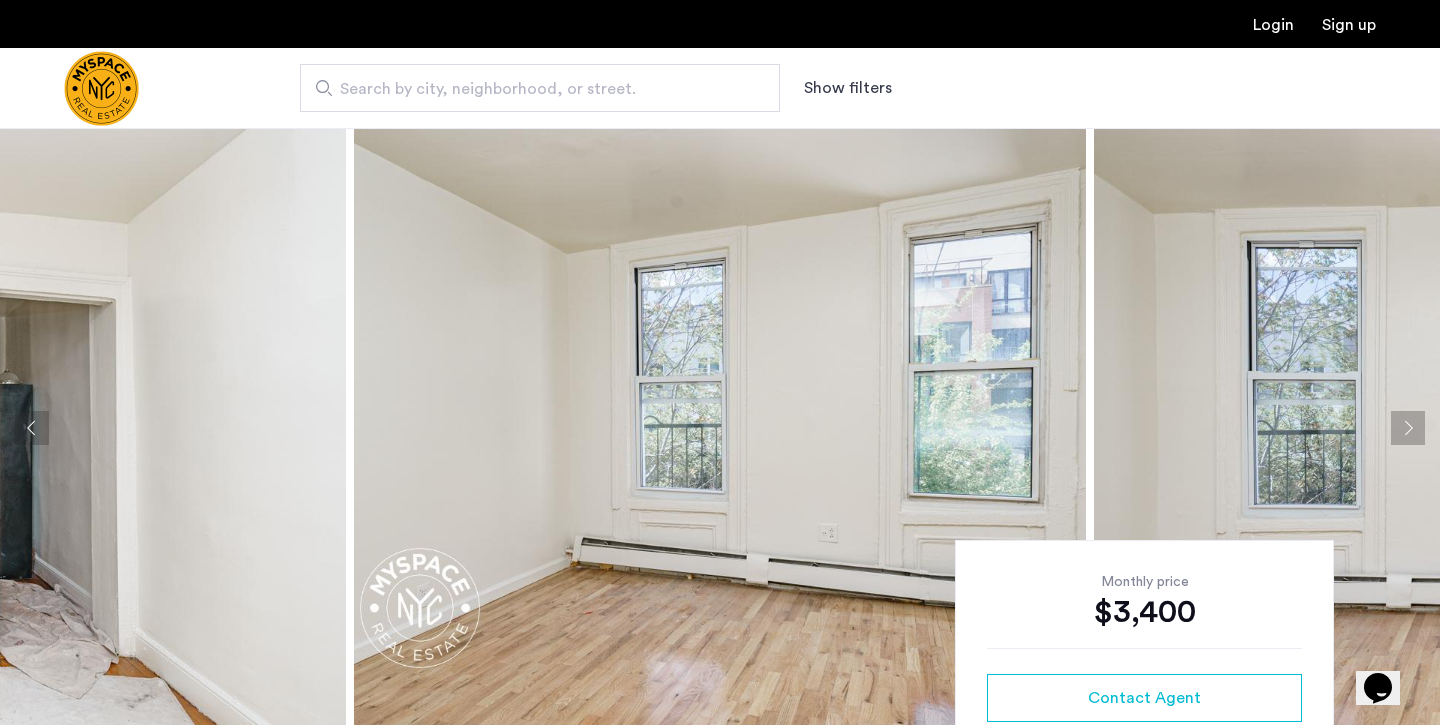 click 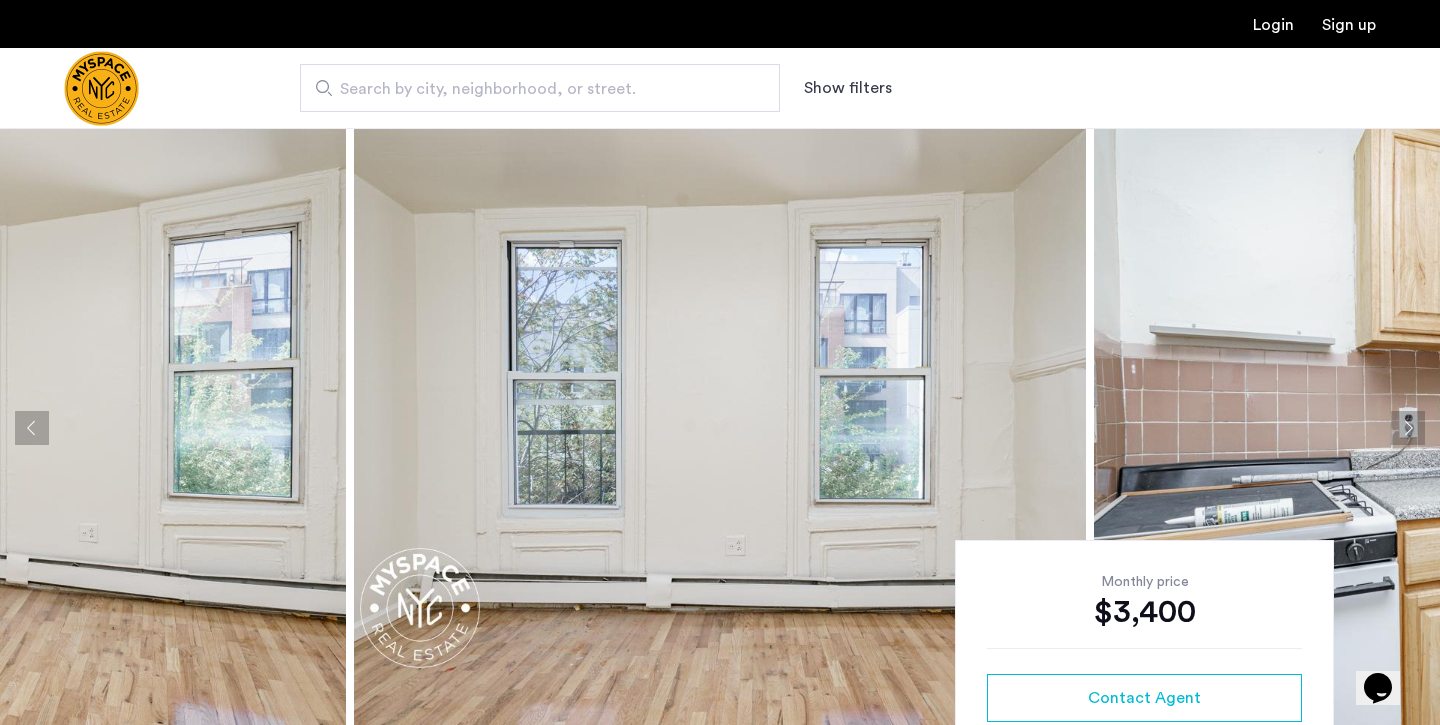 click 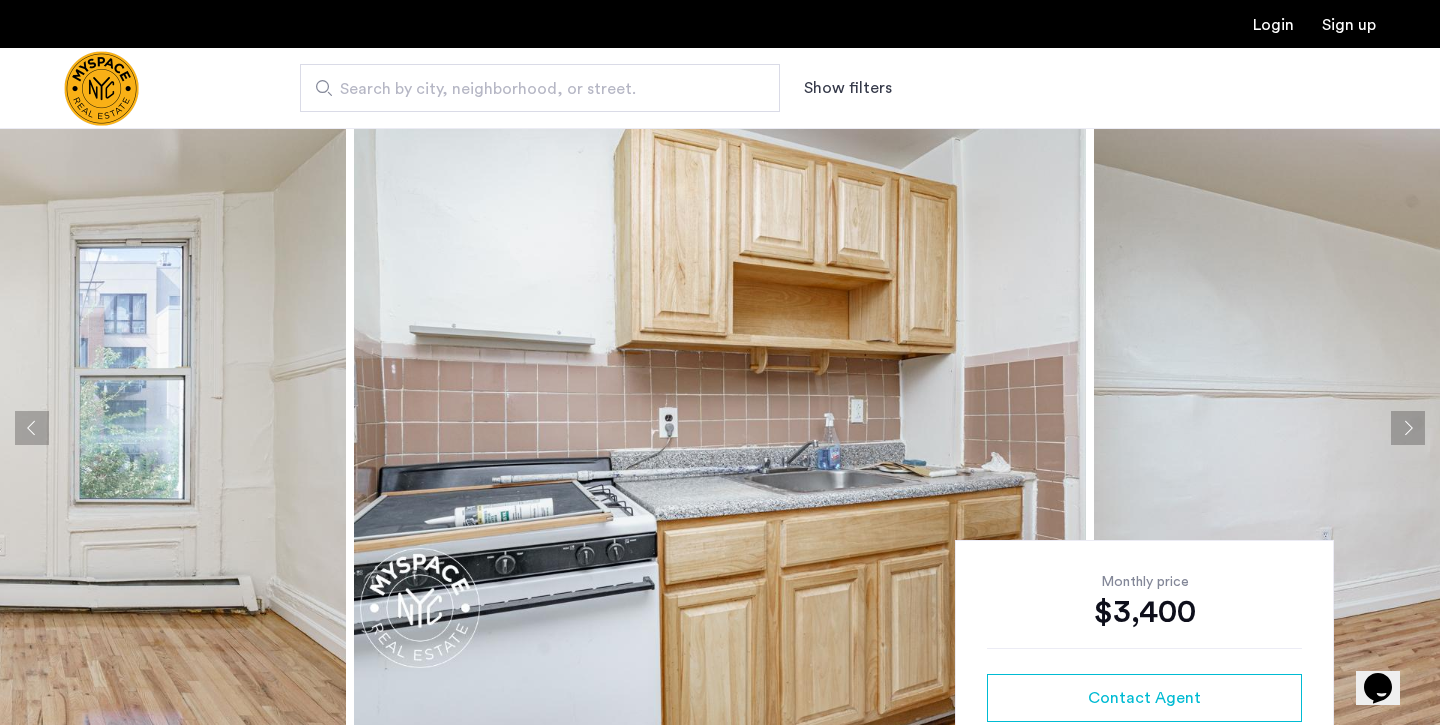 click 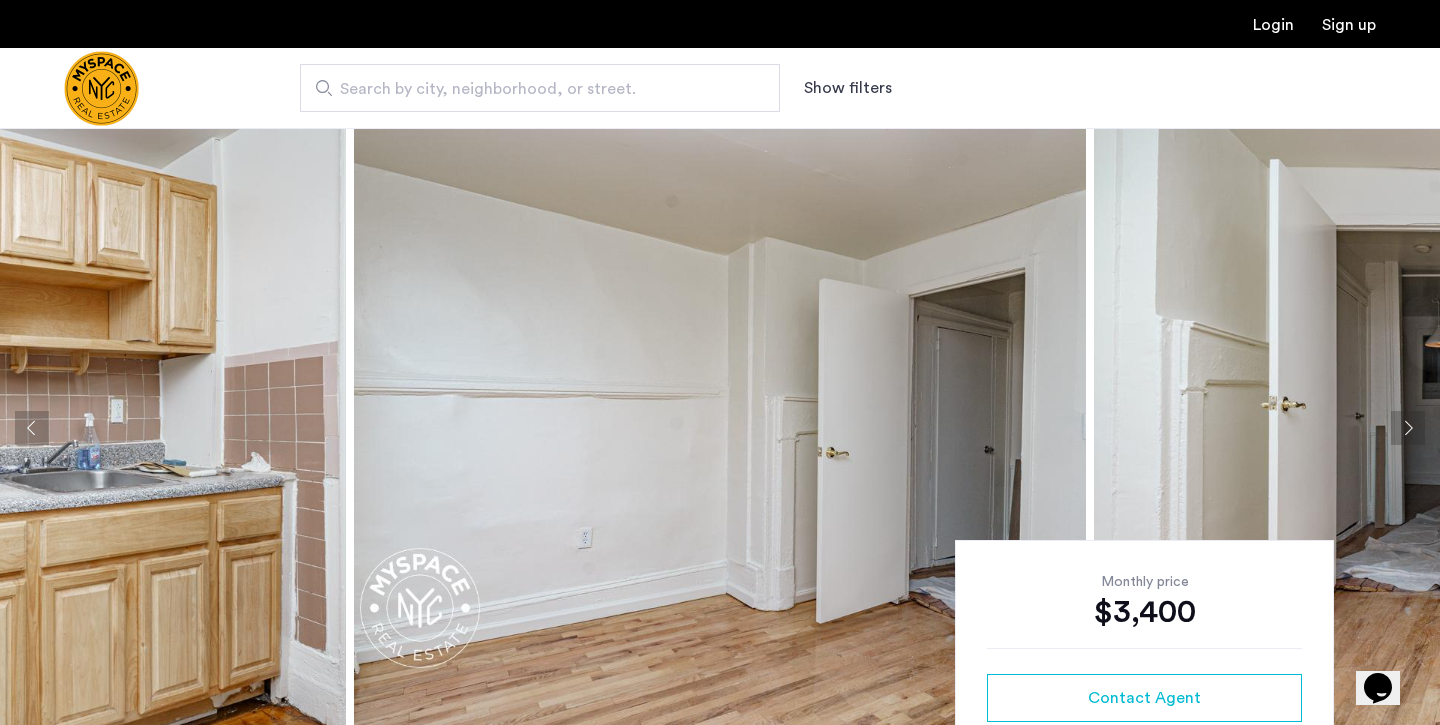 click 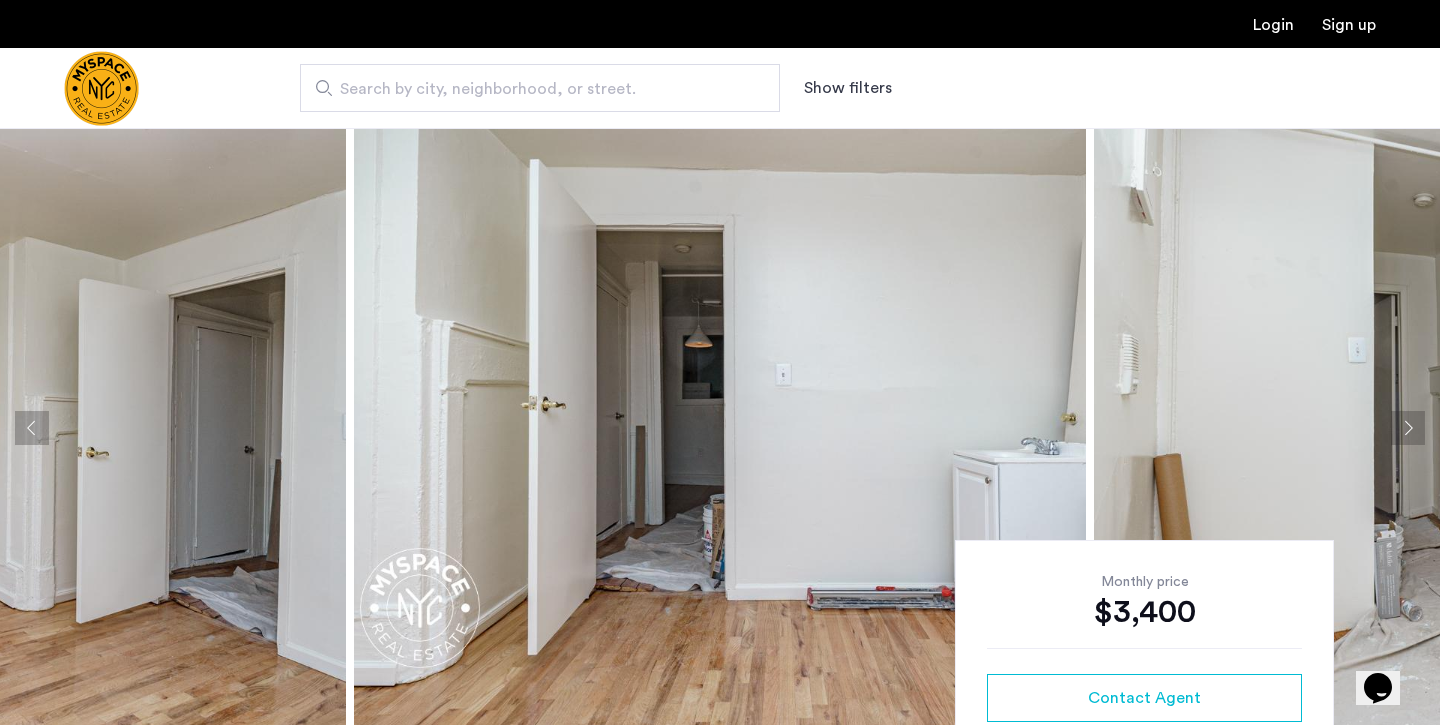 click 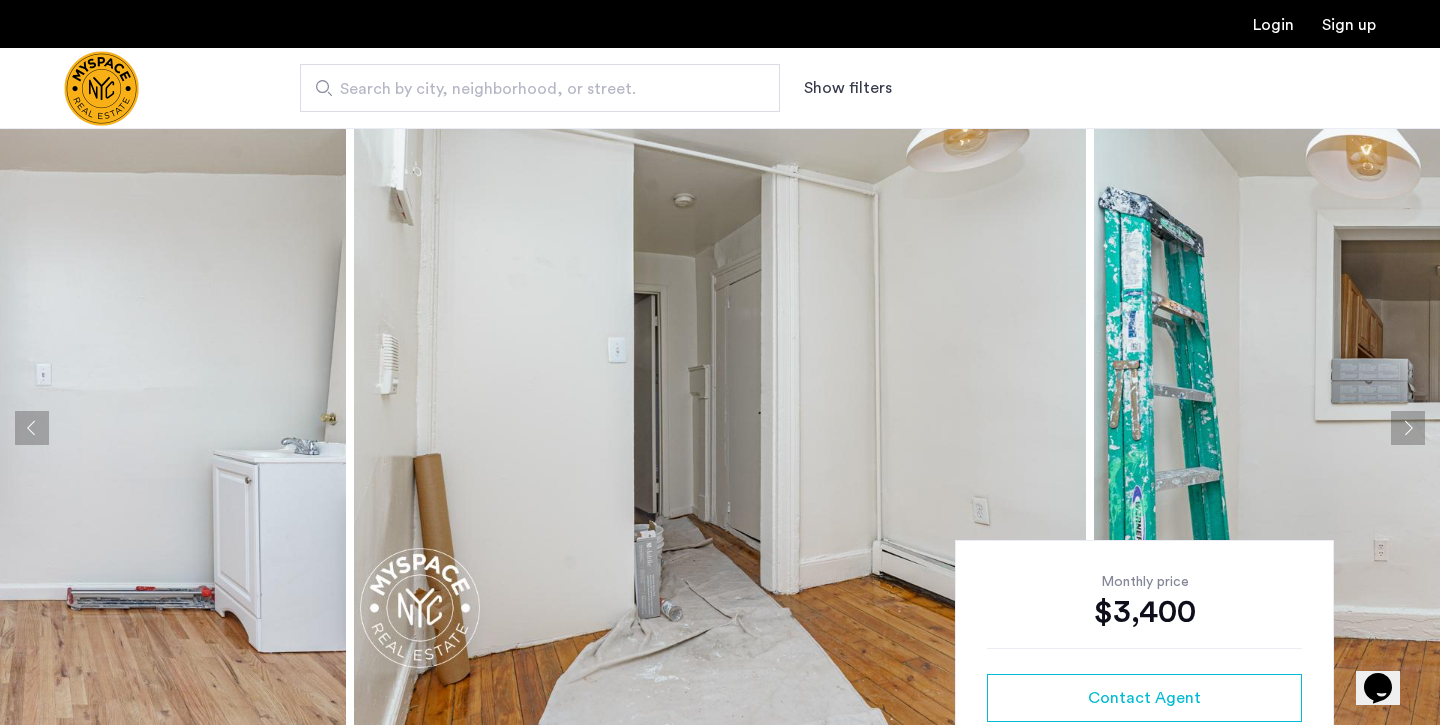 click 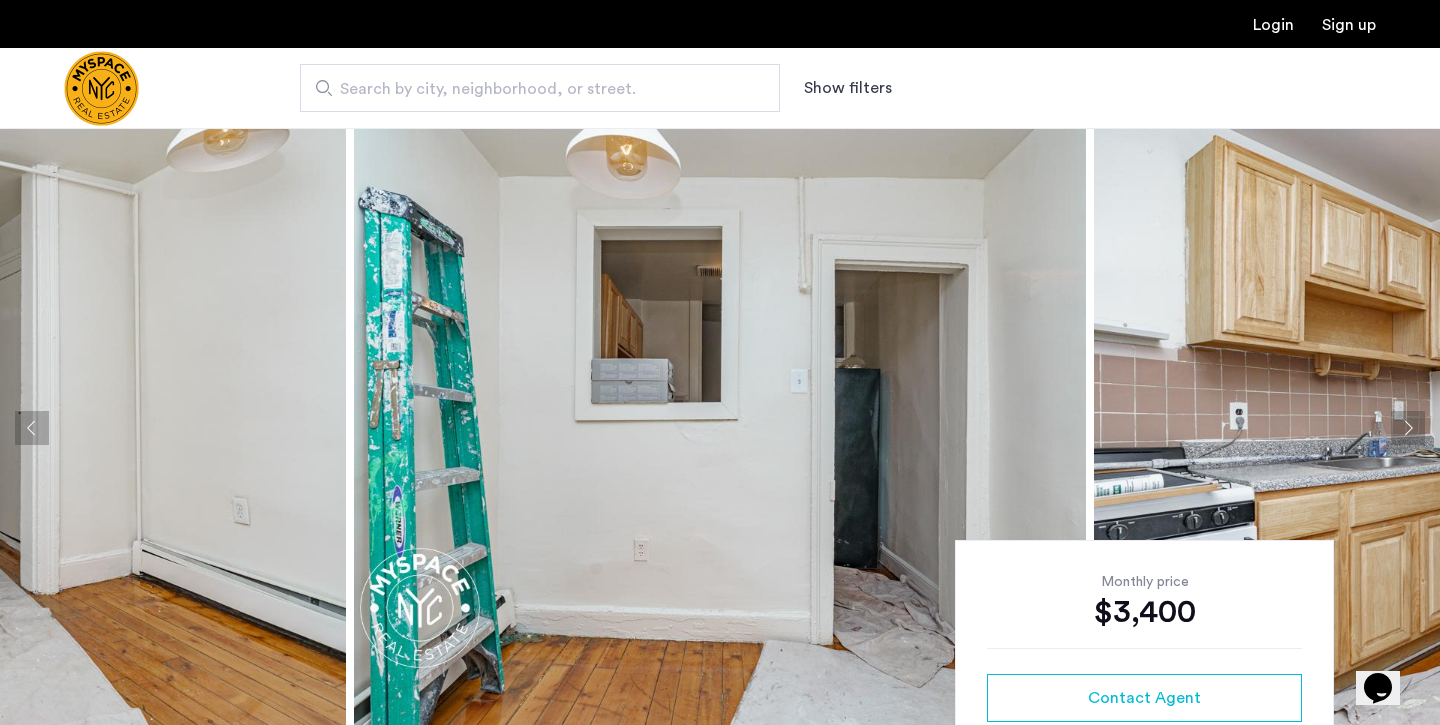 click 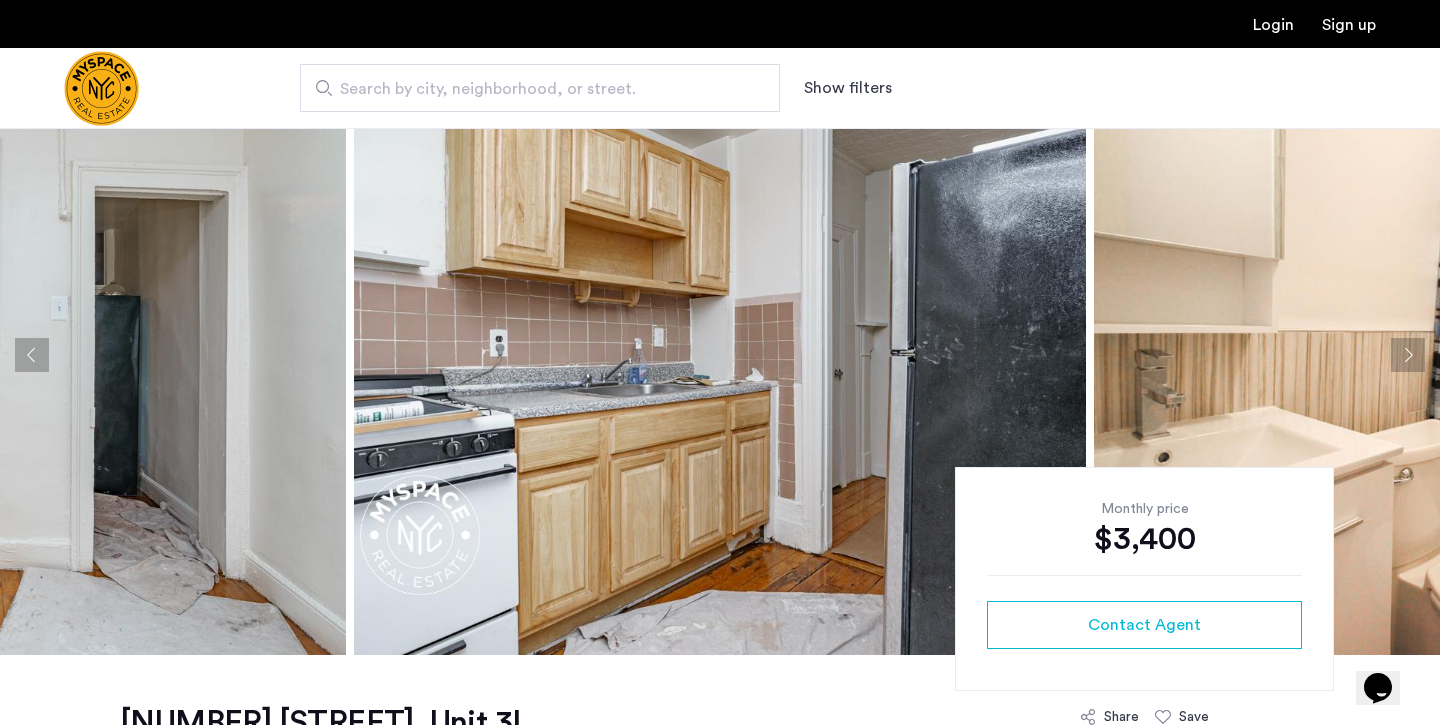 scroll, scrollTop: 71, scrollLeft: 0, axis: vertical 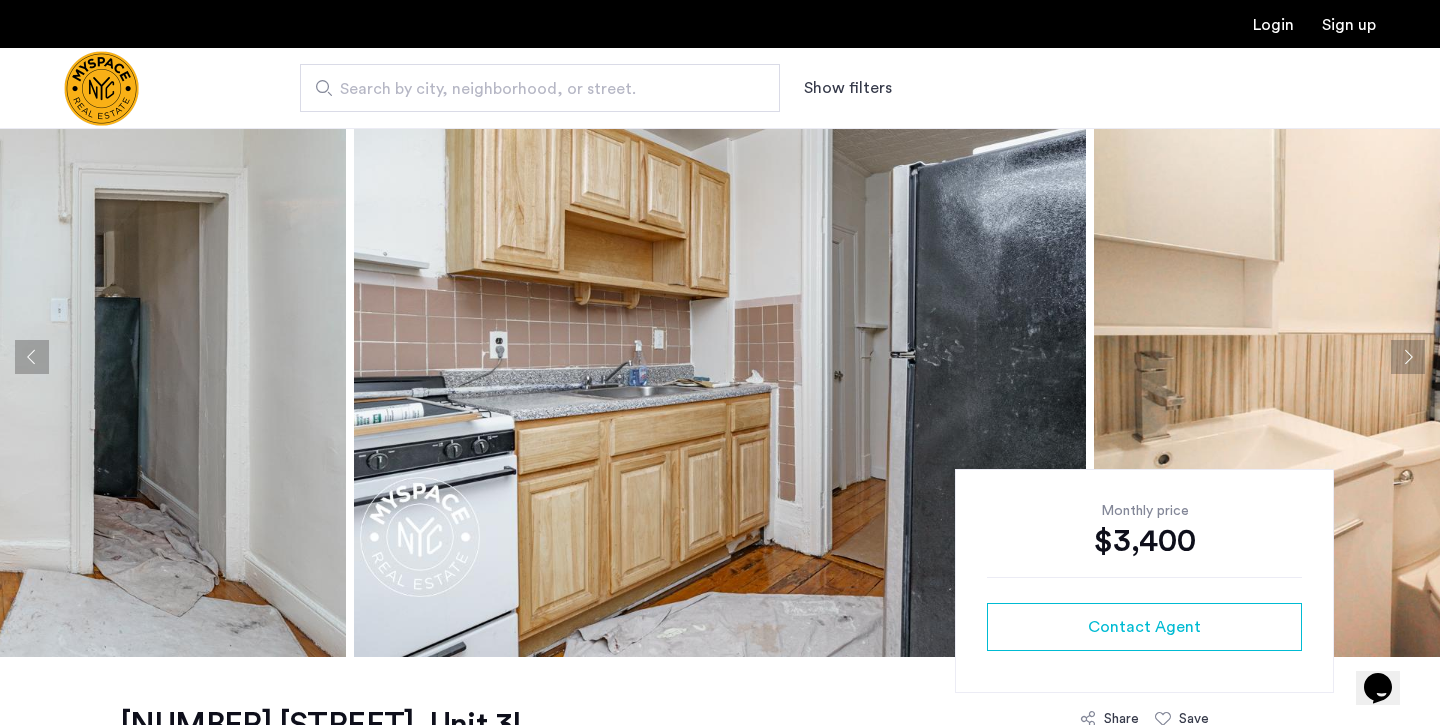 click 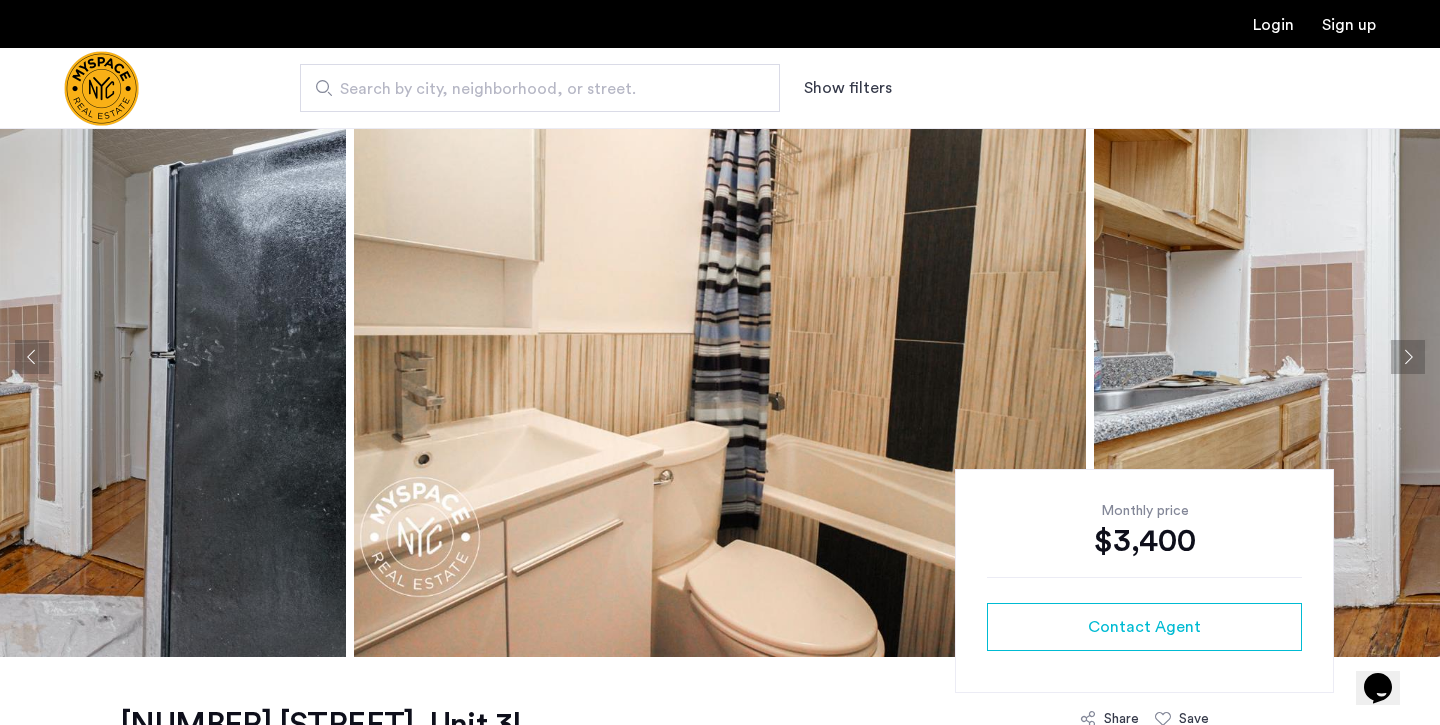 click 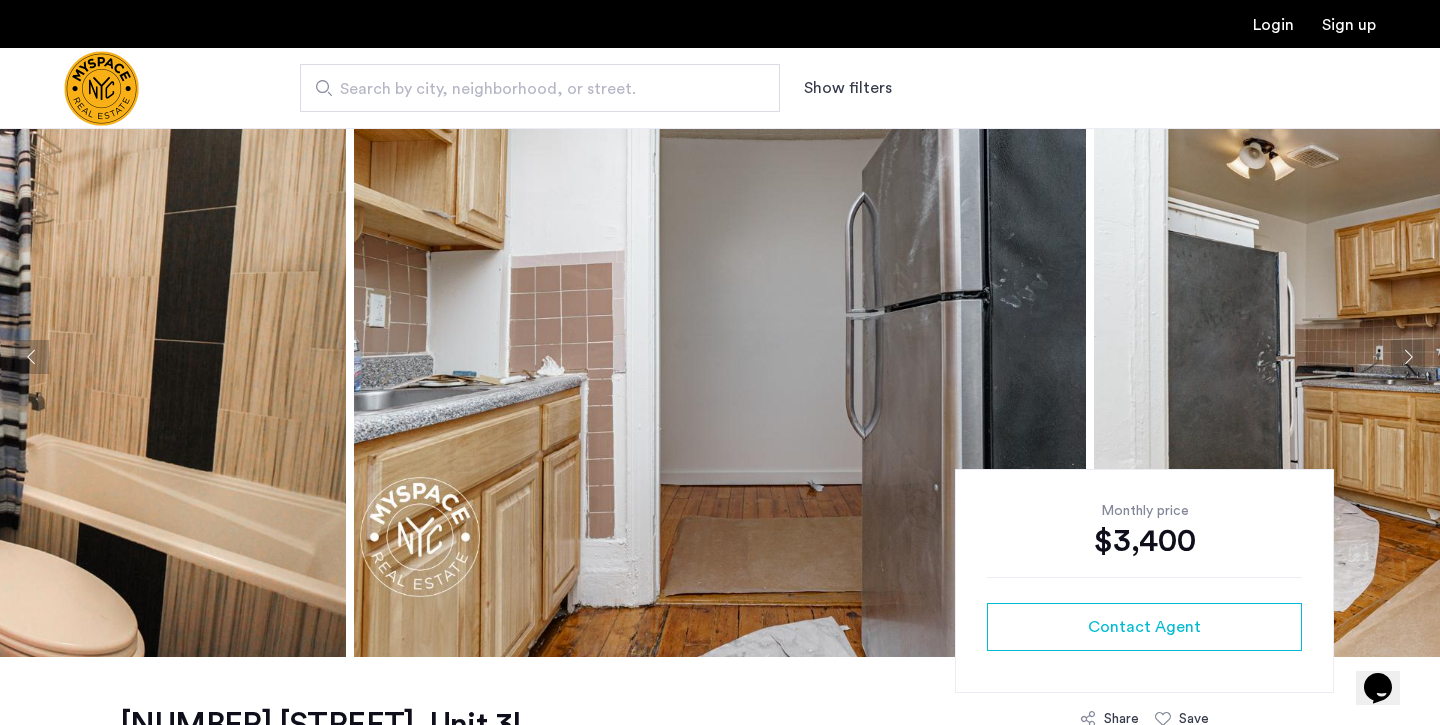 click 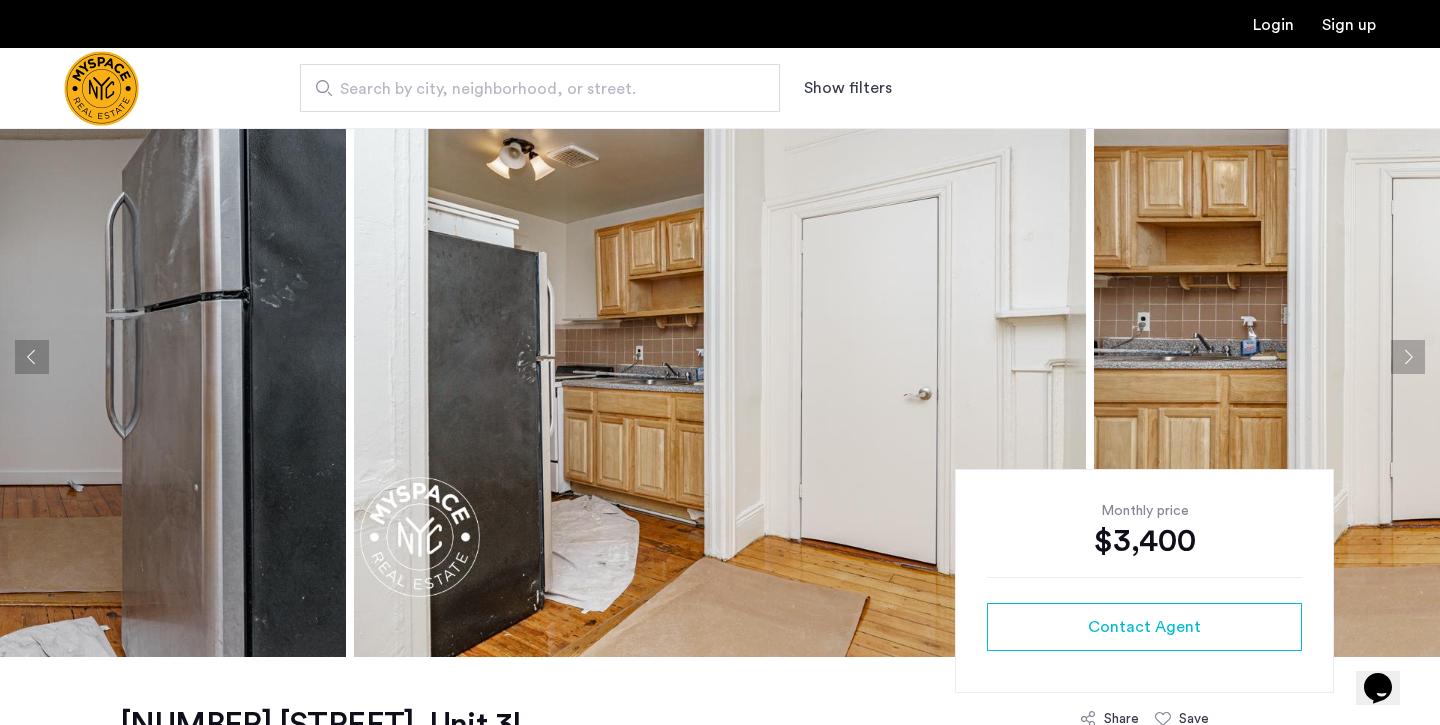 click 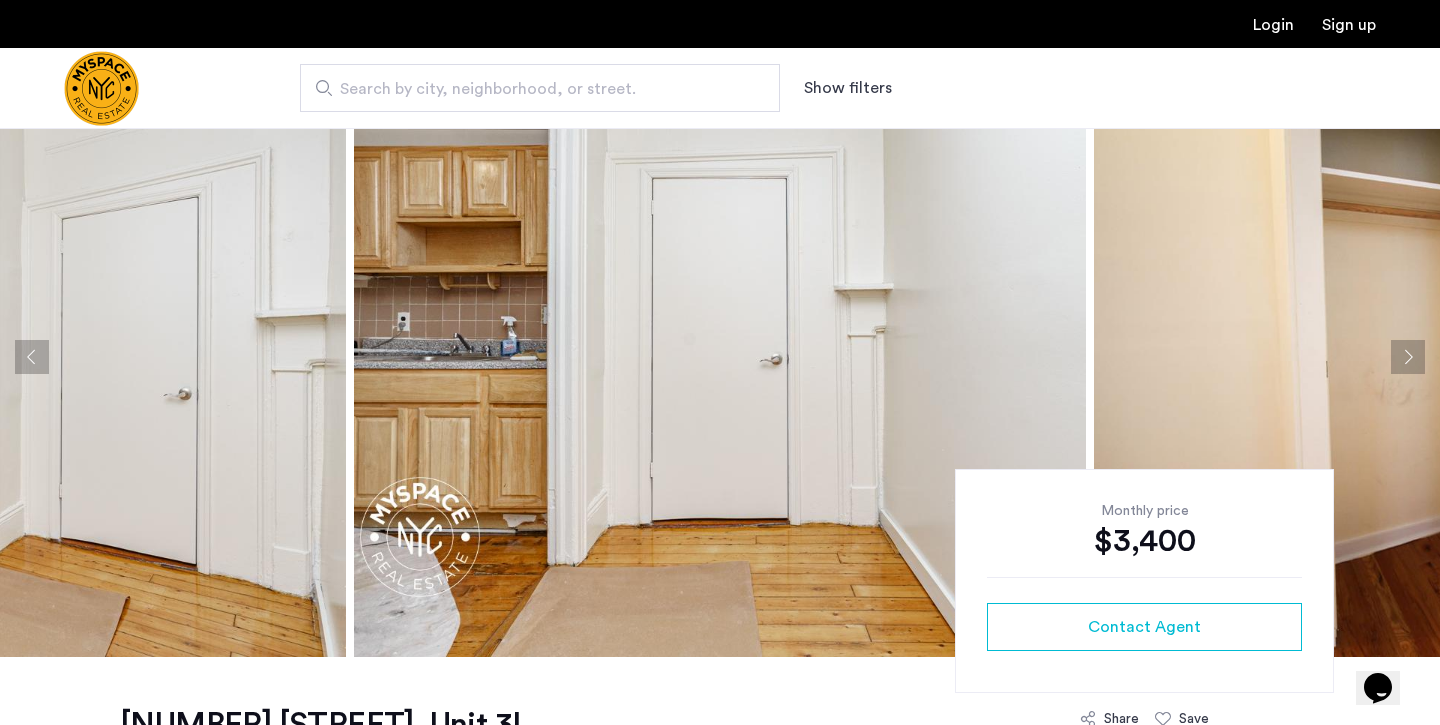 click 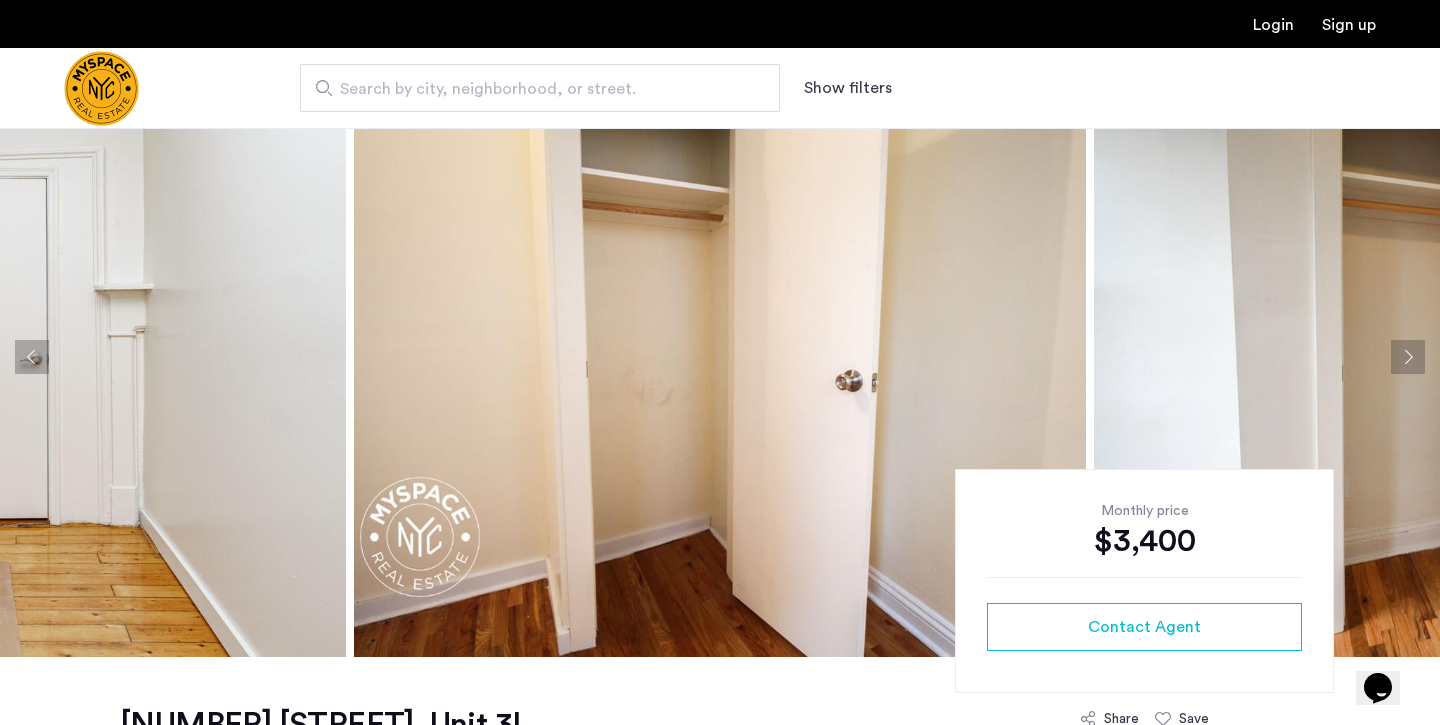 click 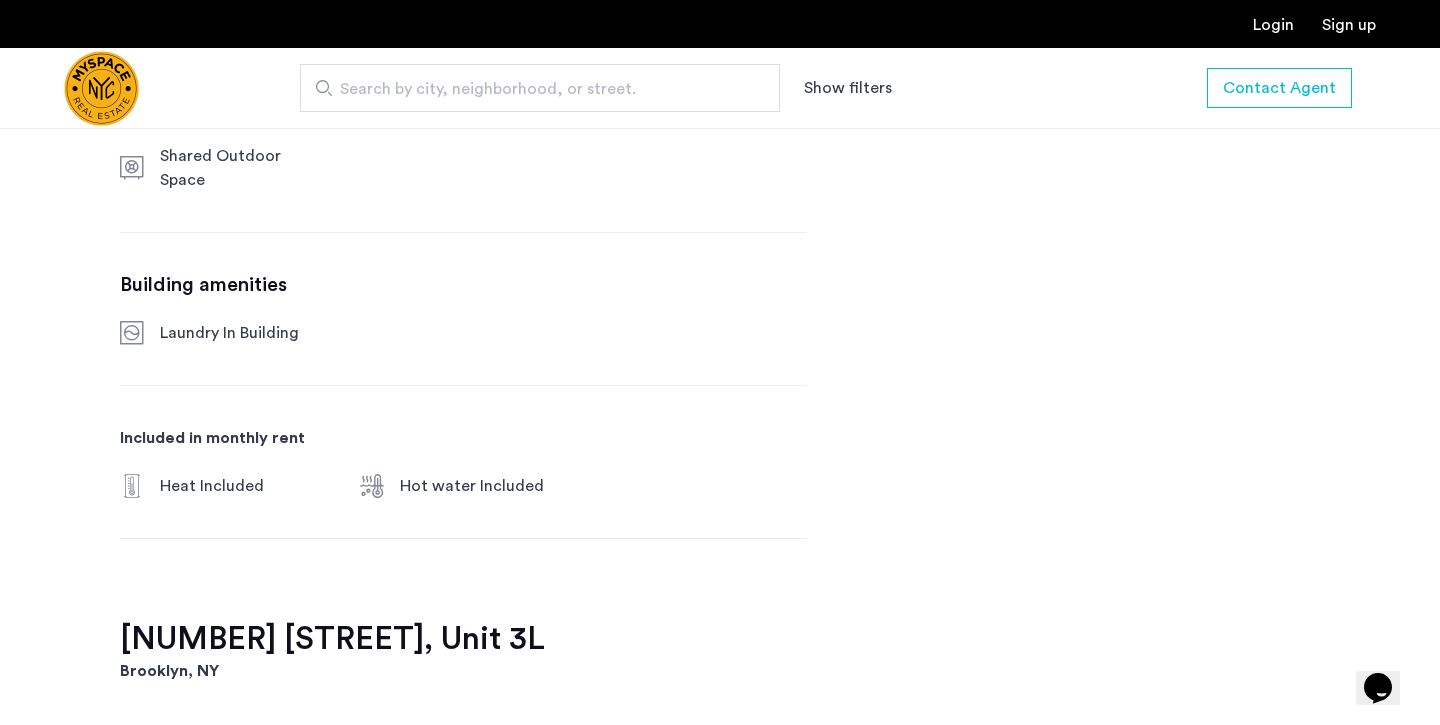 scroll, scrollTop: 1514, scrollLeft: 0, axis: vertical 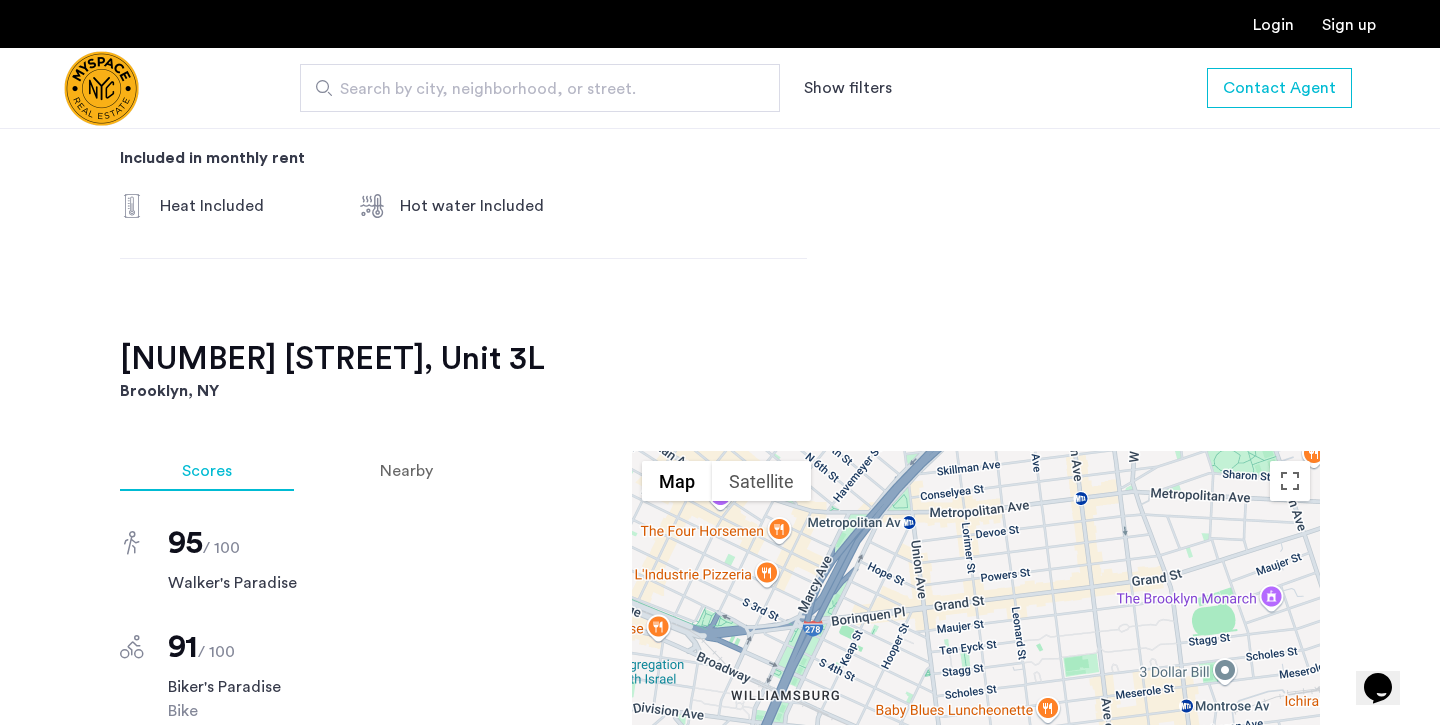 click on "Login Sign up" at bounding box center (720, 24) 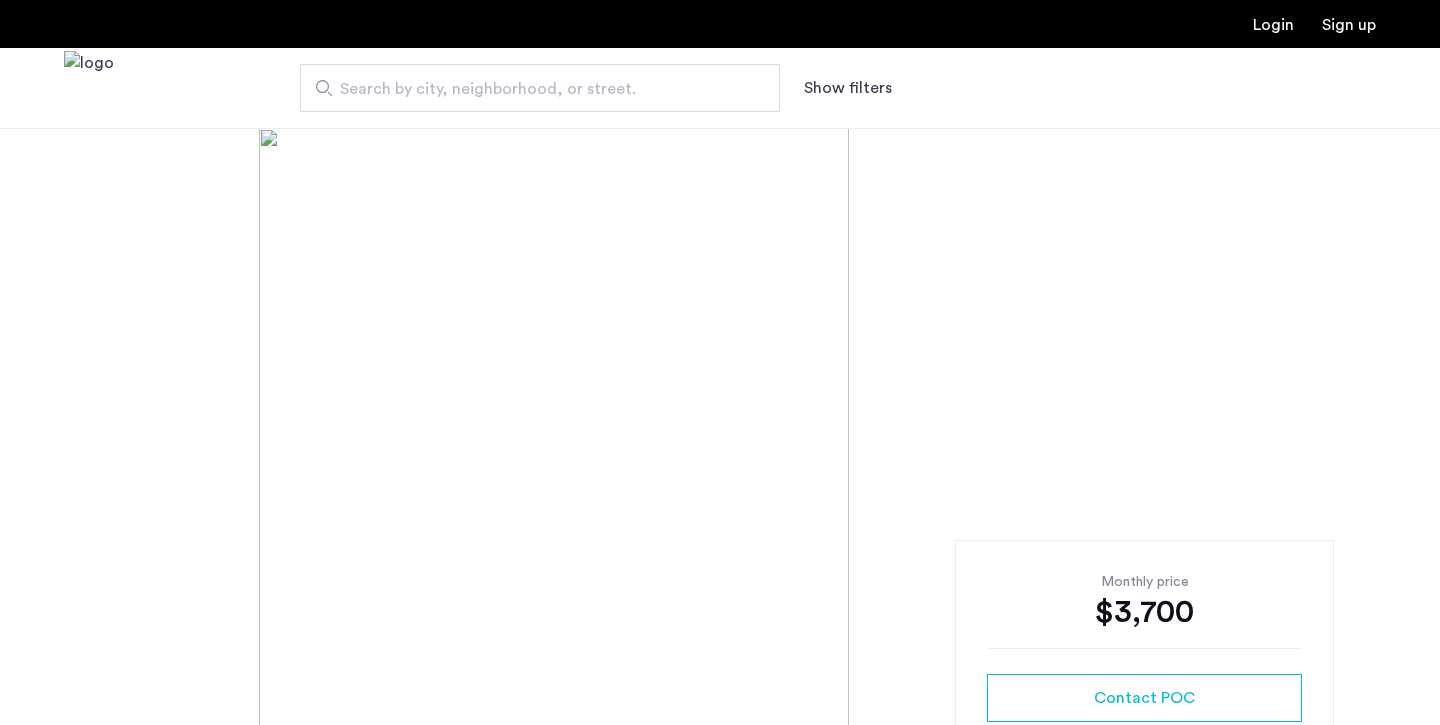 scroll, scrollTop: 0, scrollLeft: 0, axis: both 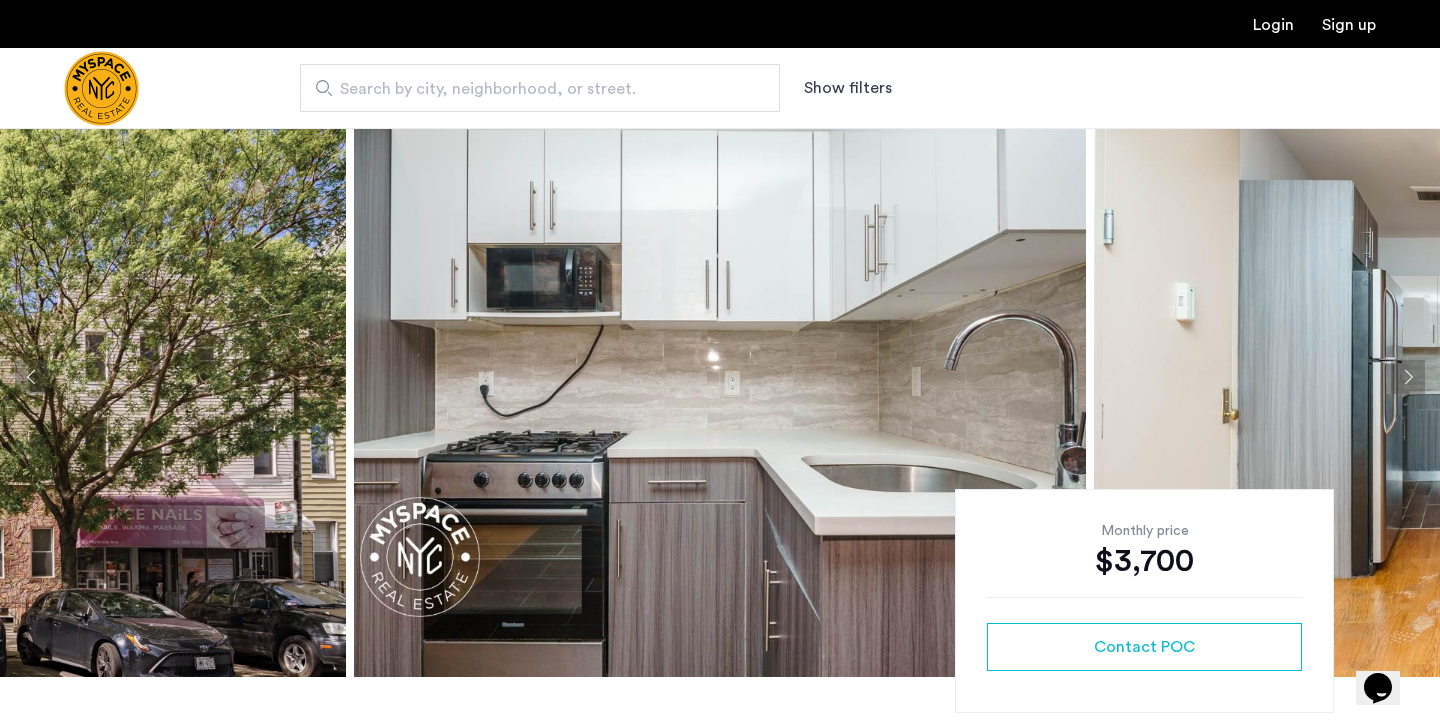 click 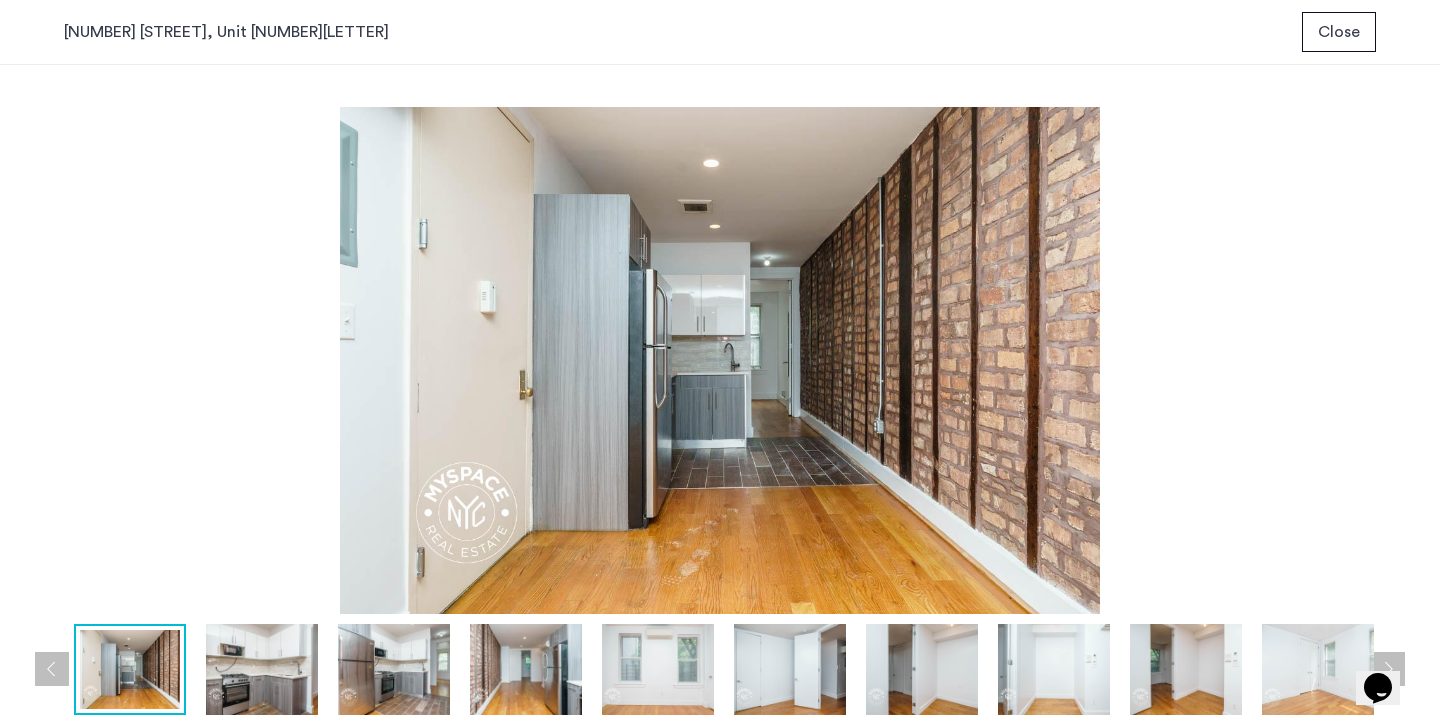 scroll, scrollTop: 0, scrollLeft: 0, axis: both 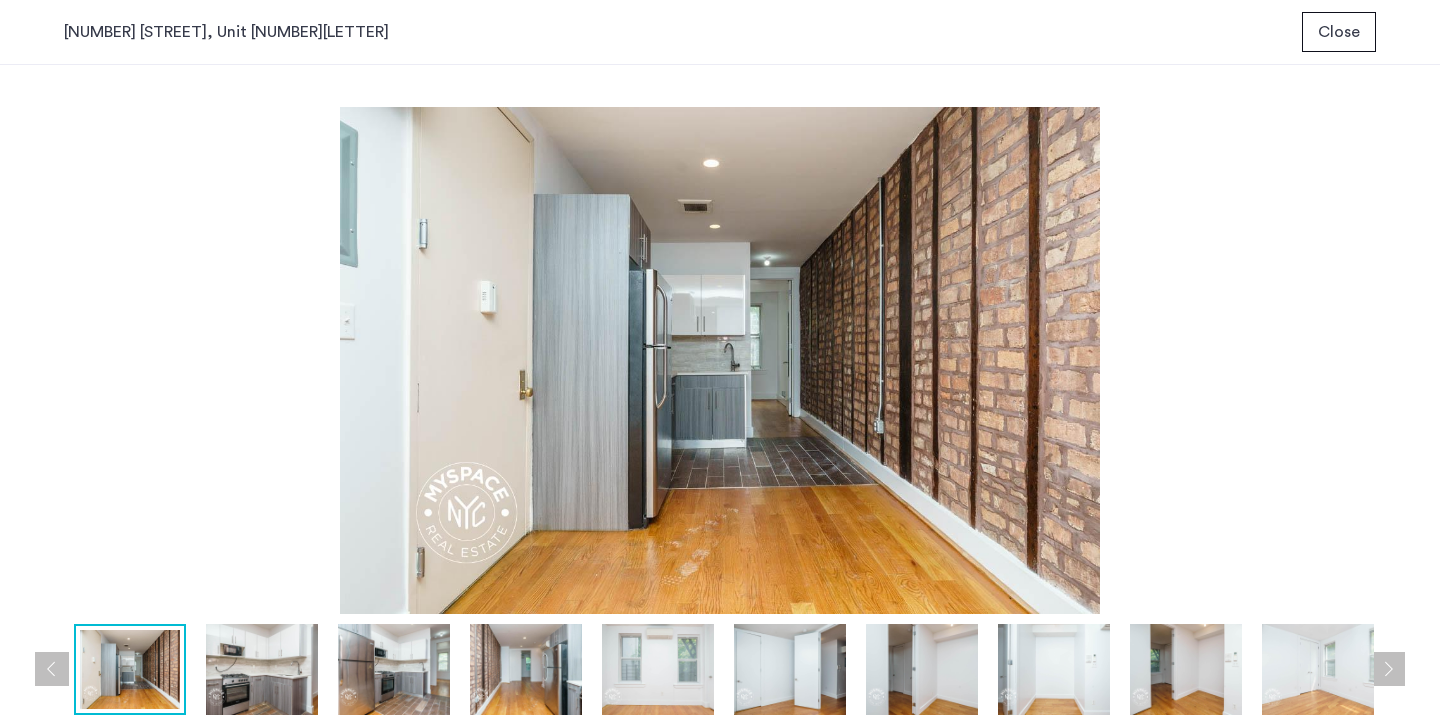 type 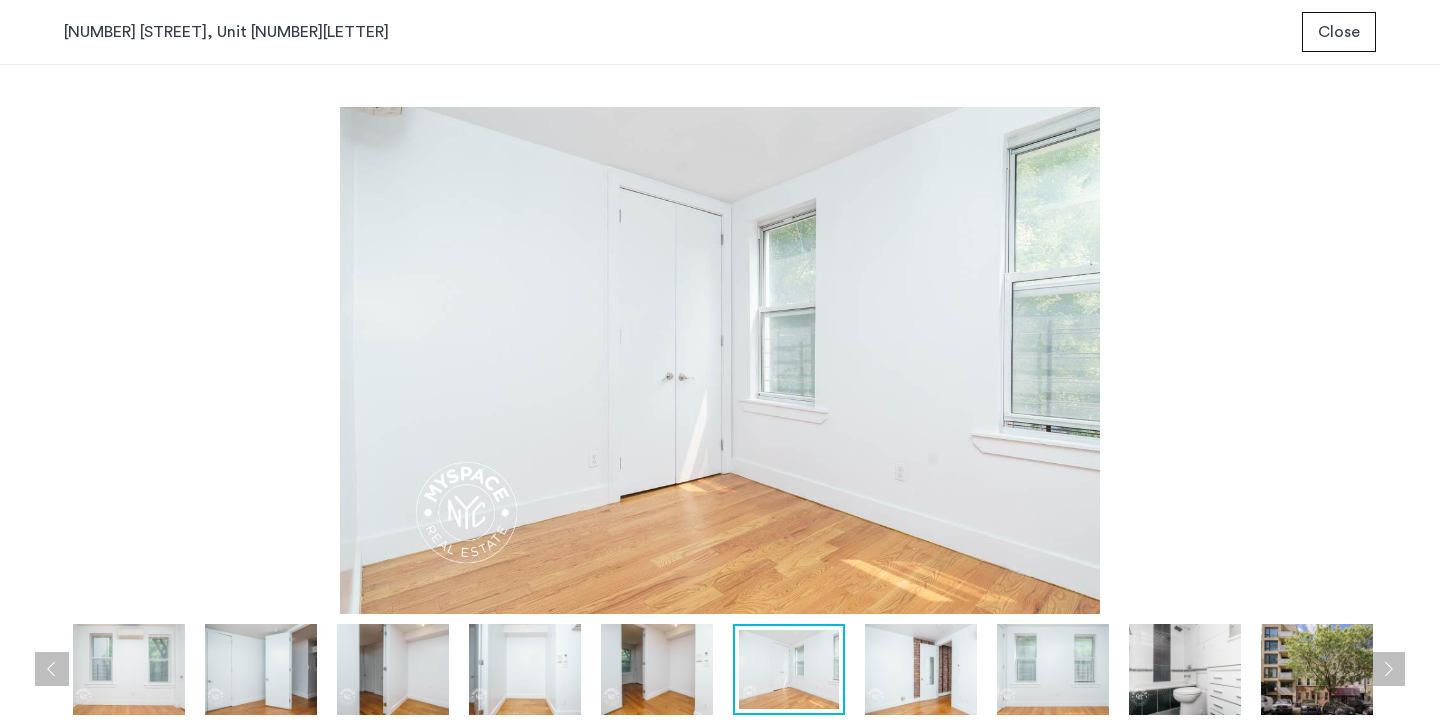 click on "Close" at bounding box center (1339, 32) 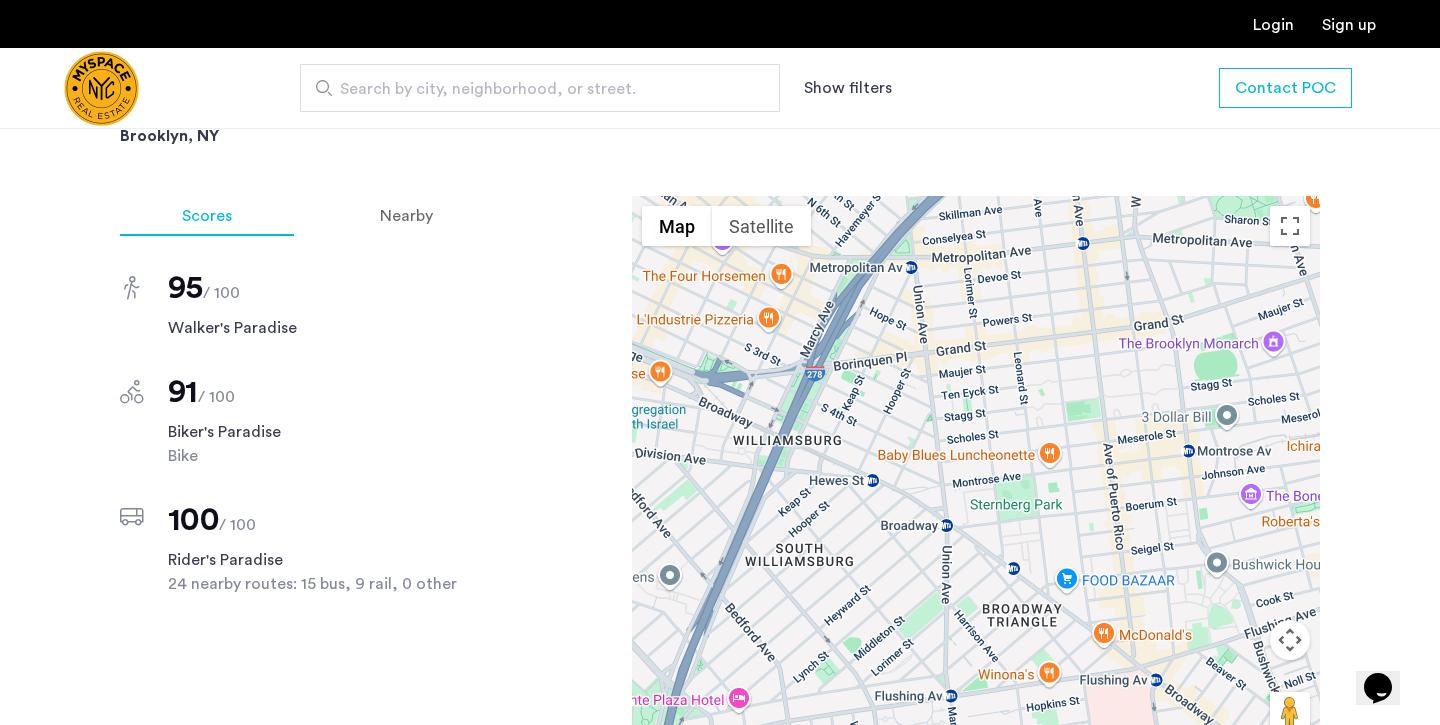 scroll, scrollTop: 1674, scrollLeft: 0, axis: vertical 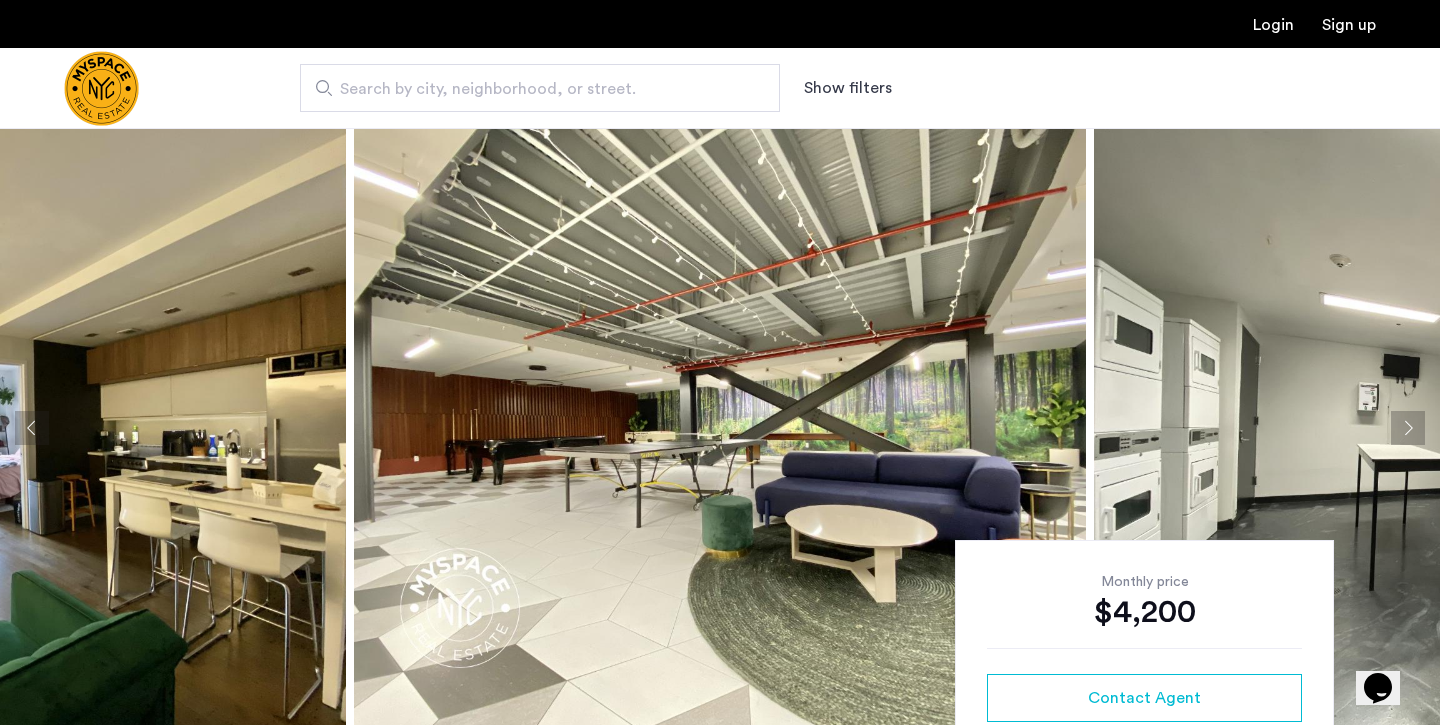 click 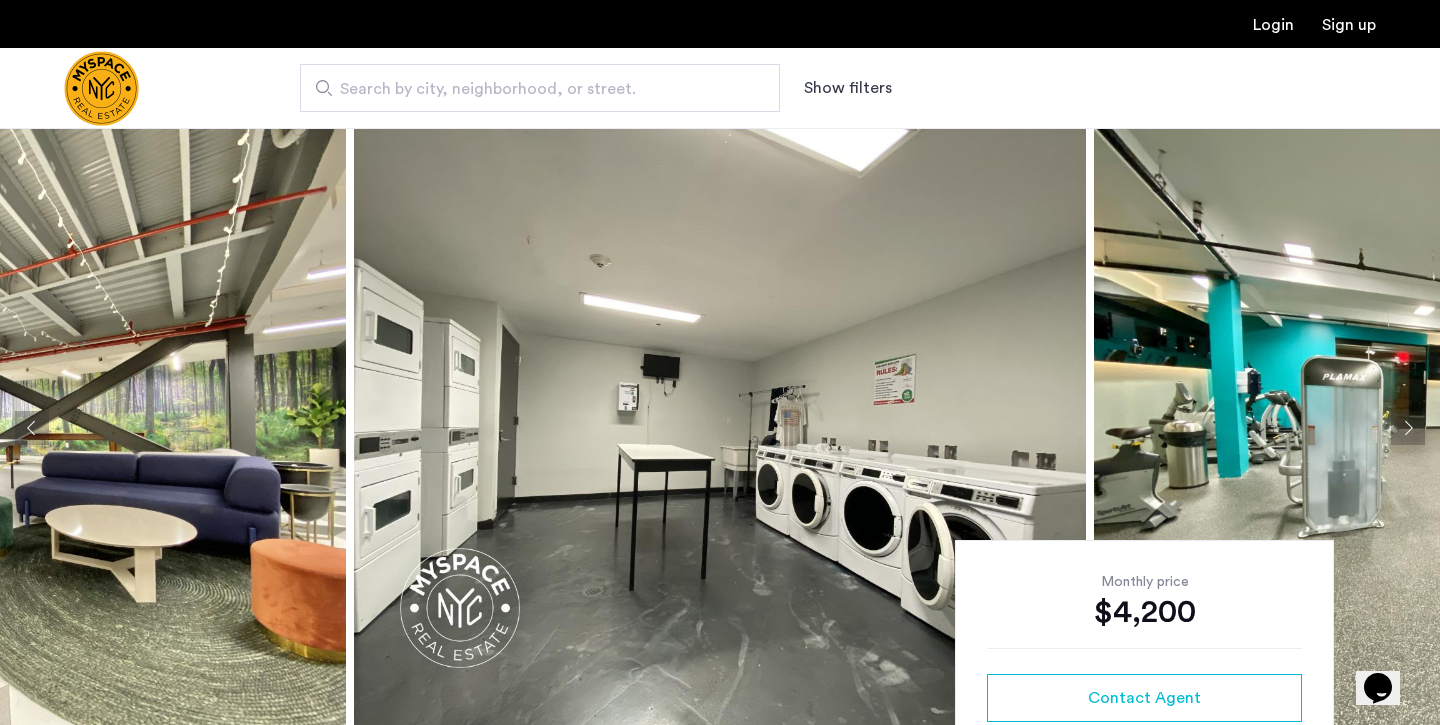 click 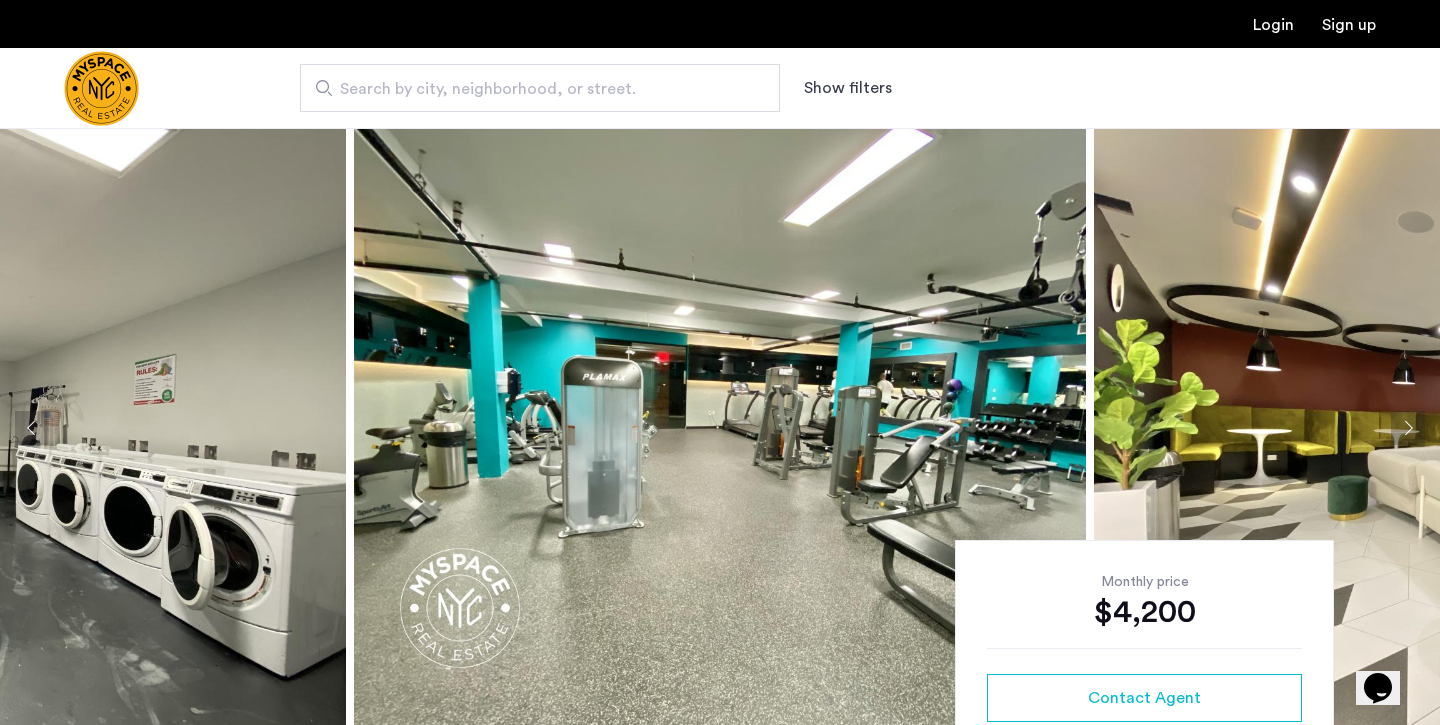 click 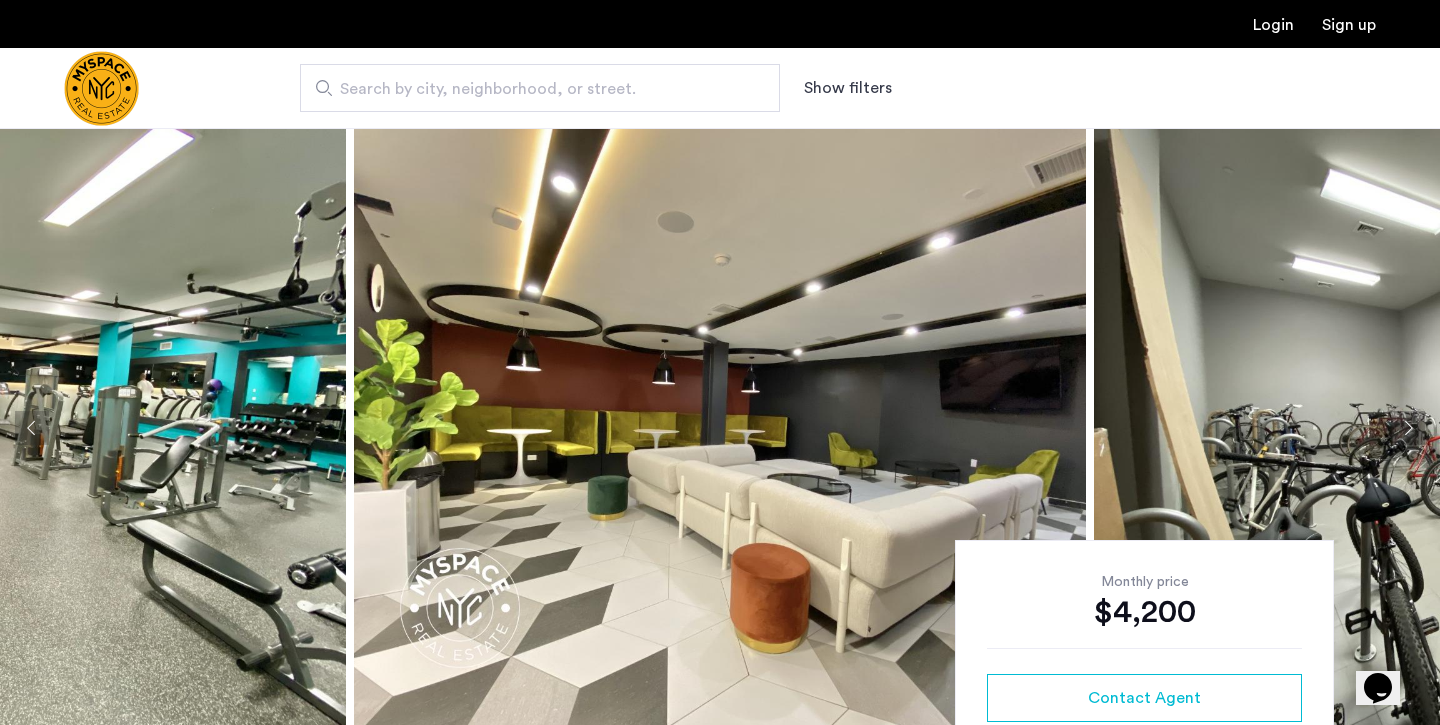 click 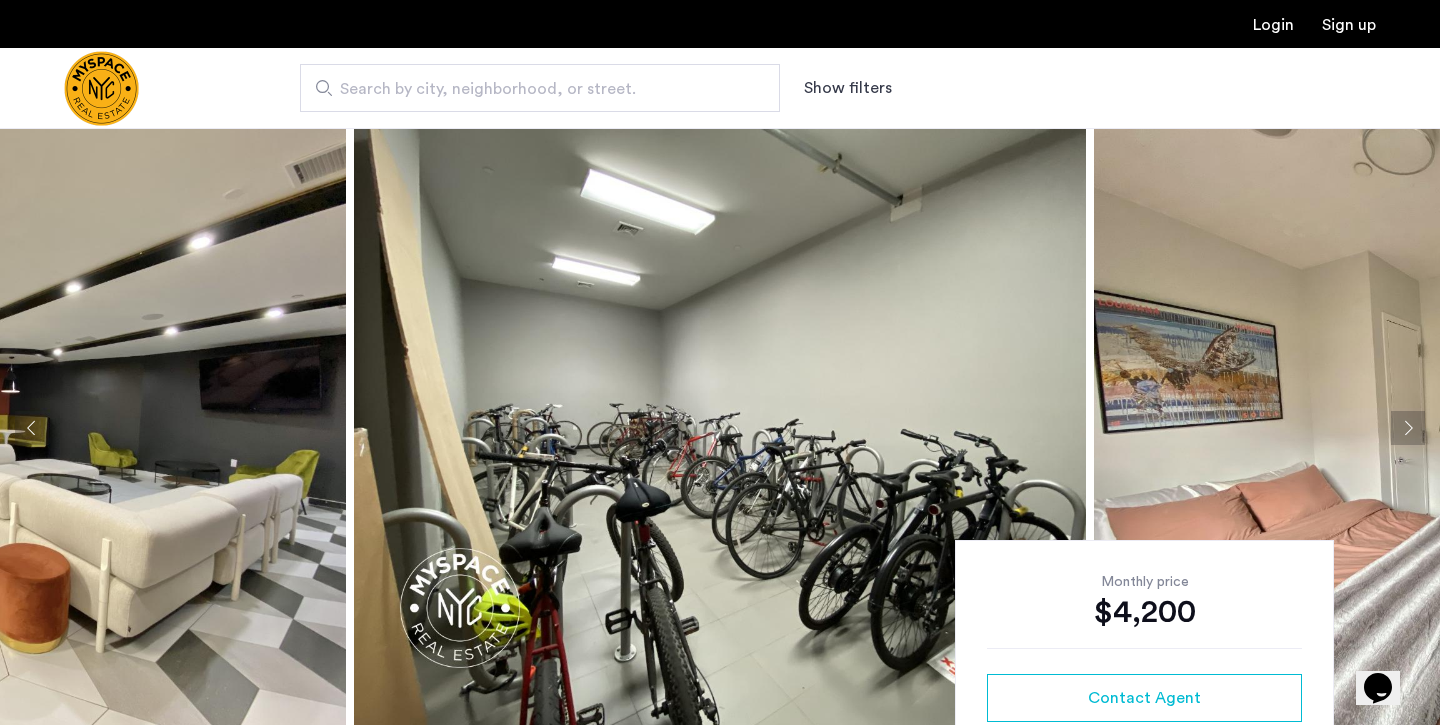 click 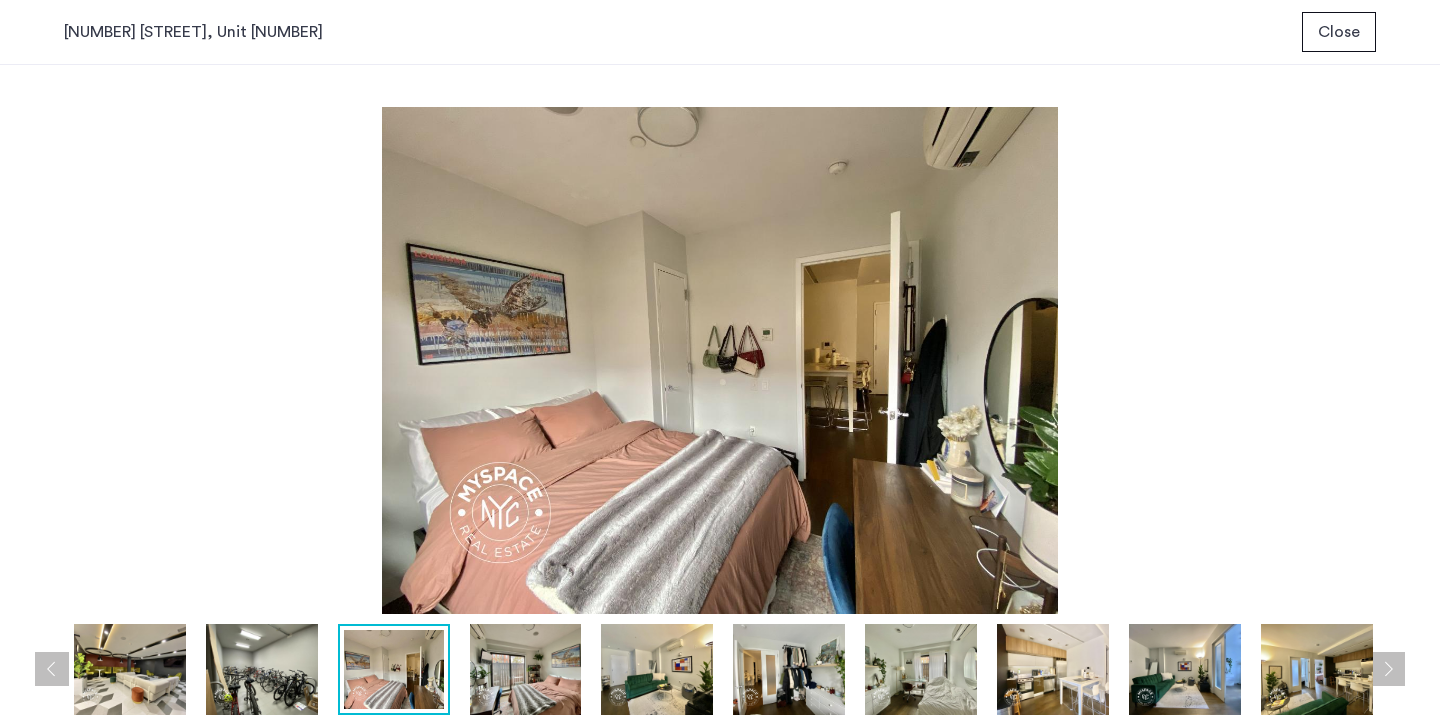 click at bounding box center [1317, 669] 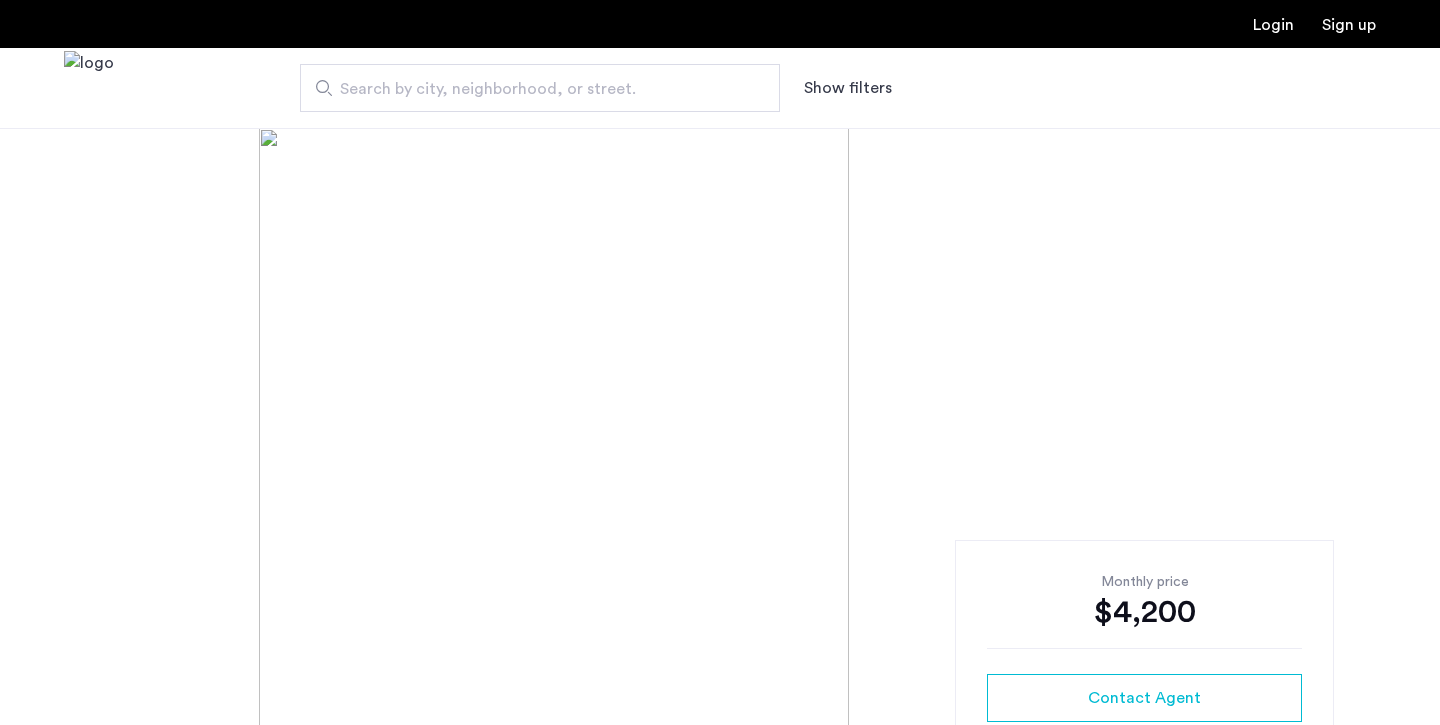 scroll, scrollTop: 0, scrollLeft: 0, axis: both 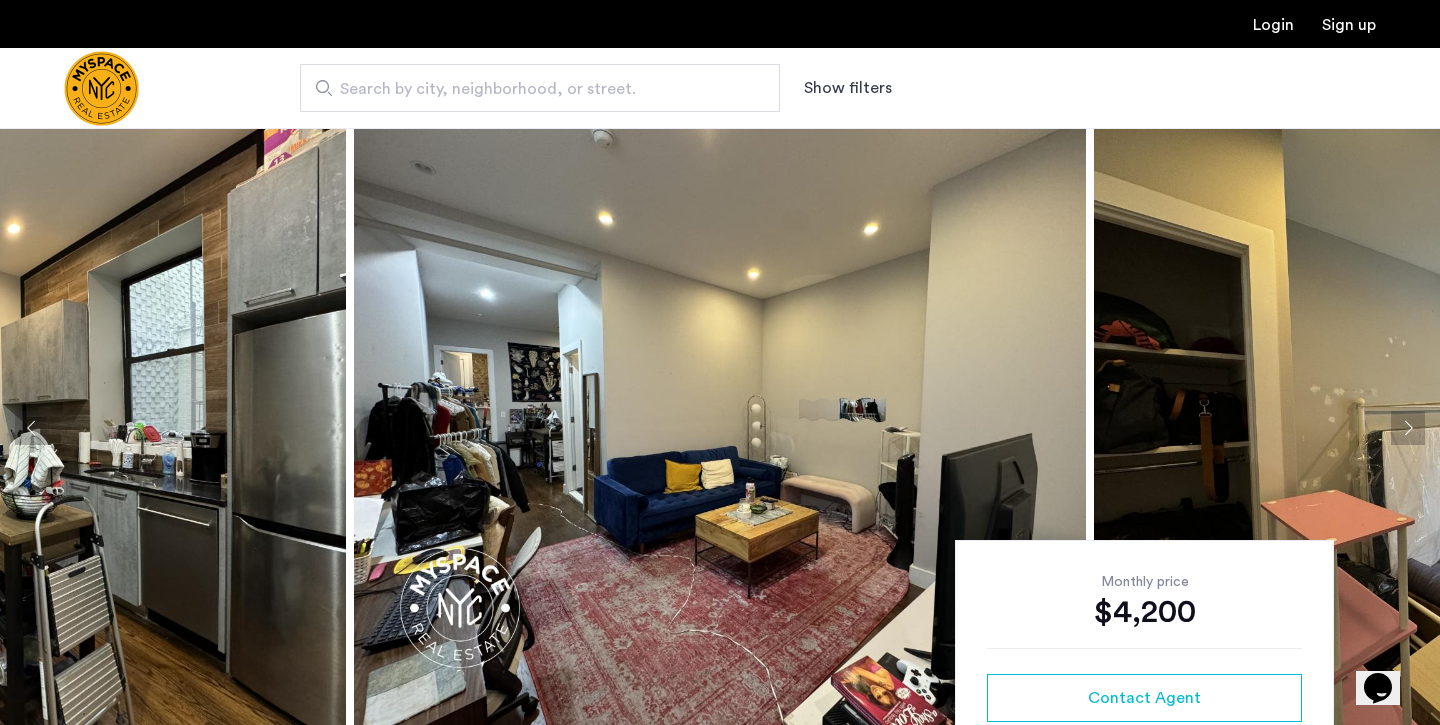 click 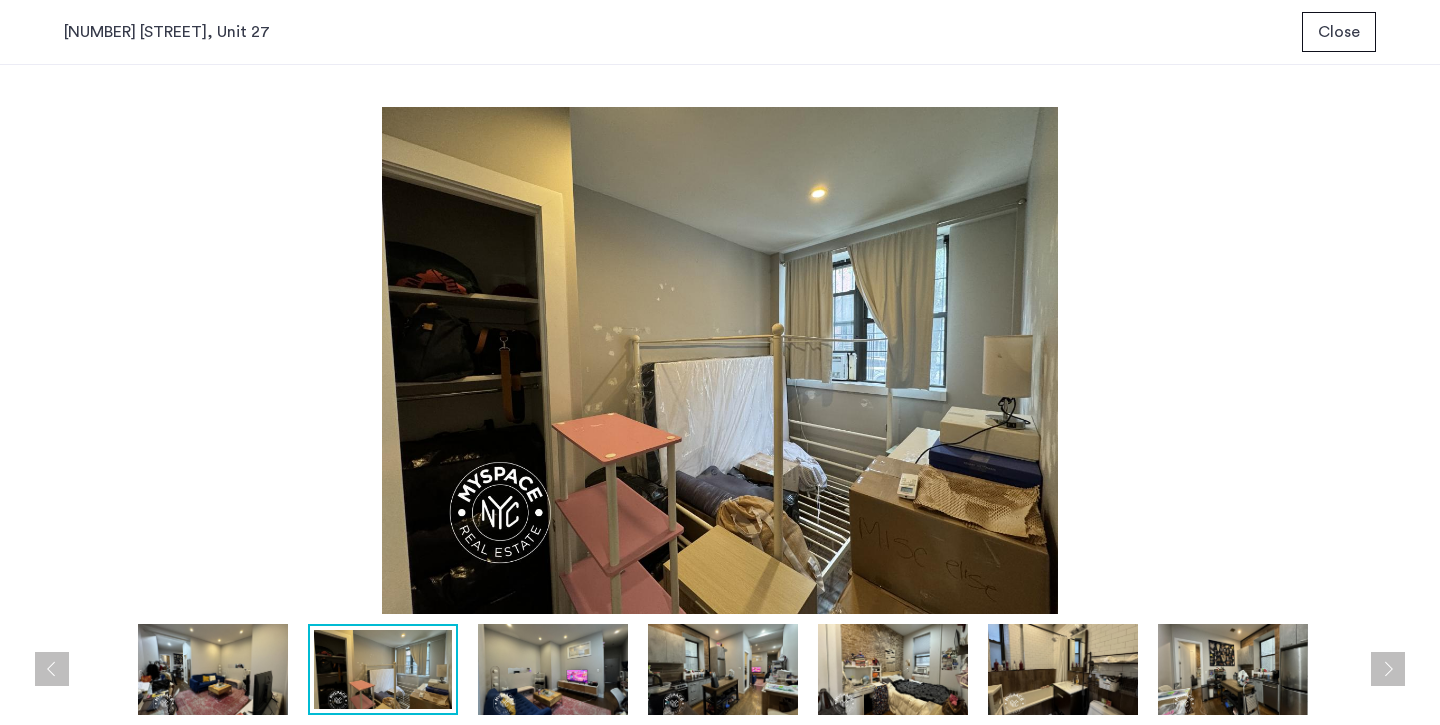type 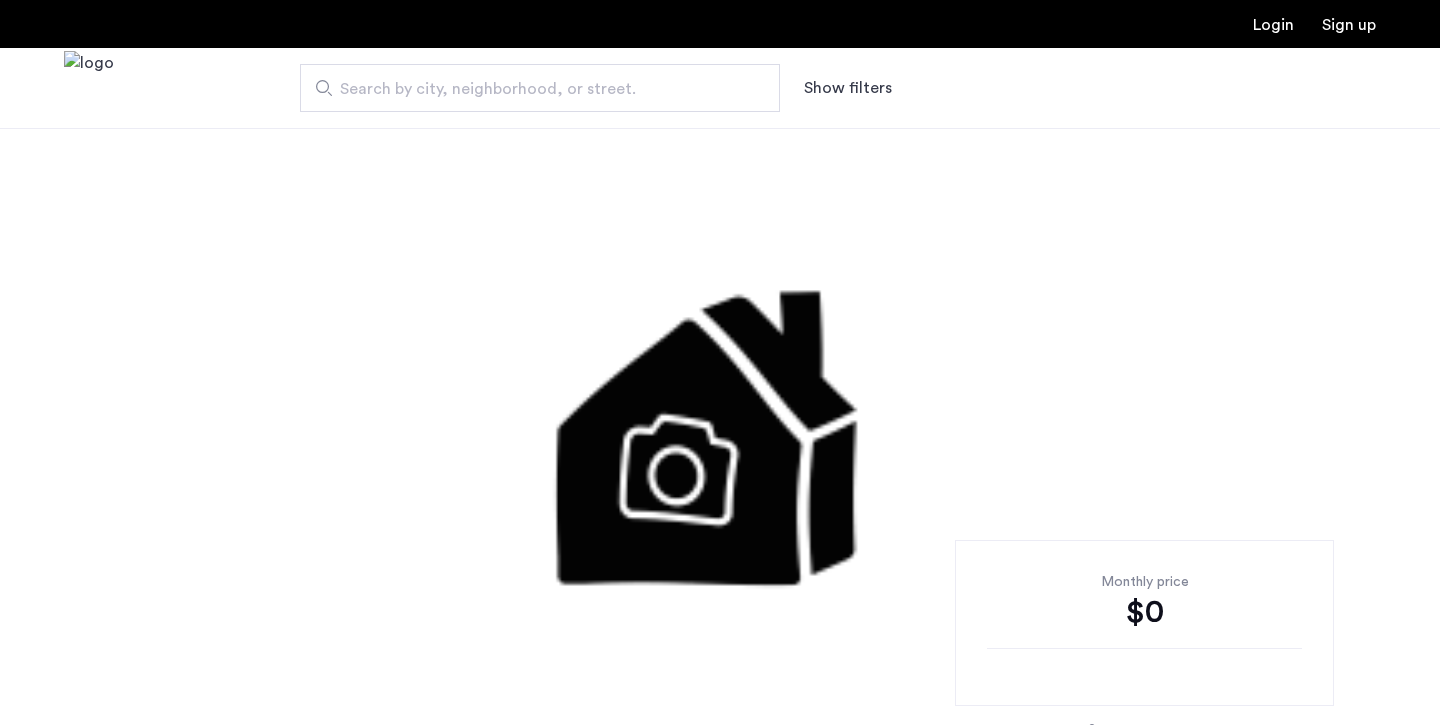 scroll, scrollTop: 0, scrollLeft: 0, axis: both 